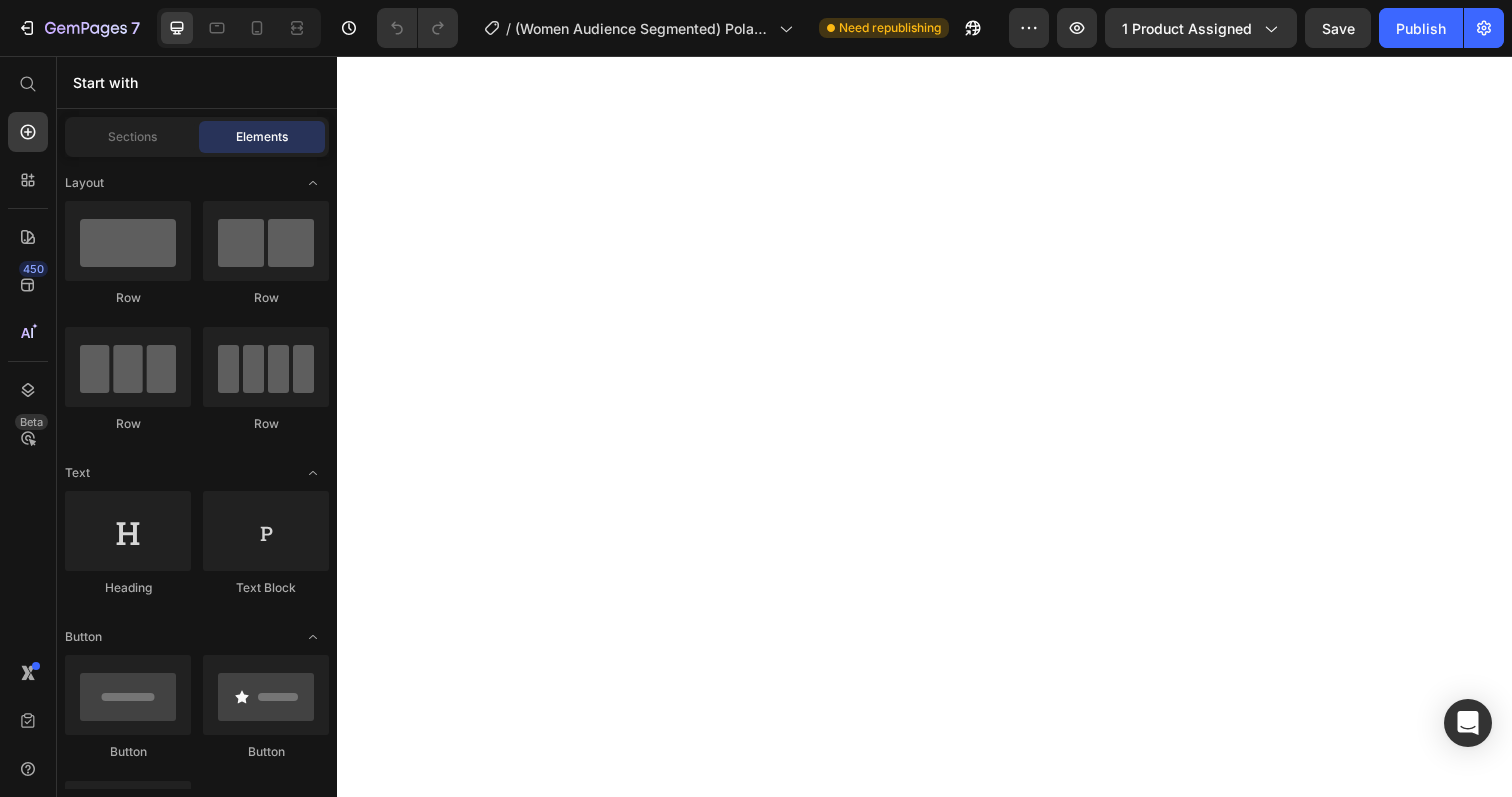 scroll, scrollTop: 0, scrollLeft: 0, axis: both 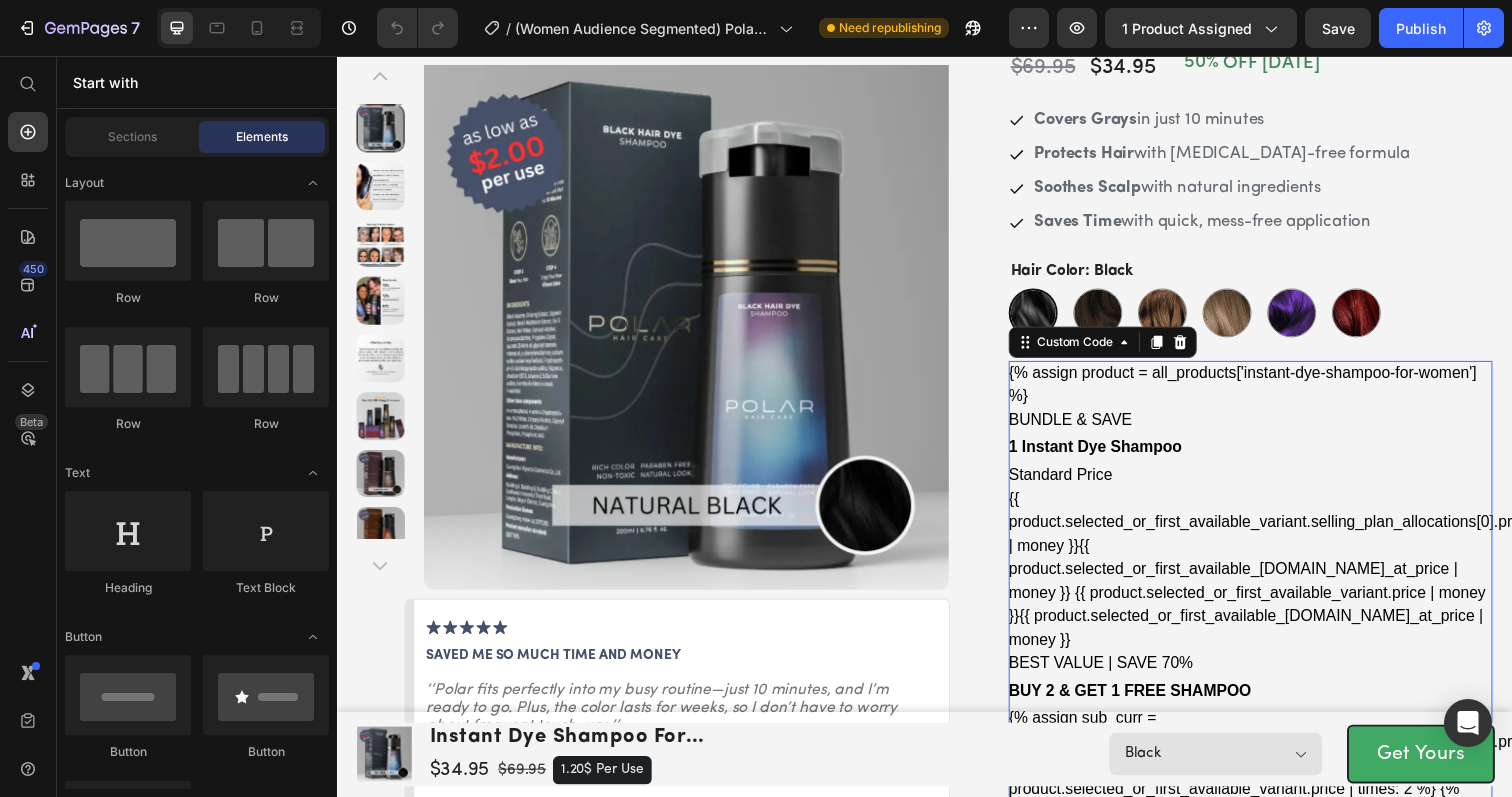 click on "{% assign product = all_products['instant-dye-shampoo-for-women'] %}
BUNDLE & SAVE
1 Instant Dye Shampoo
Standard Price
{{ product.selected_or_first_available_variant.selling_plan_allocations[0].price | money }}  {{ product.selected_or_first_available_[DOMAIN_NAME]_at_price | money }}
{{ product.selected_or_first_available_variant.price | money }}  {{ product.selected_or_first_available_[DOMAIN_NAME]_at_price | money }}
#1
{% for variant in product.variants %}
{{ variant.title }}
{% endfor %}
BEST VALUE | SAVE 70%
BUY 2 & GET 1 FREE SHAMPOO You save
{{ sub_savings | money }}
{{ otp_savings | money }}" at bounding box center [1270, 968] 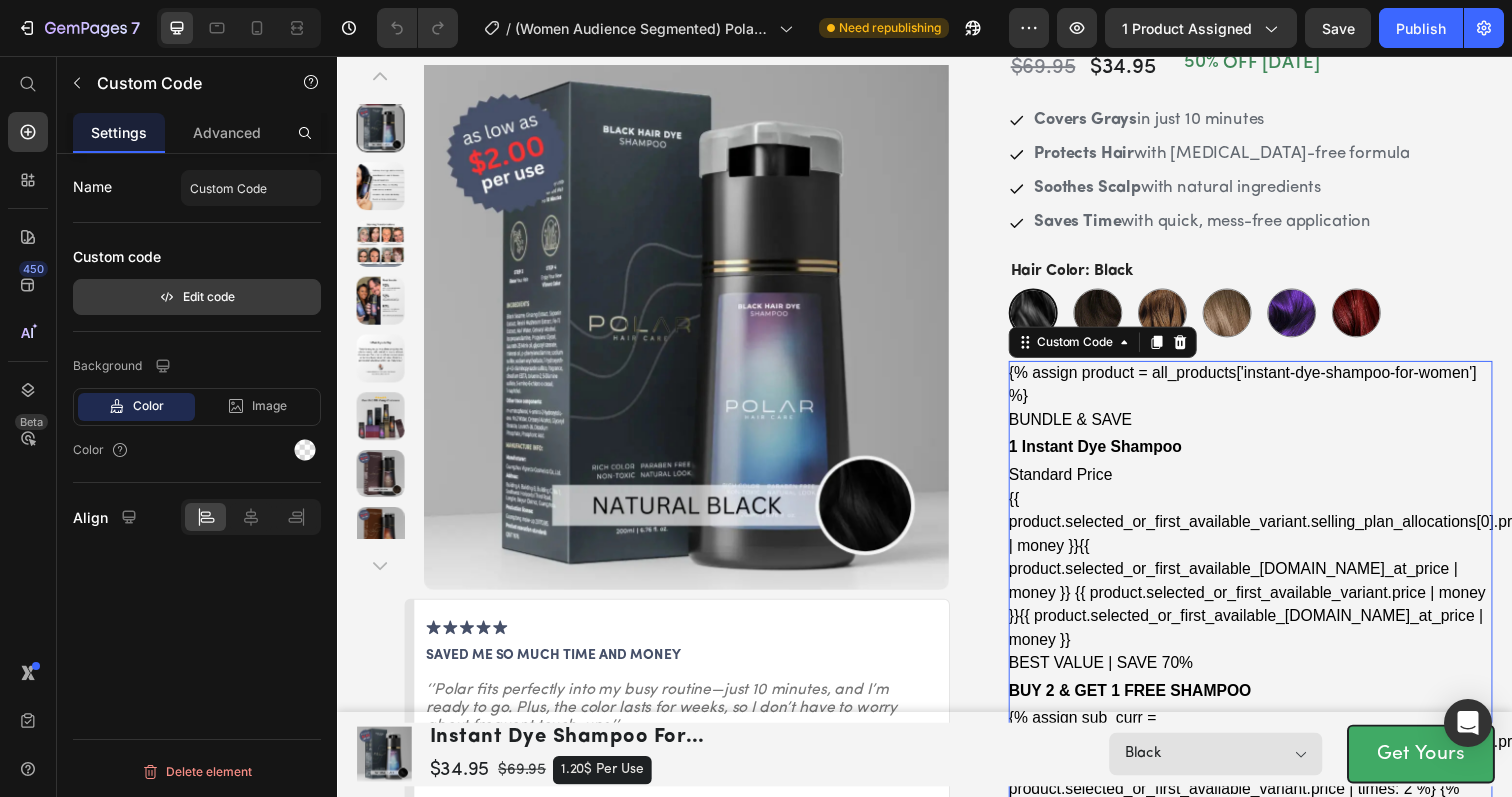 click on "Edit code" at bounding box center [197, 297] 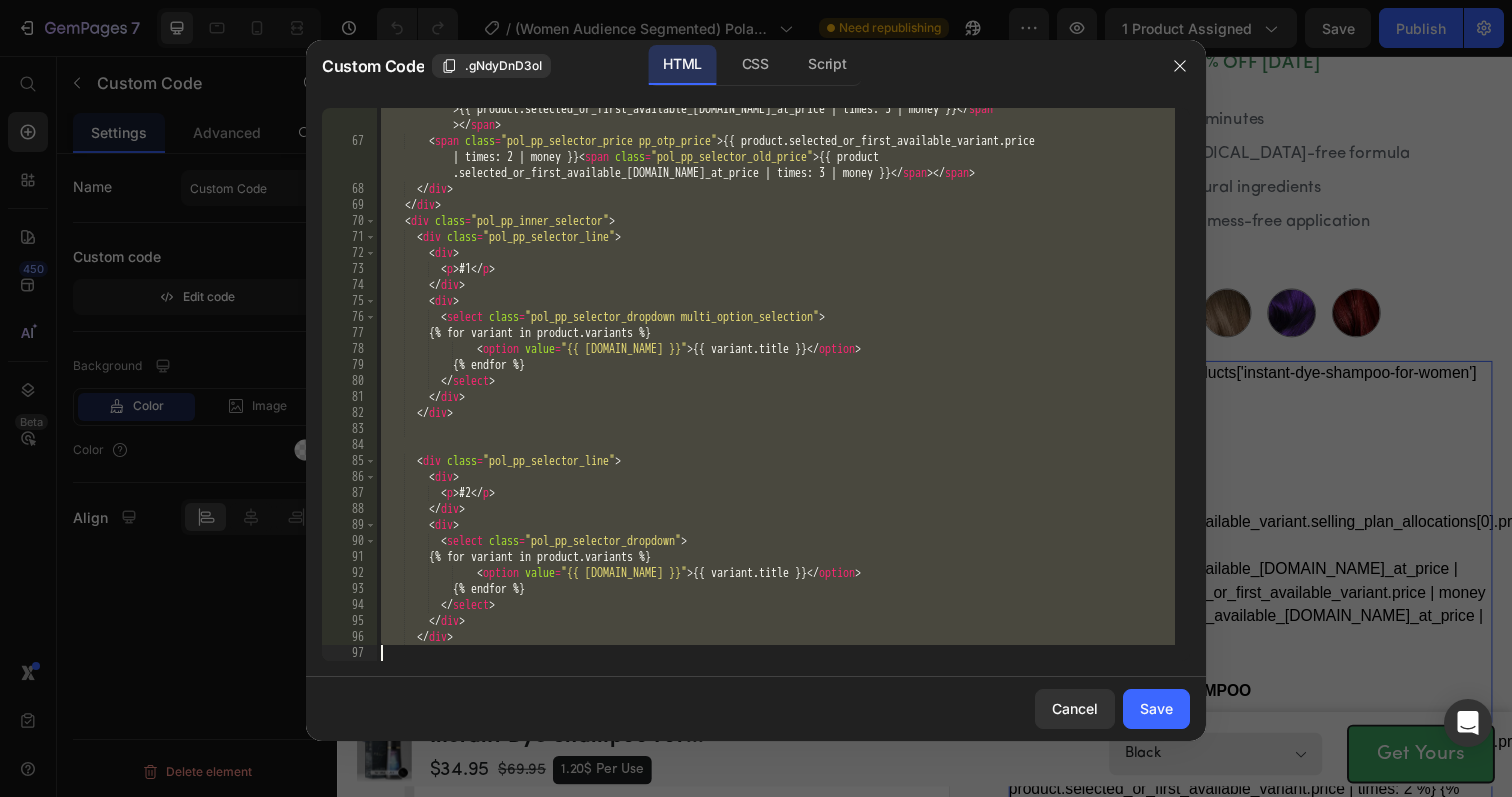 scroll, scrollTop: 1687, scrollLeft: 0, axis: vertical 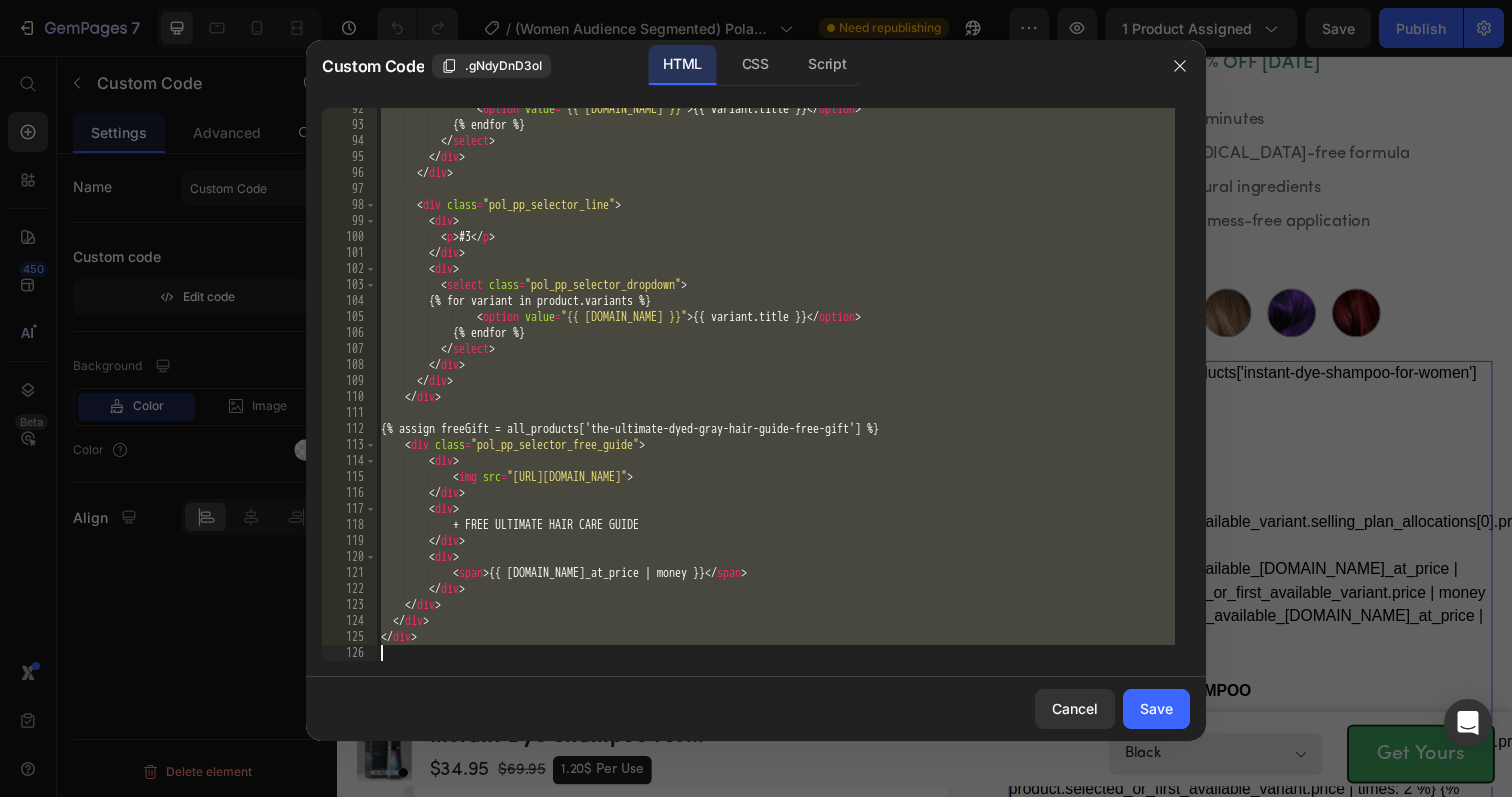 drag, startPoint x: 378, startPoint y: 113, endPoint x: 740, endPoint y: 808, distance: 783.62555 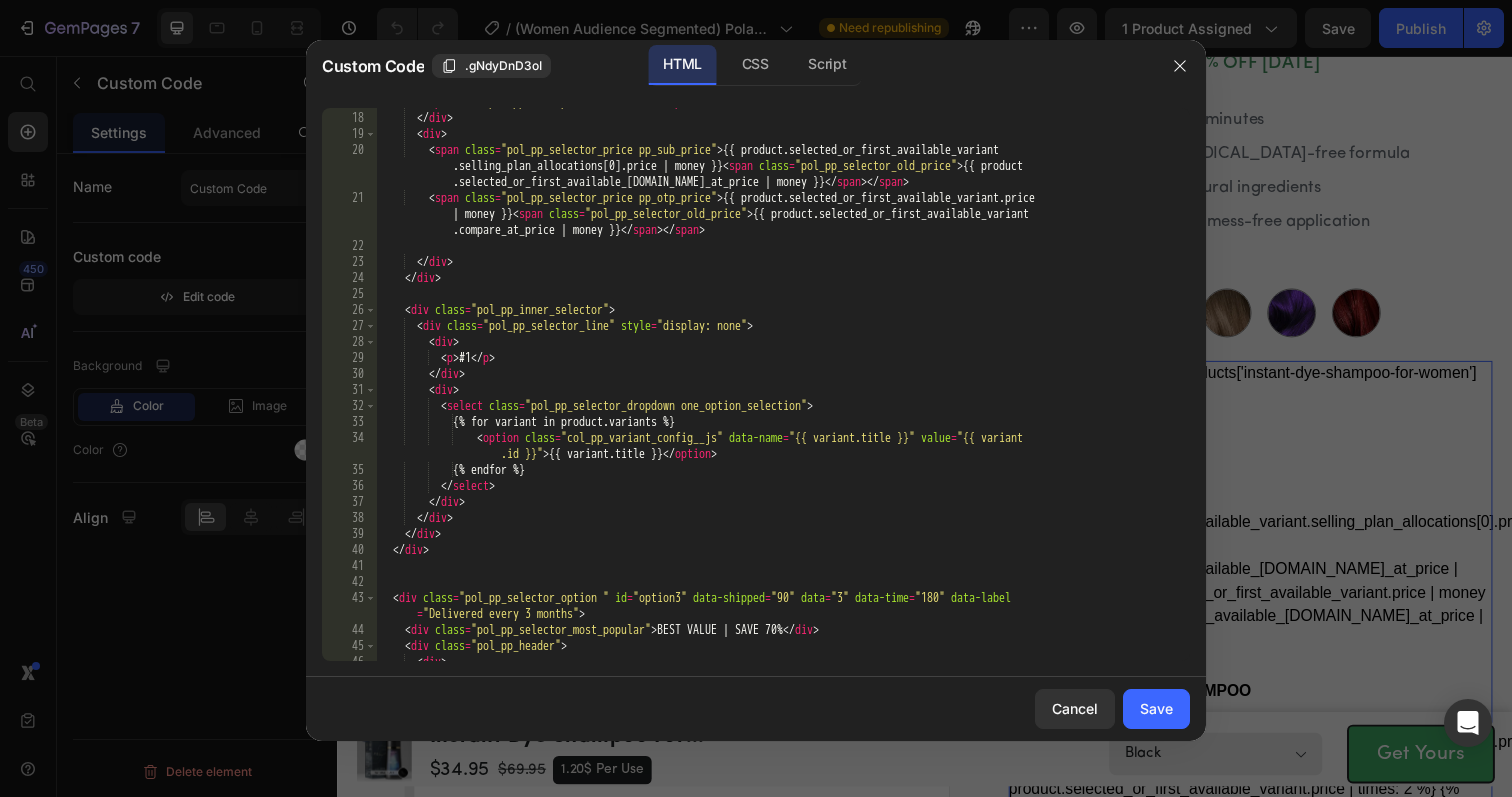 scroll, scrollTop: 0, scrollLeft: 0, axis: both 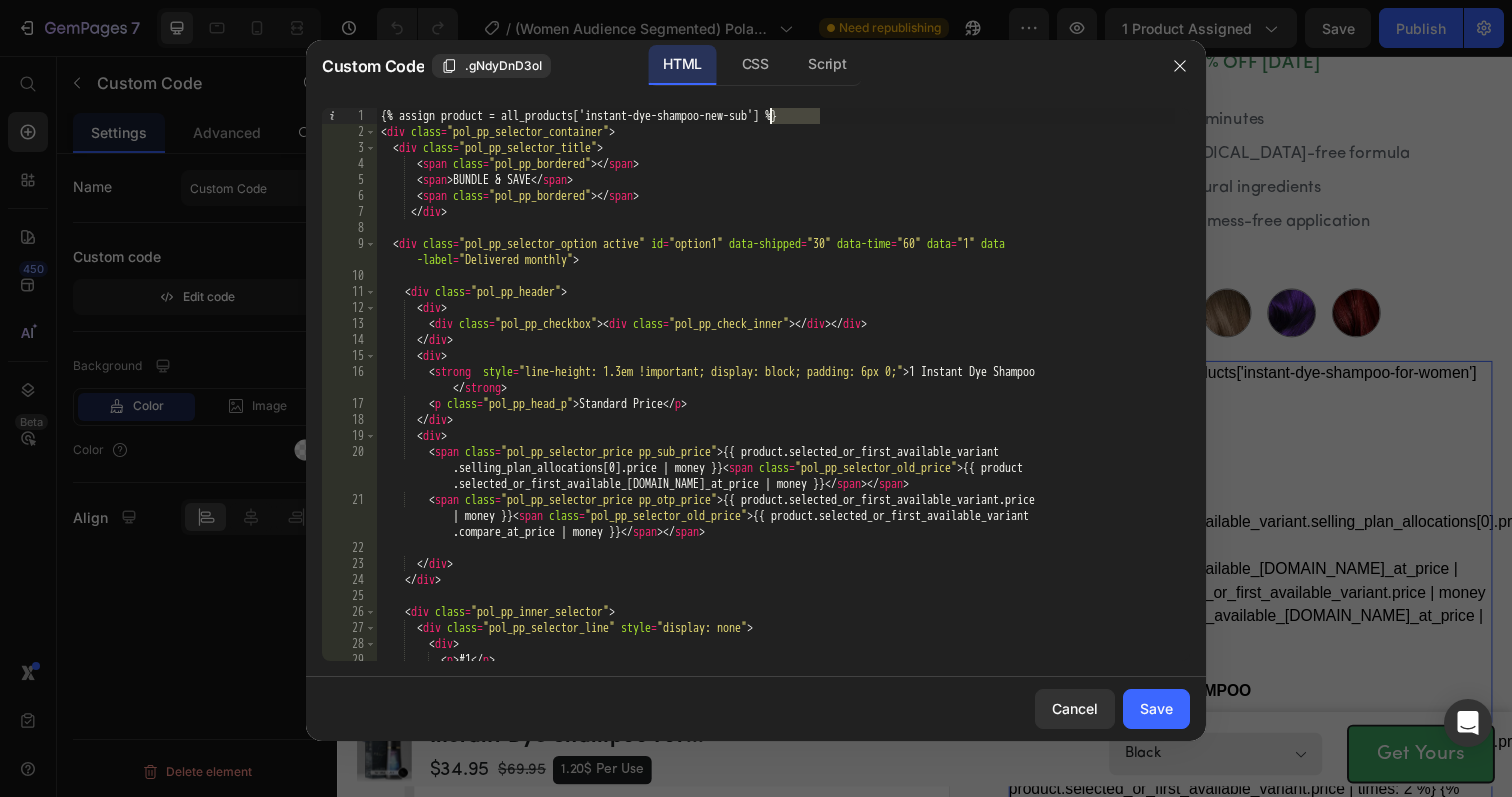 drag, startPoint x: 817, startPoint y: 115, endPoint x: 770, endPoint y: 113, distance: 47.042534 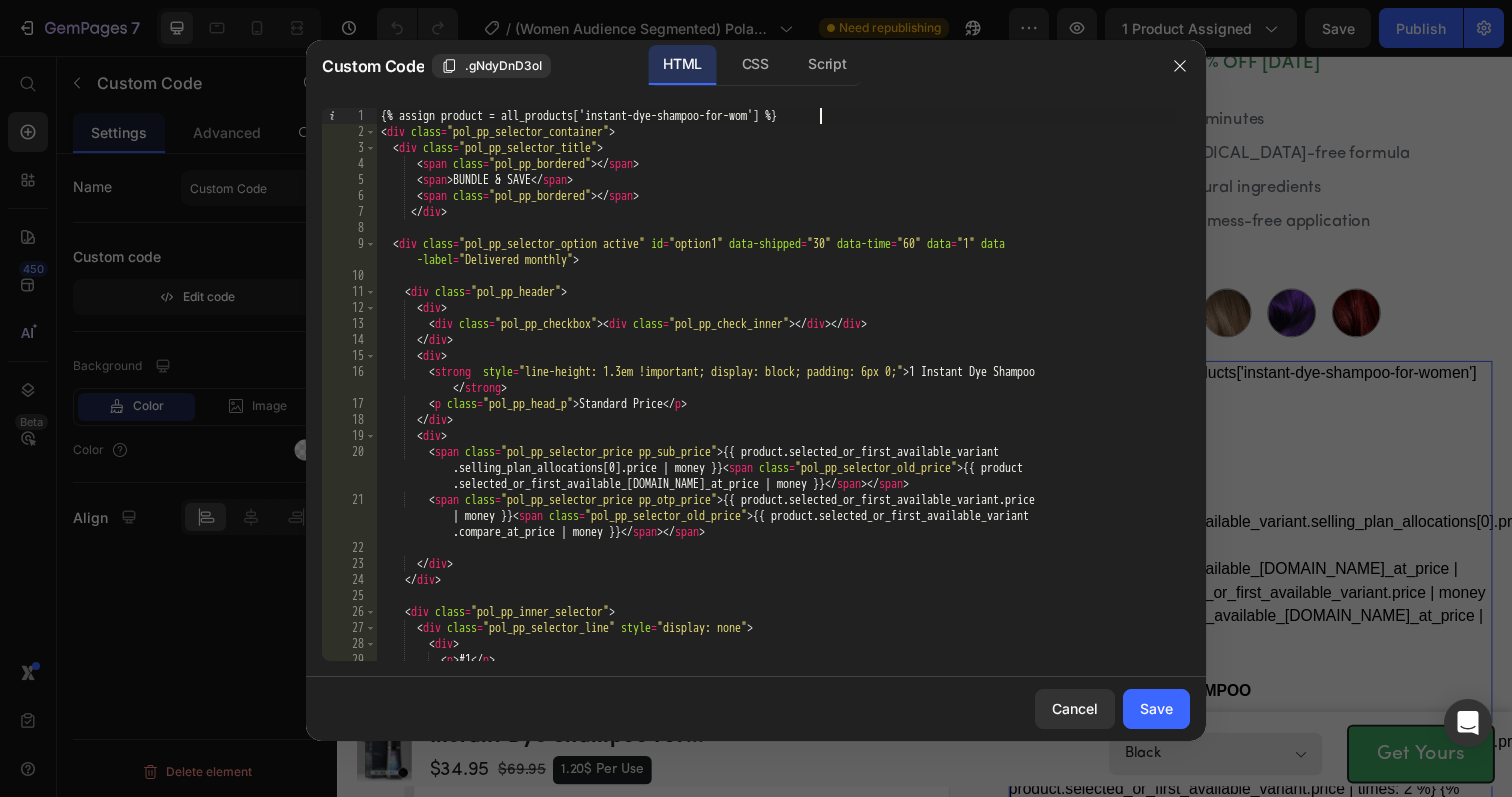 type on "{% assign product = all_products['instant-dye-shampoo-for-women'] %}" 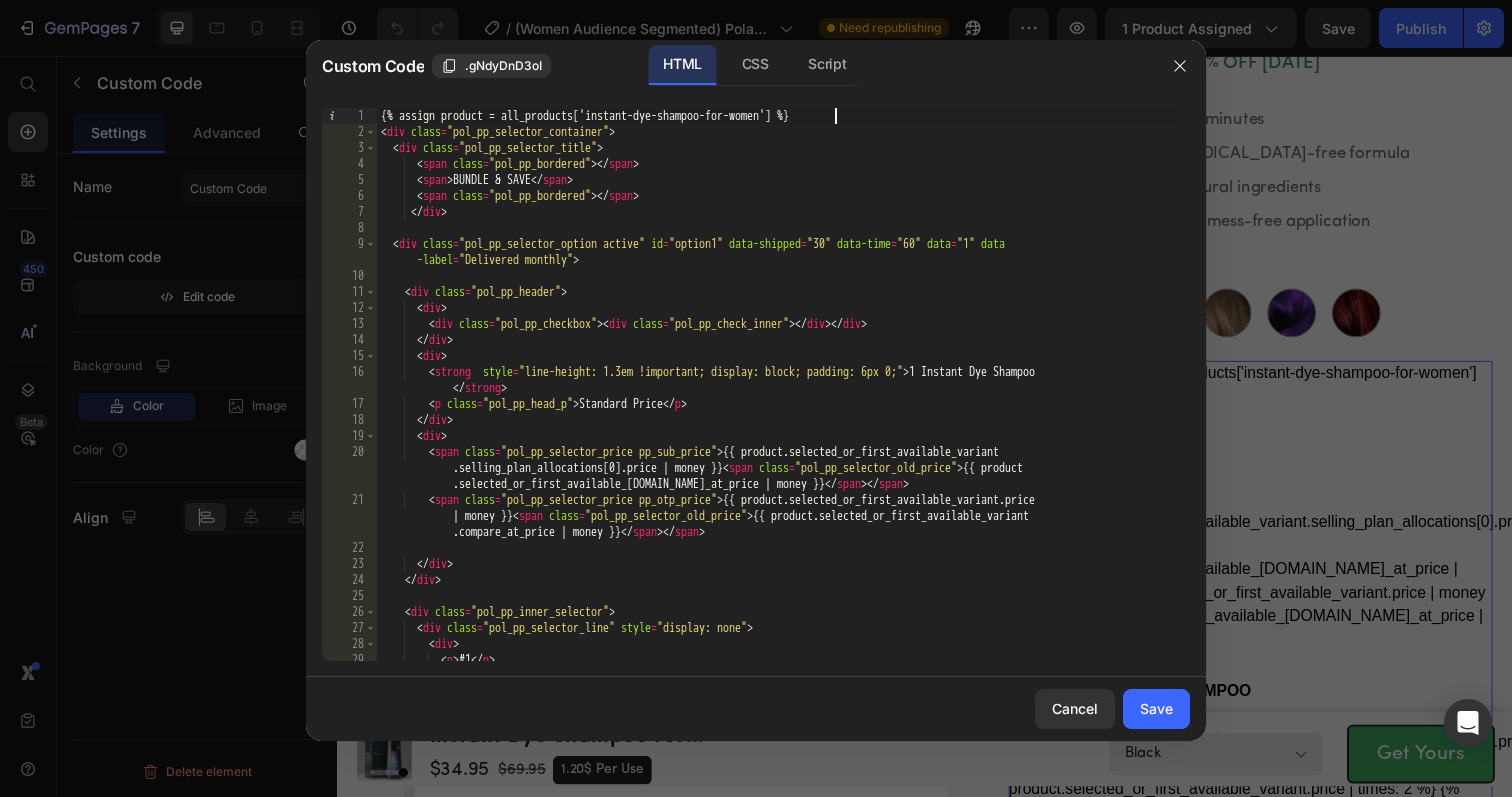scroll, scrollTop: 0, scrollLeft: 37, axis: horizontal 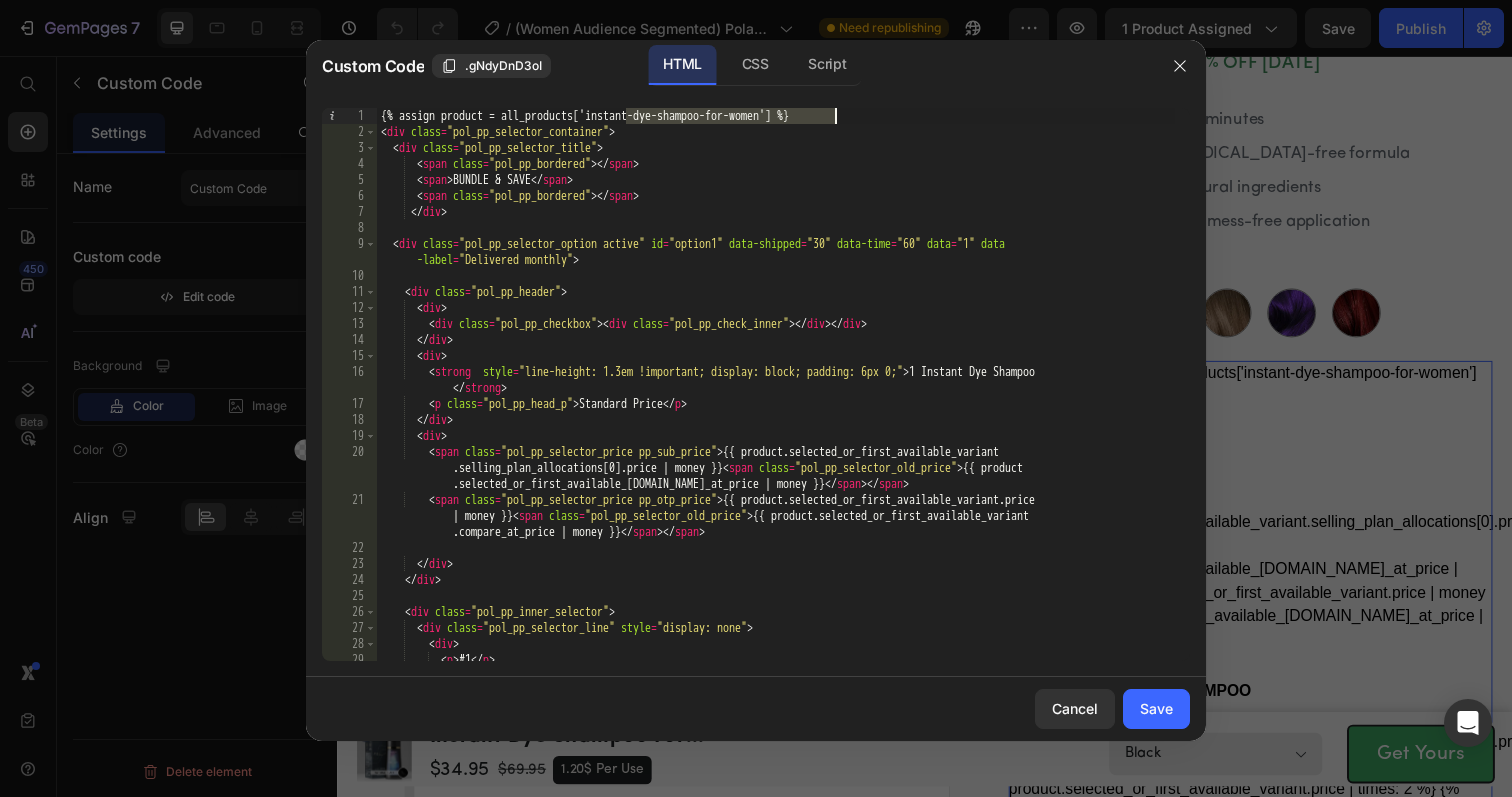 drag, startPoint x: 626, startPoint y: 119, endPoint x: 832, endPoint y: 115, distance: 206.03883 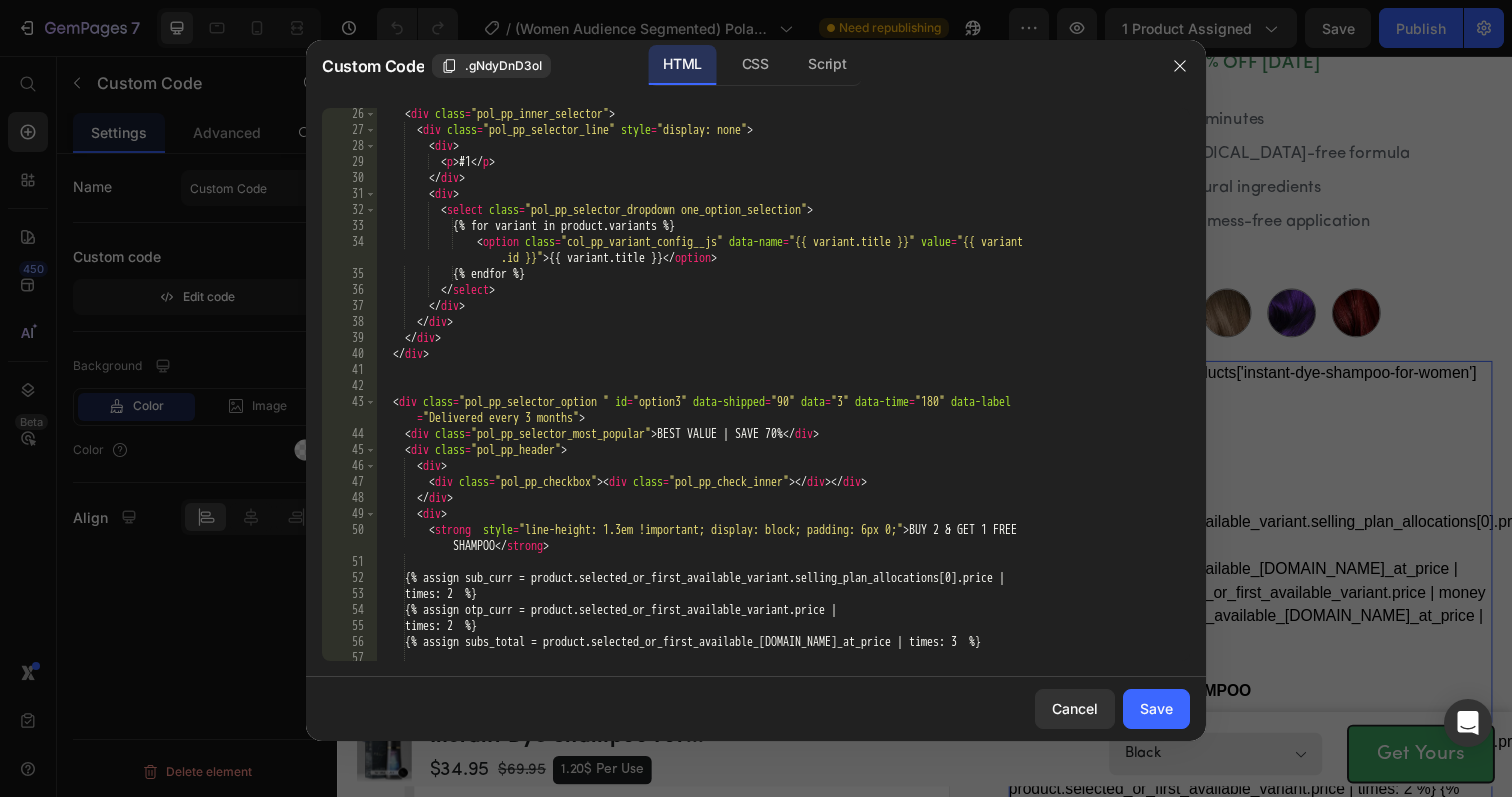 scroll, scrollTop: 0, scrollLeft: 0, axis: both 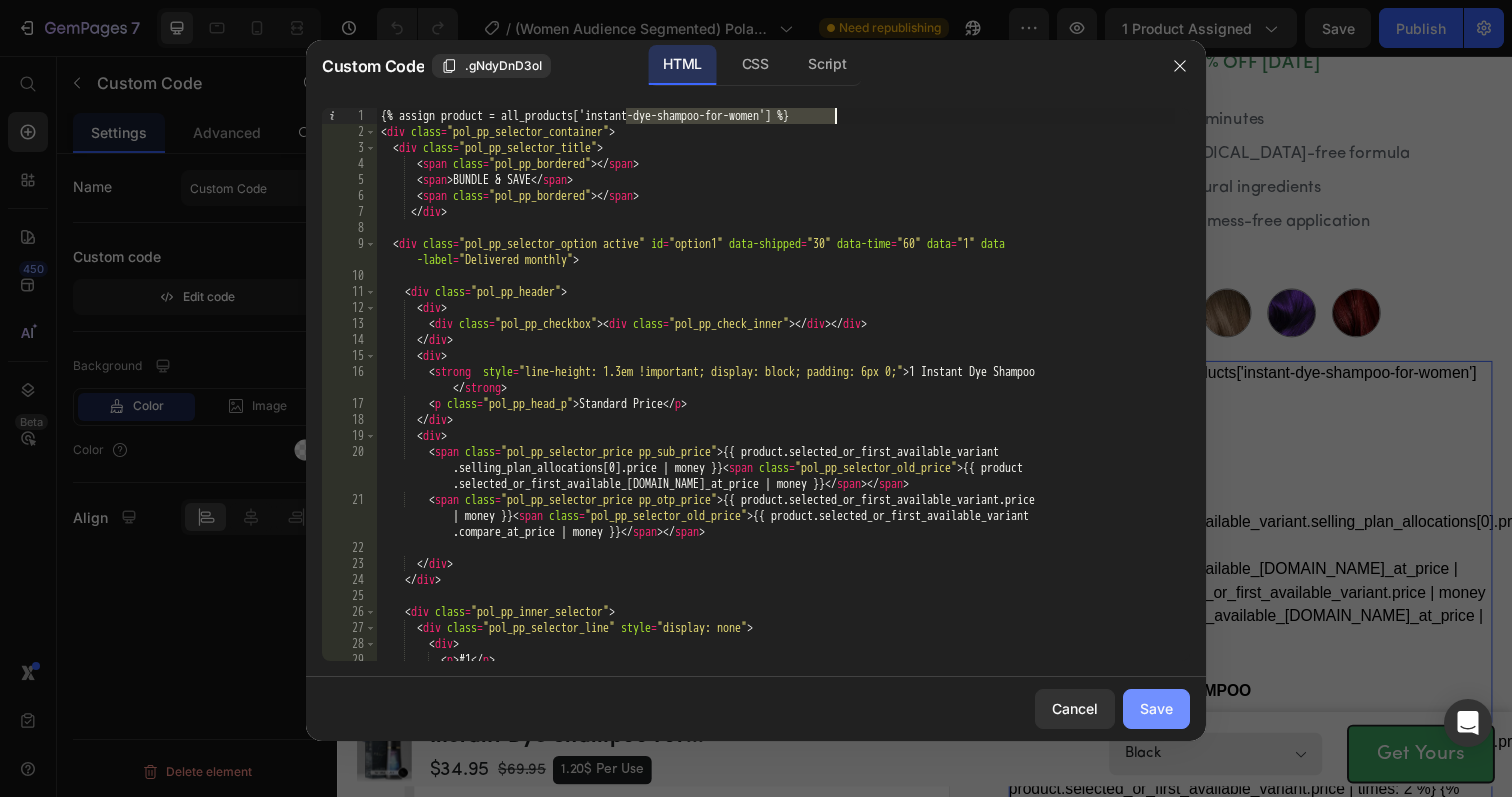 drag, startPoint x: 1139, startPoint y: 702, endPoint x: 822, endPoint y: 661, distance: 319.6404 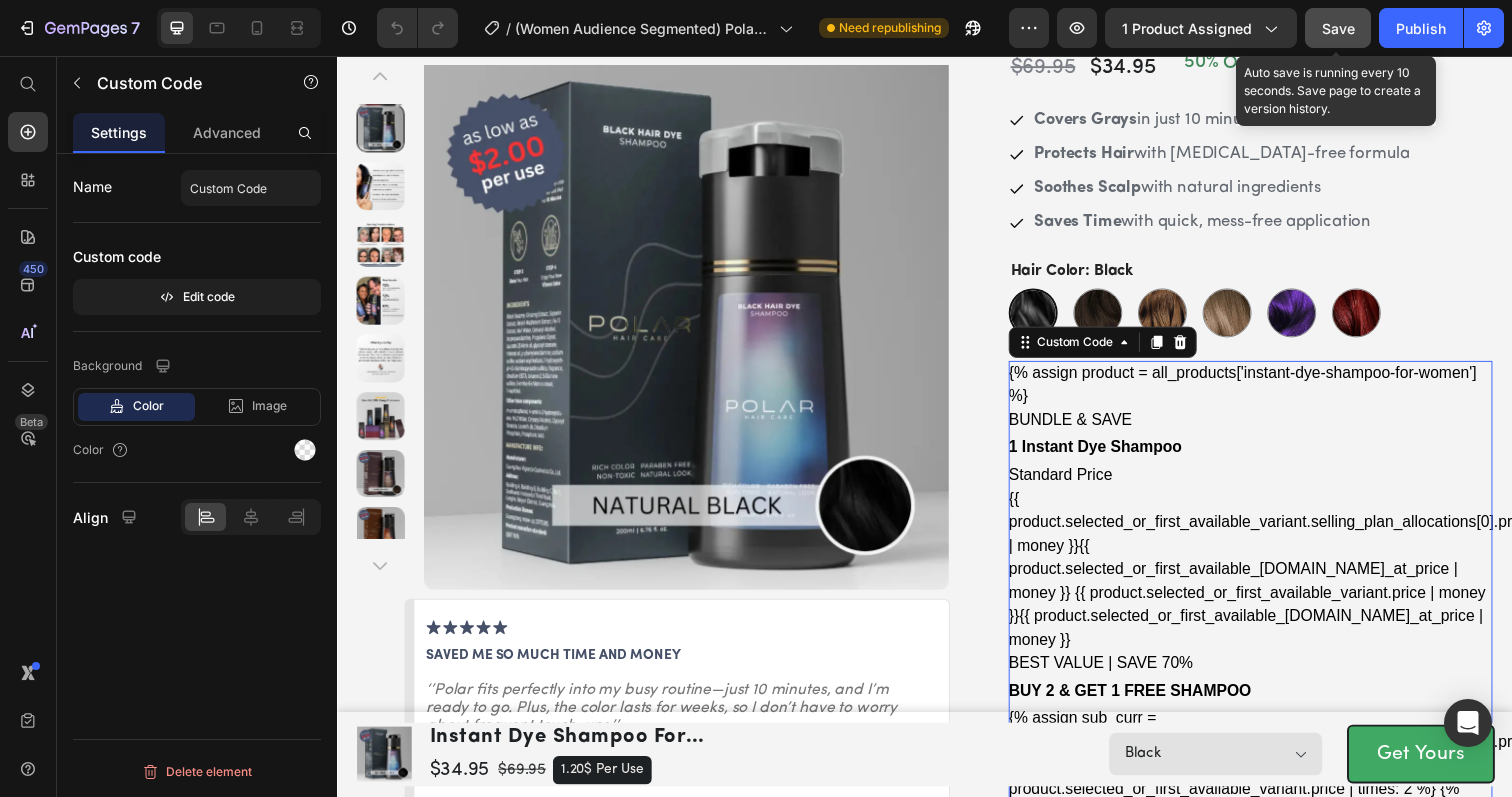 click on "Save" at bounding box center [1338, 28] 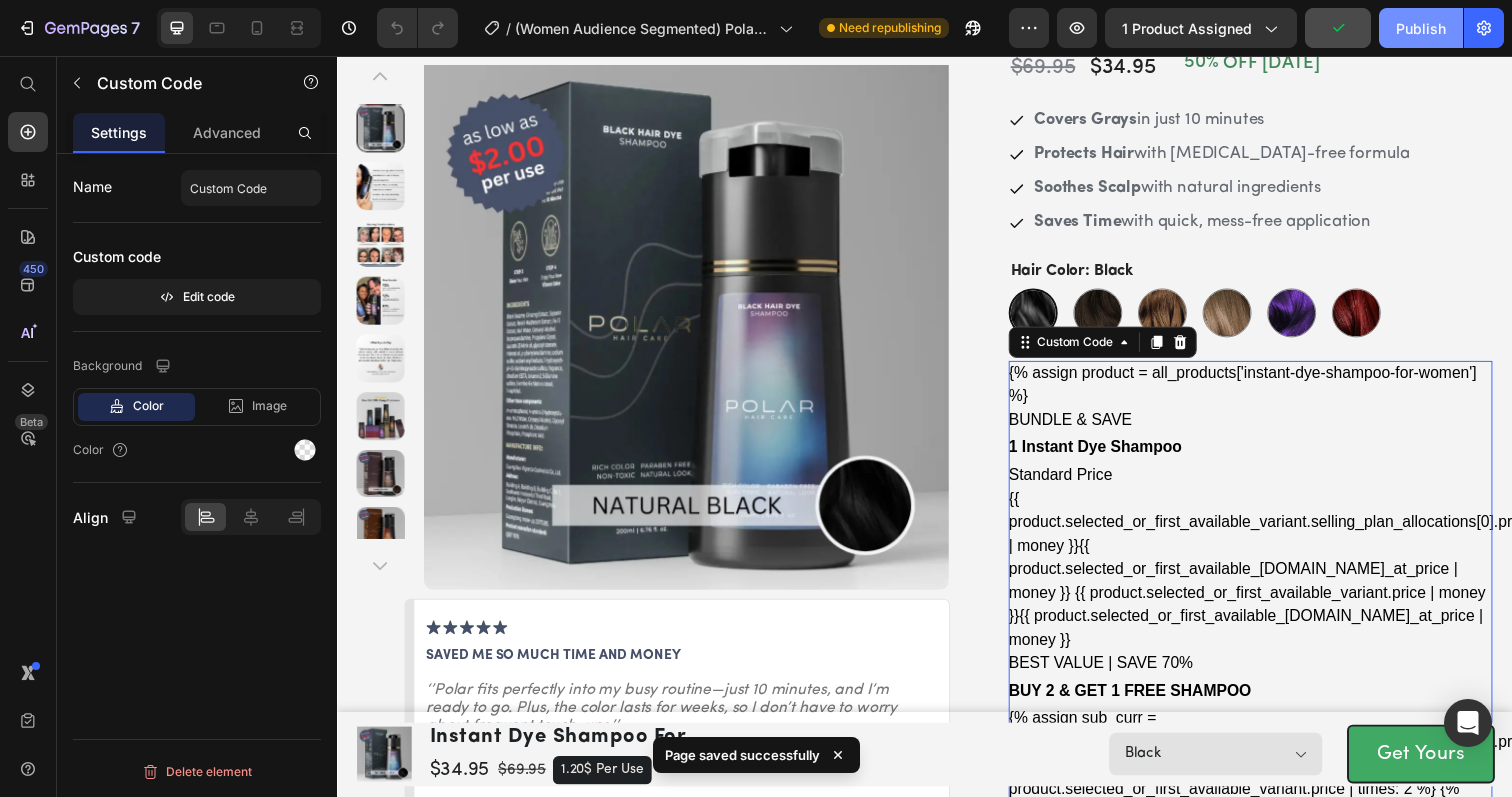 click on "Publish" at bounding box center (1421, 28) 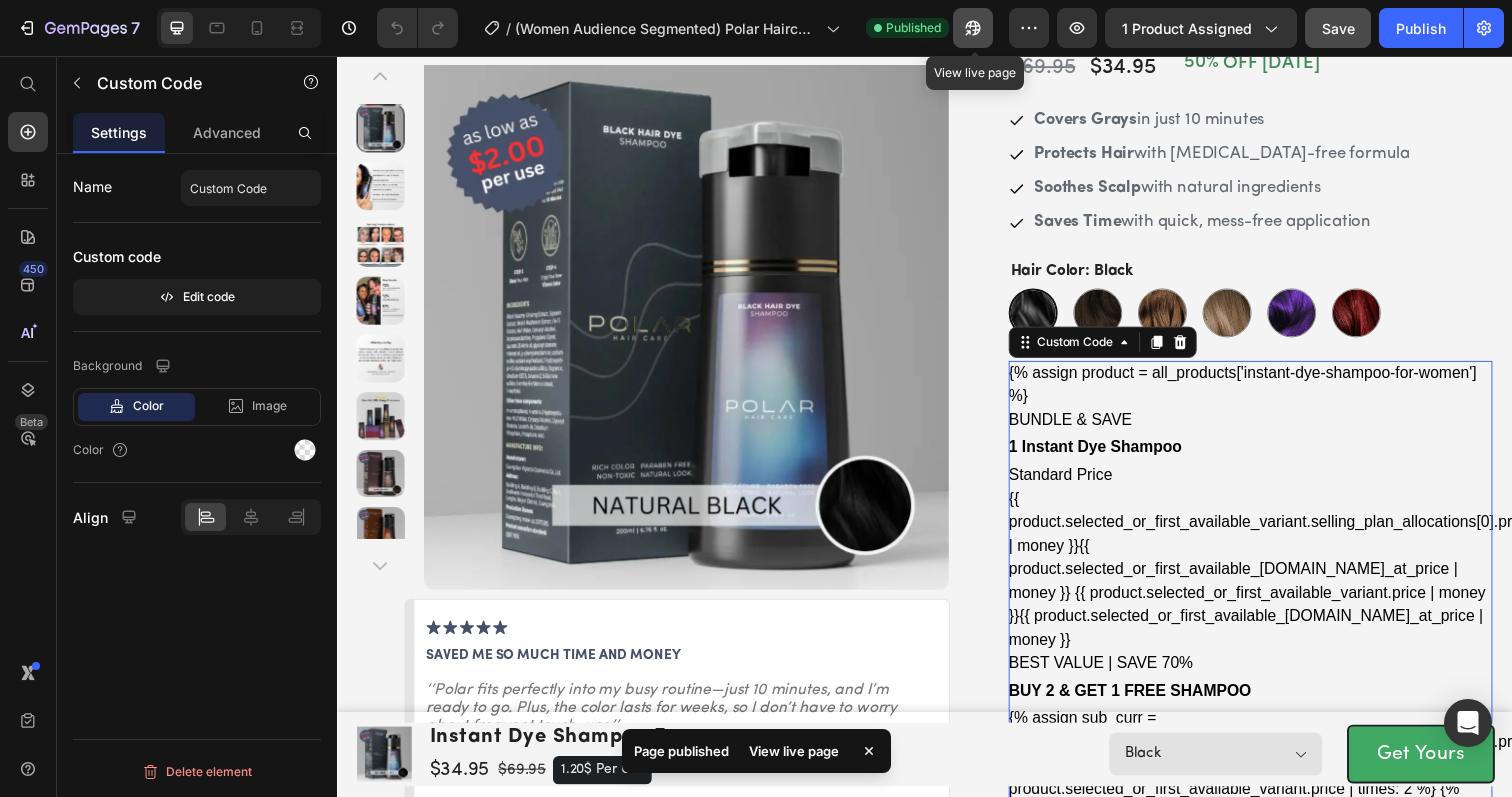 click 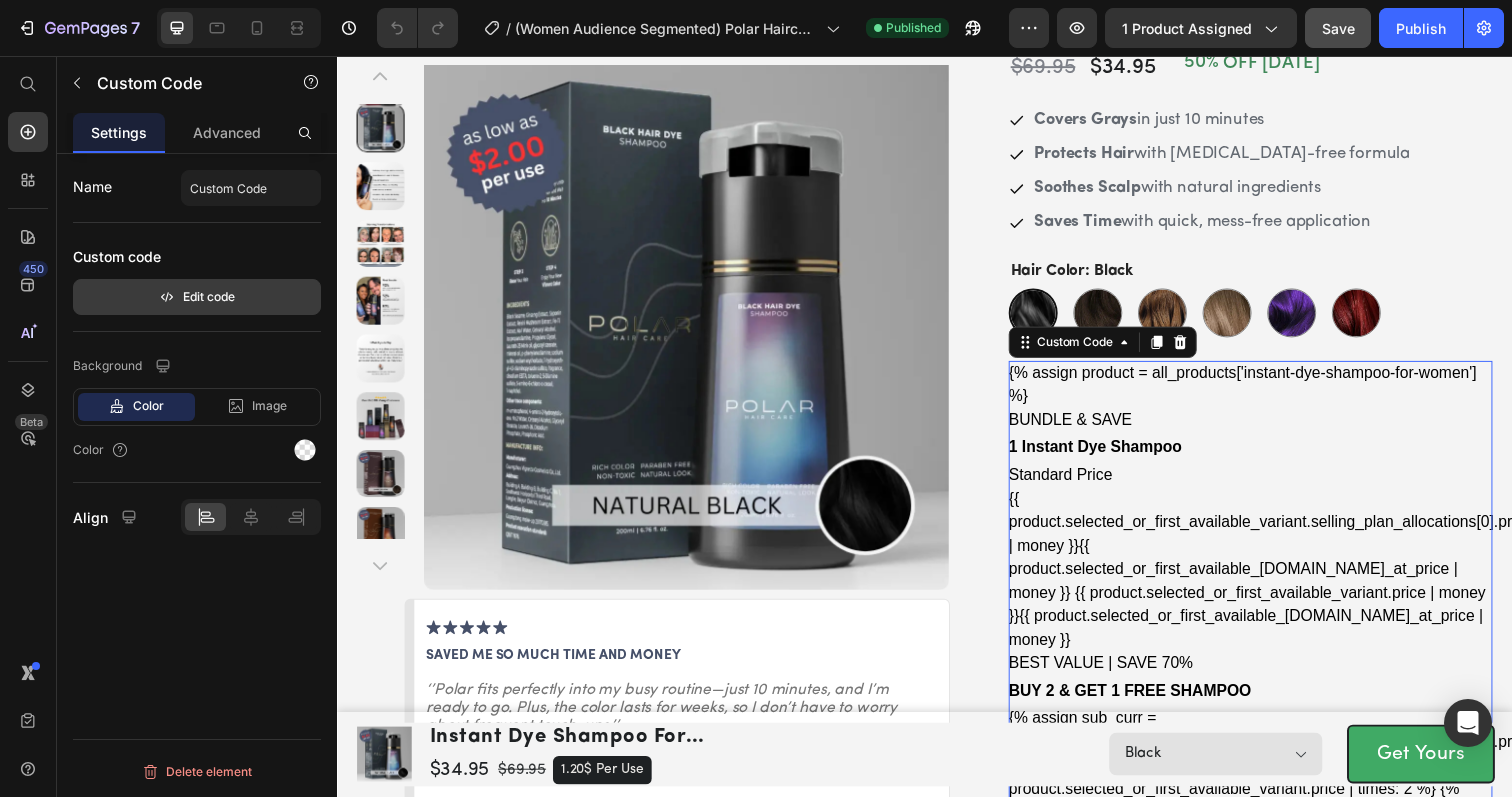 click on "Edit code" at bounding box center [197, 297] 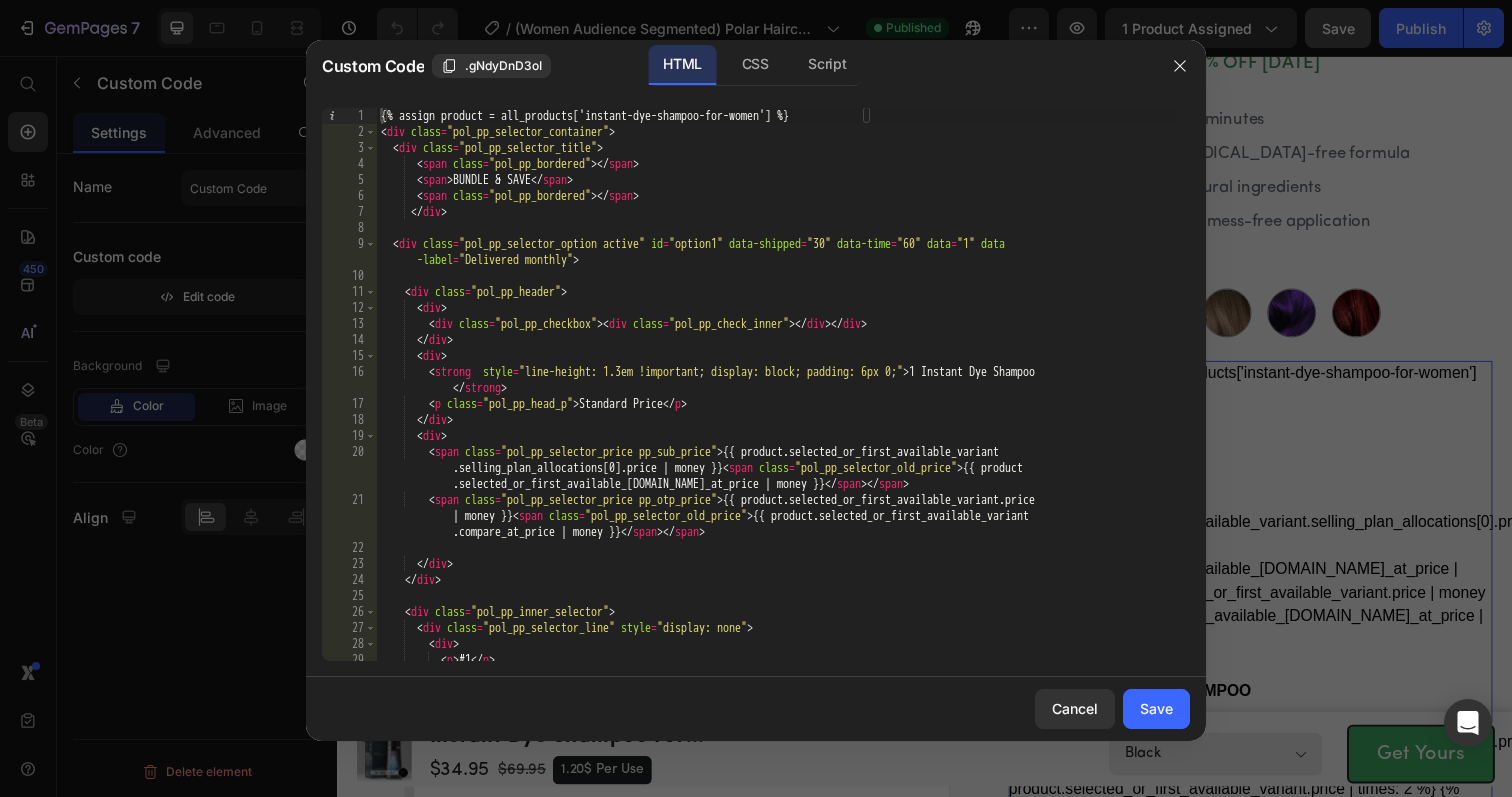 type on "{% assign product = all_products['instant-dye-shampoo-for-women'] %}" 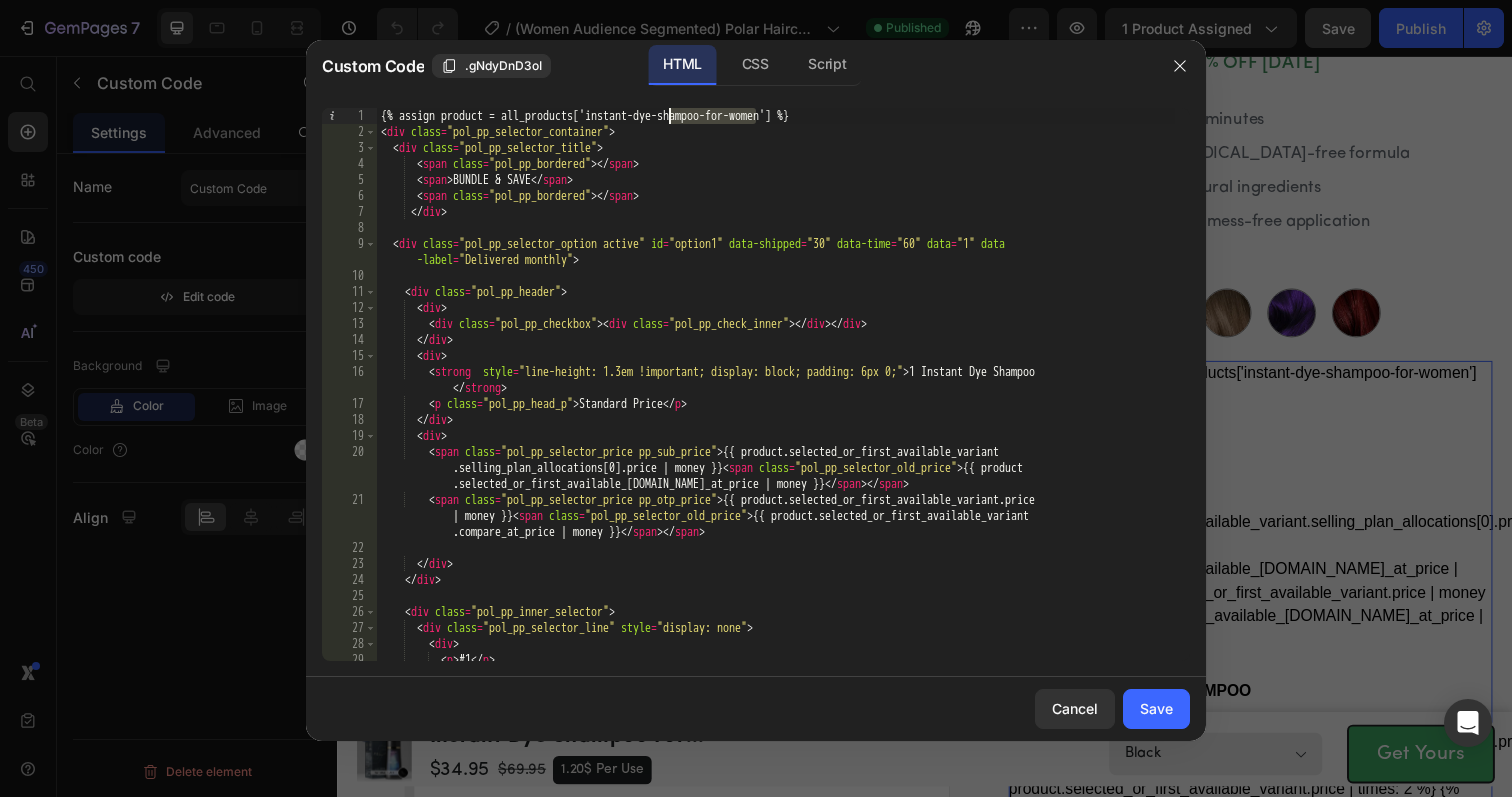 drag, startPoint x: 758, startPoint y: 114, endPoint x: 634, endPoint y: 117, distance: 124.036285 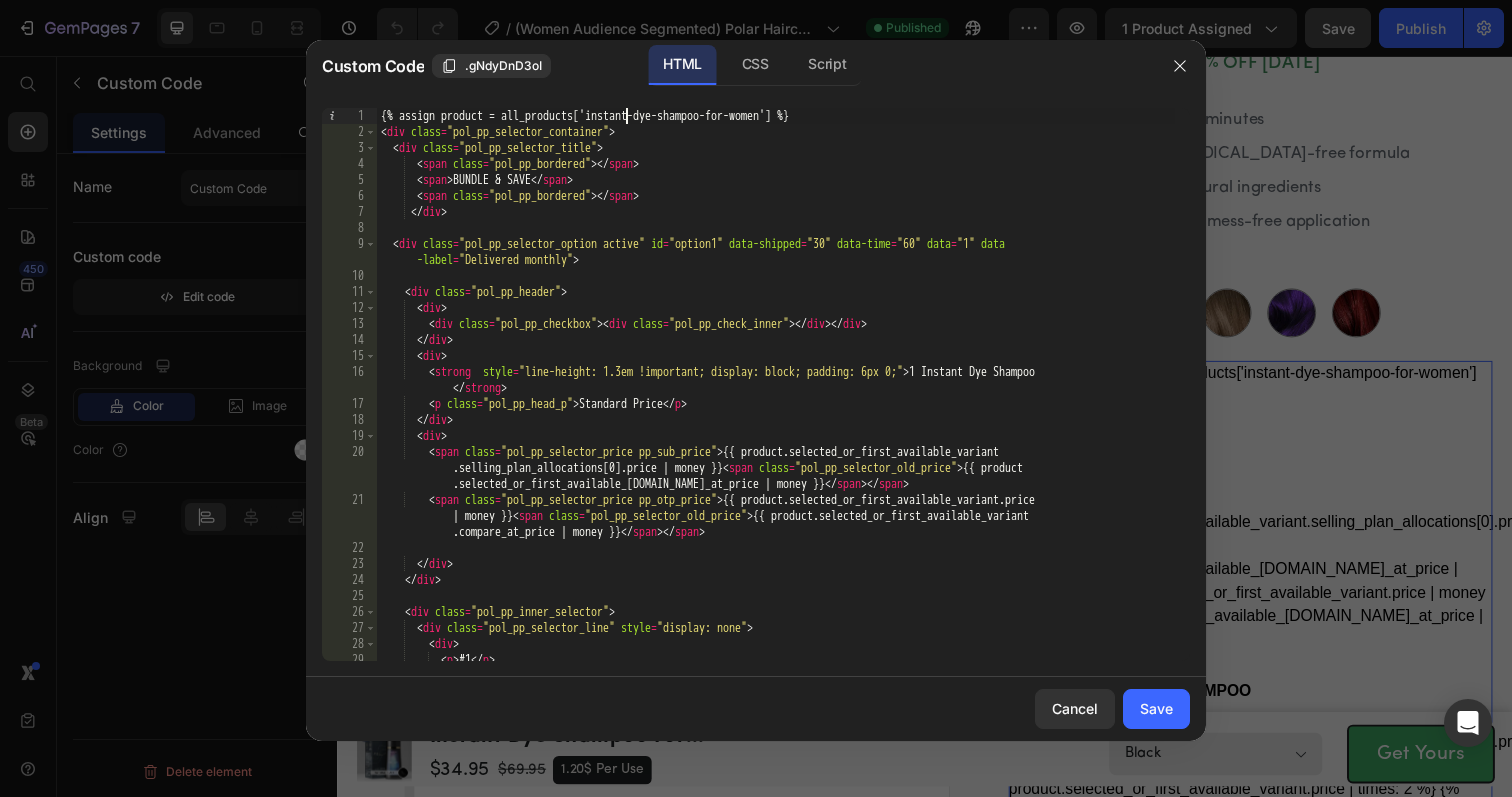 click on "{% assign product = all_products['instant-dye-shampoo-for-women'] %} < div   class = "pol_pp_selector_container" >    < div   class = "pol_pp_selector_title" >         < span   class = "pol_pp_bordered" > </ span >         < span > BUNDLE & SAVE </ span >         < span   class = "pol_pp_bordered" > </ span >        </ div >    < div   class = "pol_pp_selector_option active"   id = "option1"   data-shipped = "30"   data-time = "60"   data = "1"   data        -label = "Delivered monthly" >      < div   class = "pol_pp_header" >         < div >           < div   class = "pol_pp_checkbox" > < div   class = "pol_pp_check_inner" > </ div > </ div >         </ div >         < div >           < strong    style = "line-height: 1.3em !important; display: block; padding: 6px 0;" > 1 Instant Dye Shampoo              </ strong >           < p   class = "pol_pp_head_p" > Standard Price </ p >         </ div >         < div >           < span   class = "pol_pp_selector_price pp_sub_price" > < span   class" at bounding box center (776, 400) 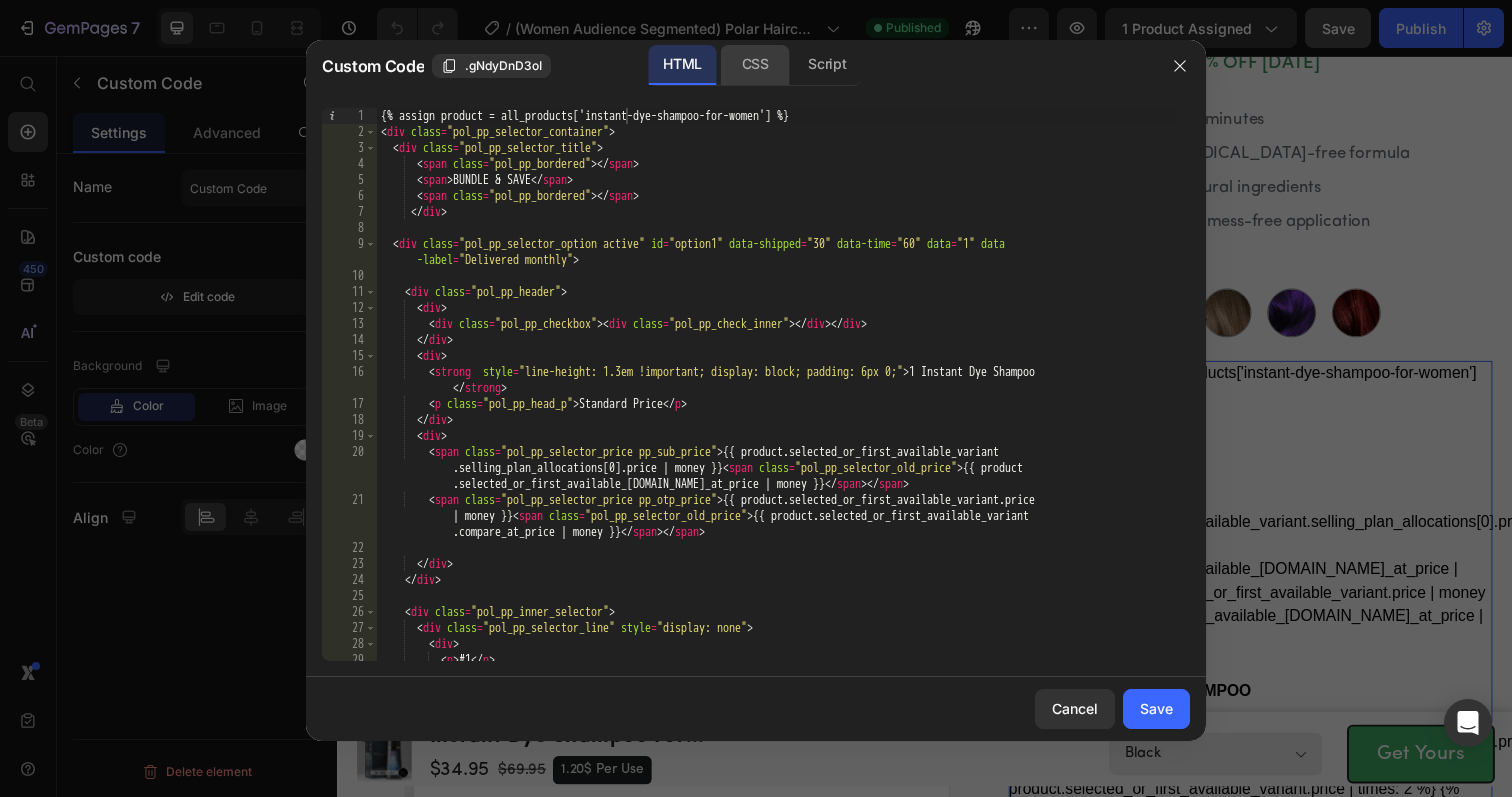 click on "CSS" 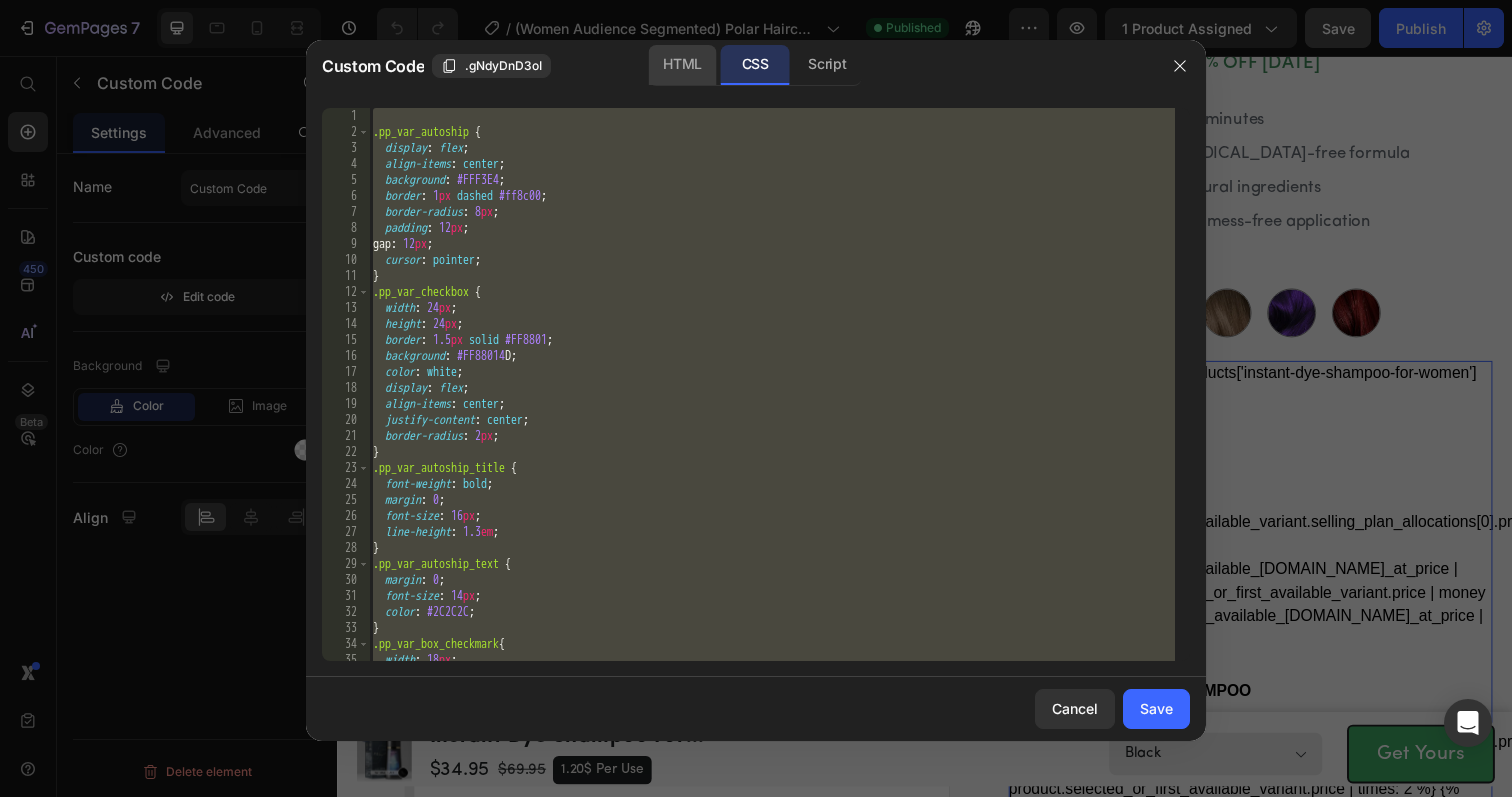 click on "HTML" 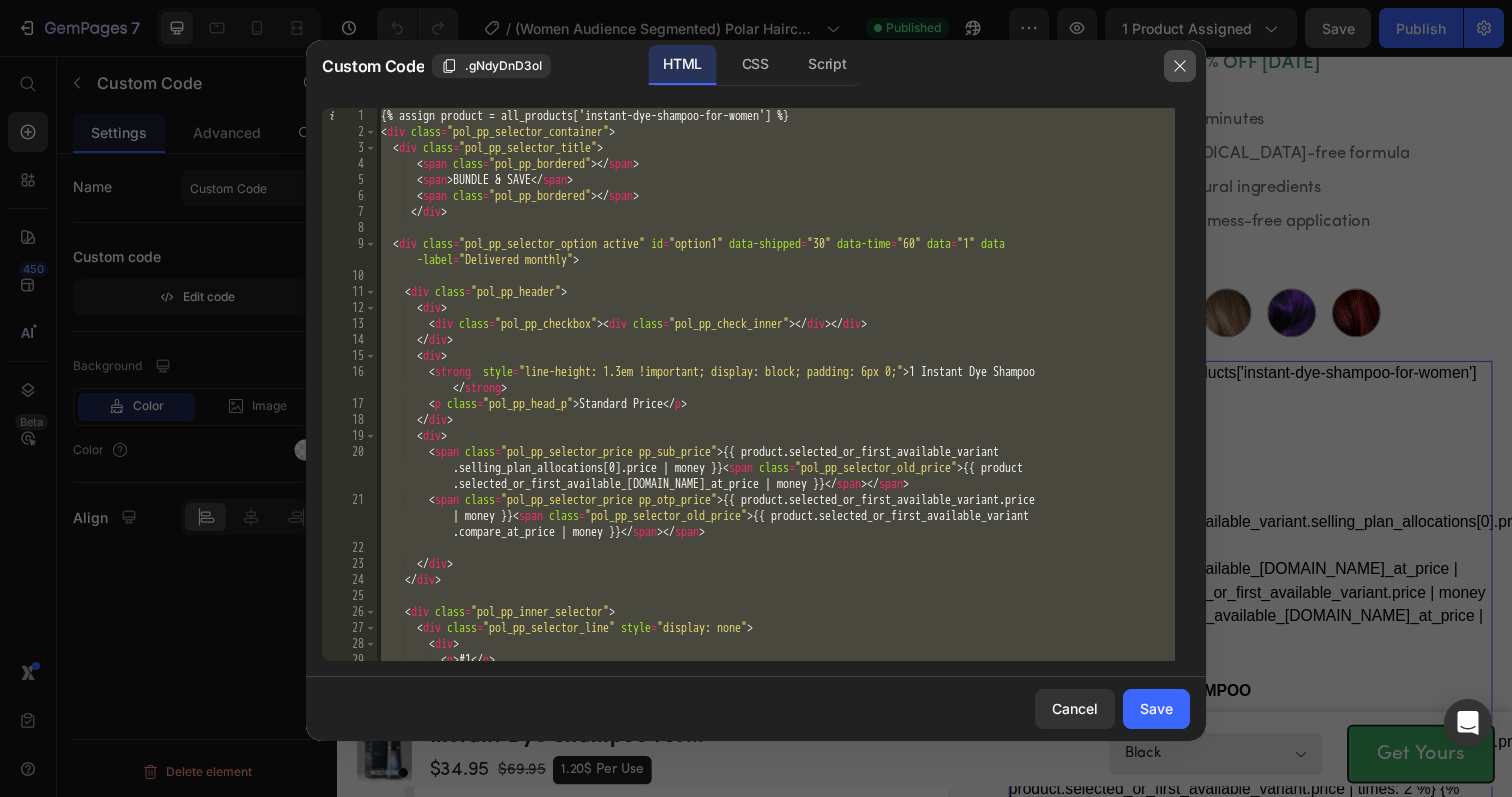 click at bounding box center [1180, 66] 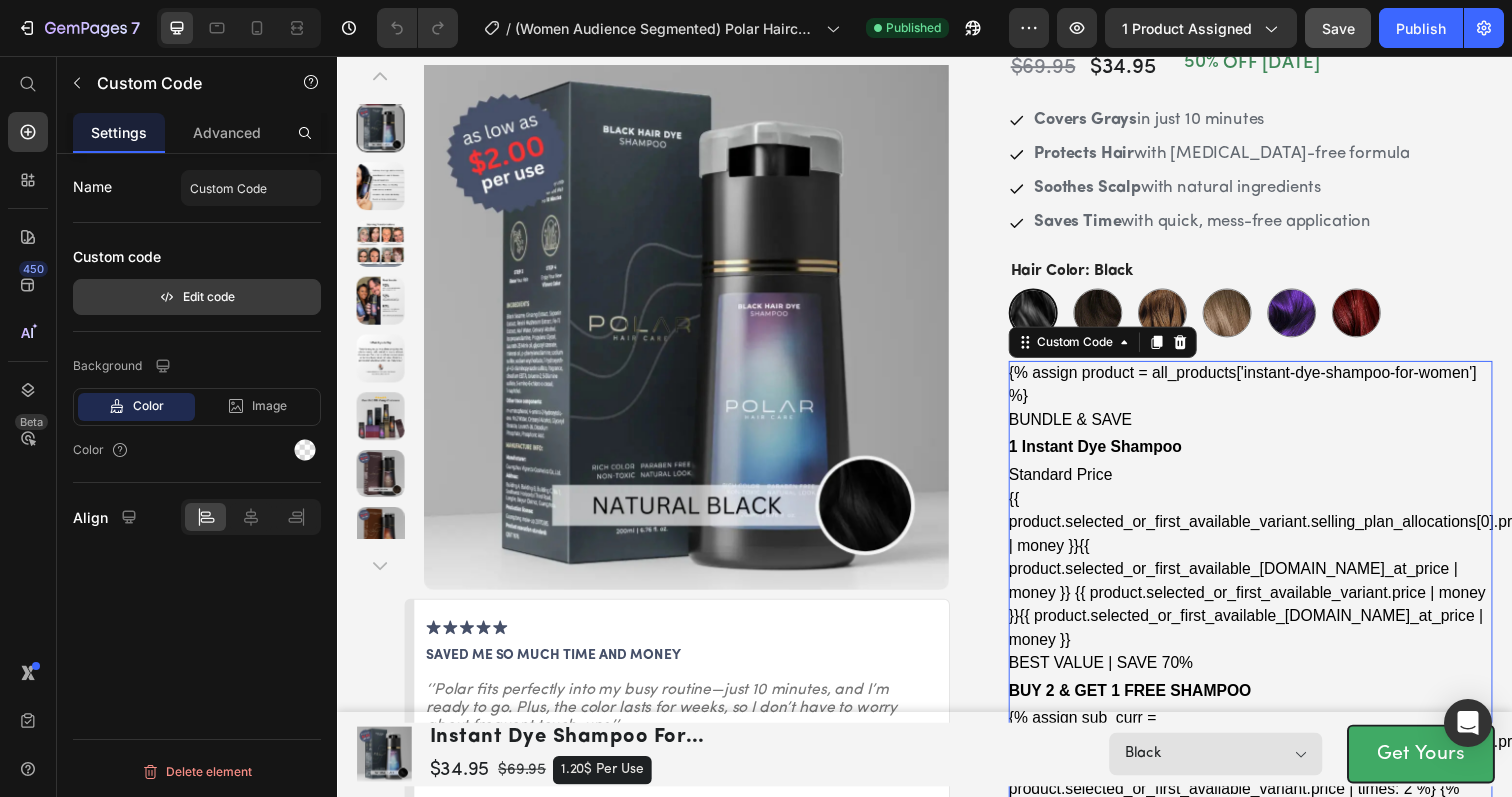 click on "Edit code" at bounding box center [197, 297] 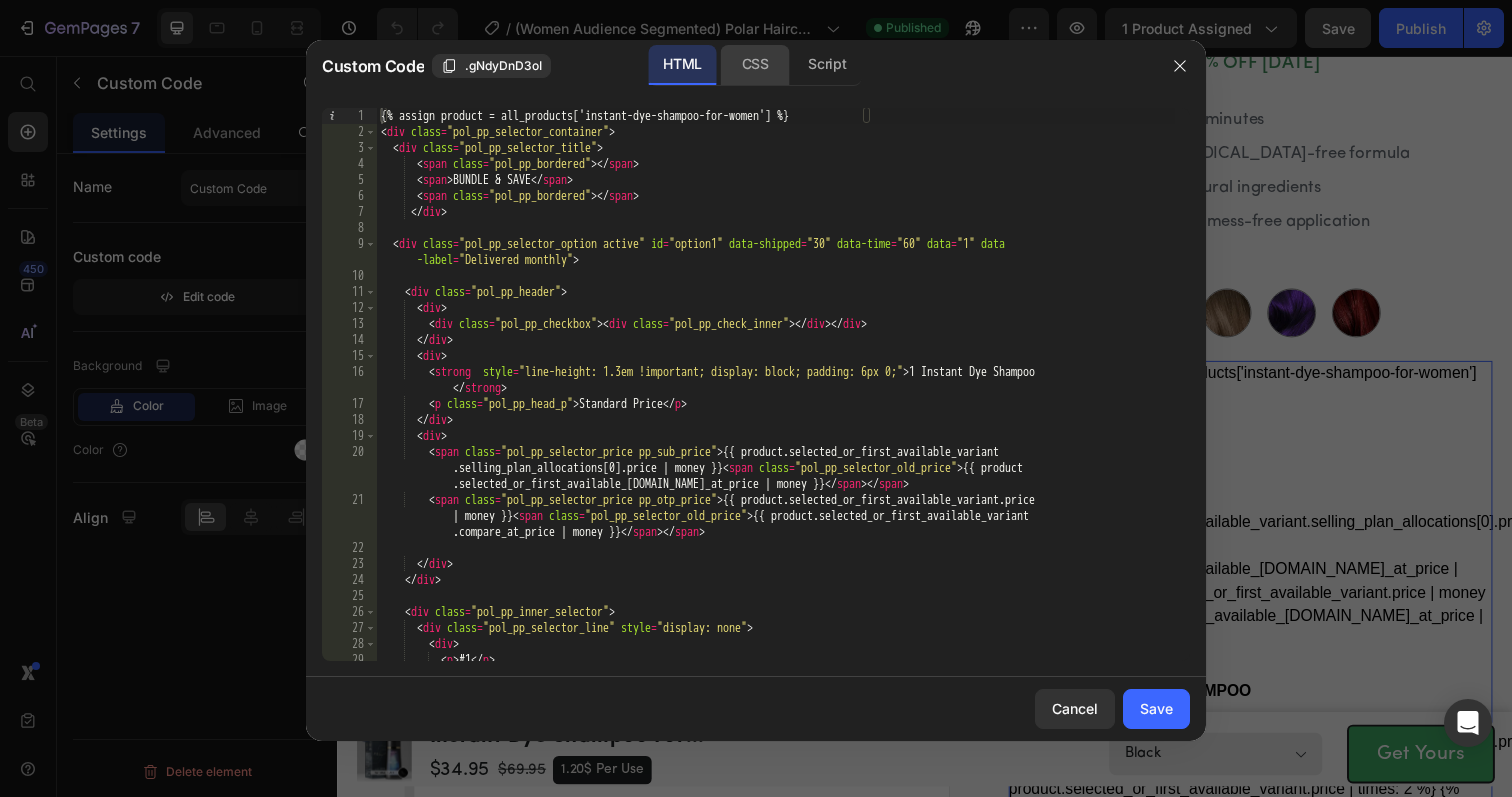 click on "CSS" 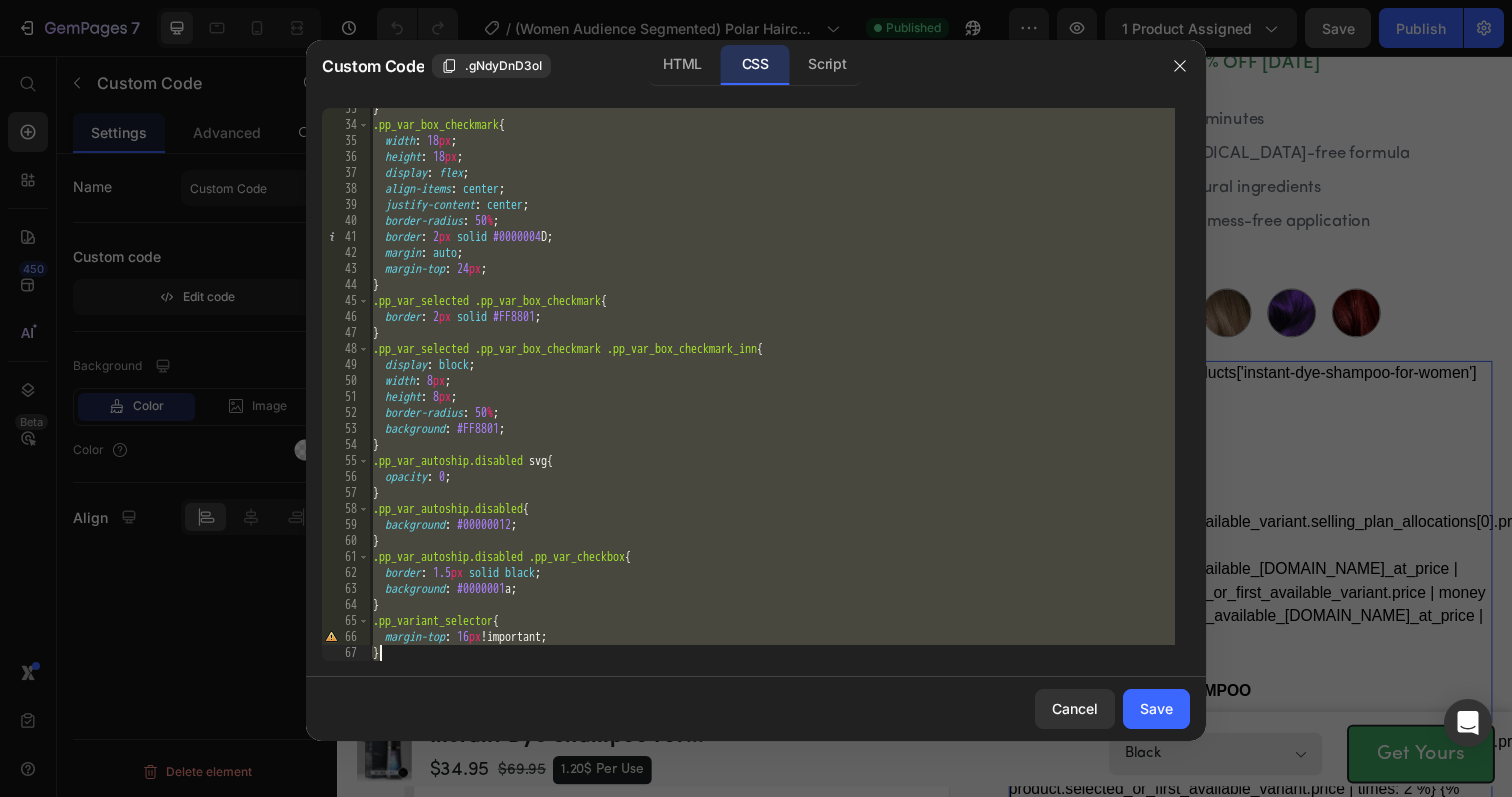 drag, startPoint x: 387, startPoint y: 116, endPoint x: 725, endPoint y: 799, distance: 762.0584 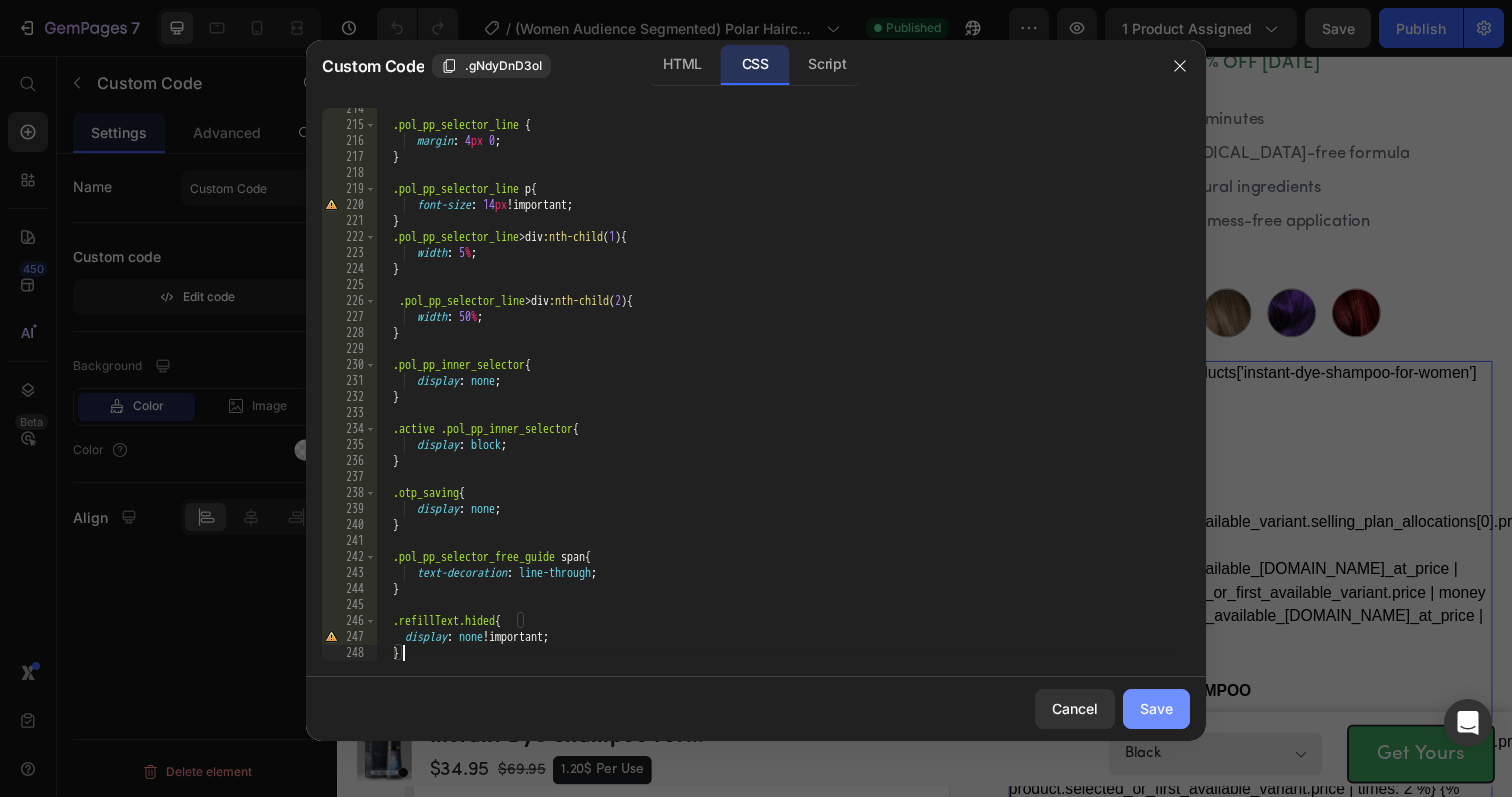 click on "Save" at bounding box center (1156, 708) 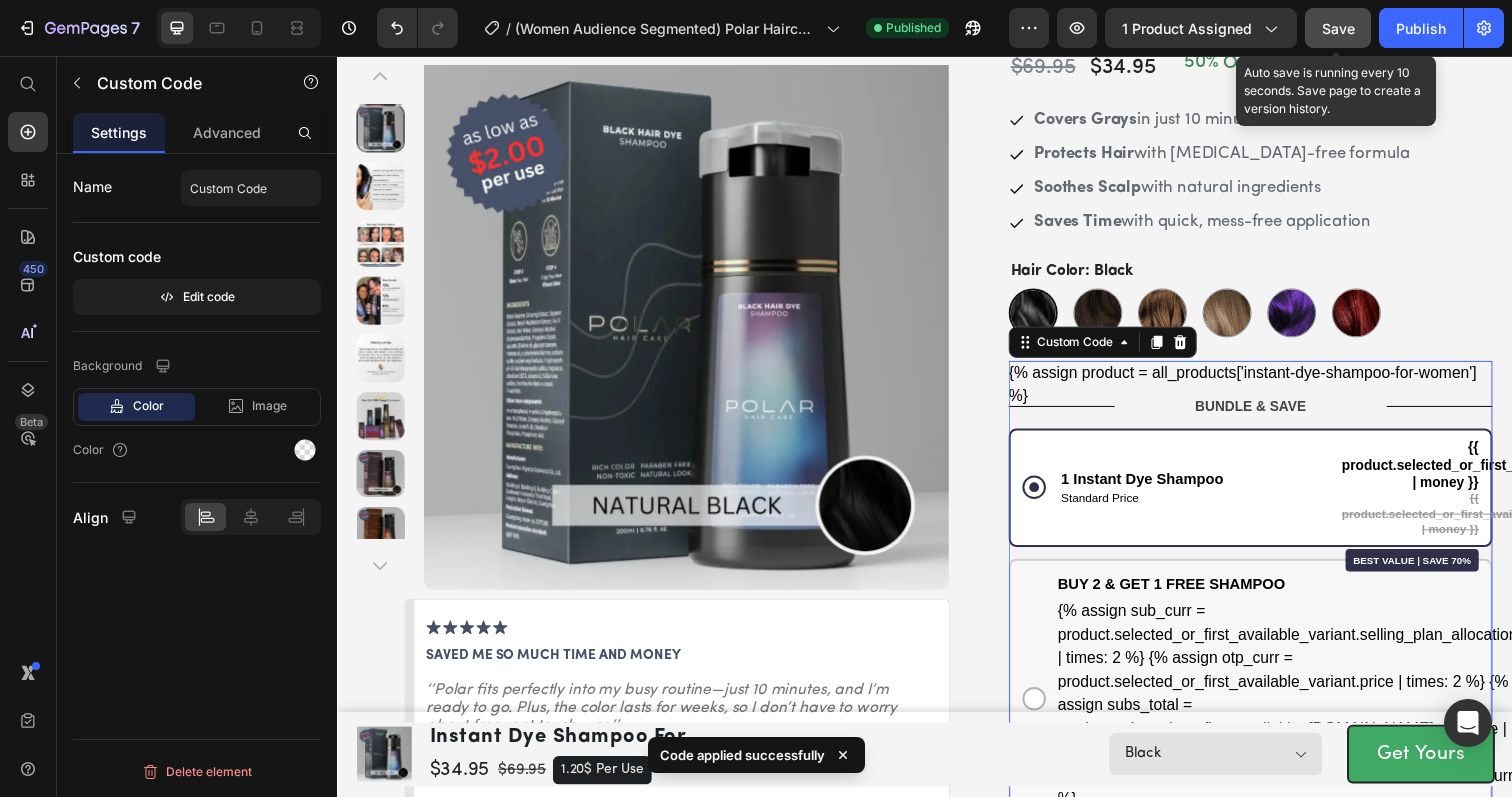 click on "Save" 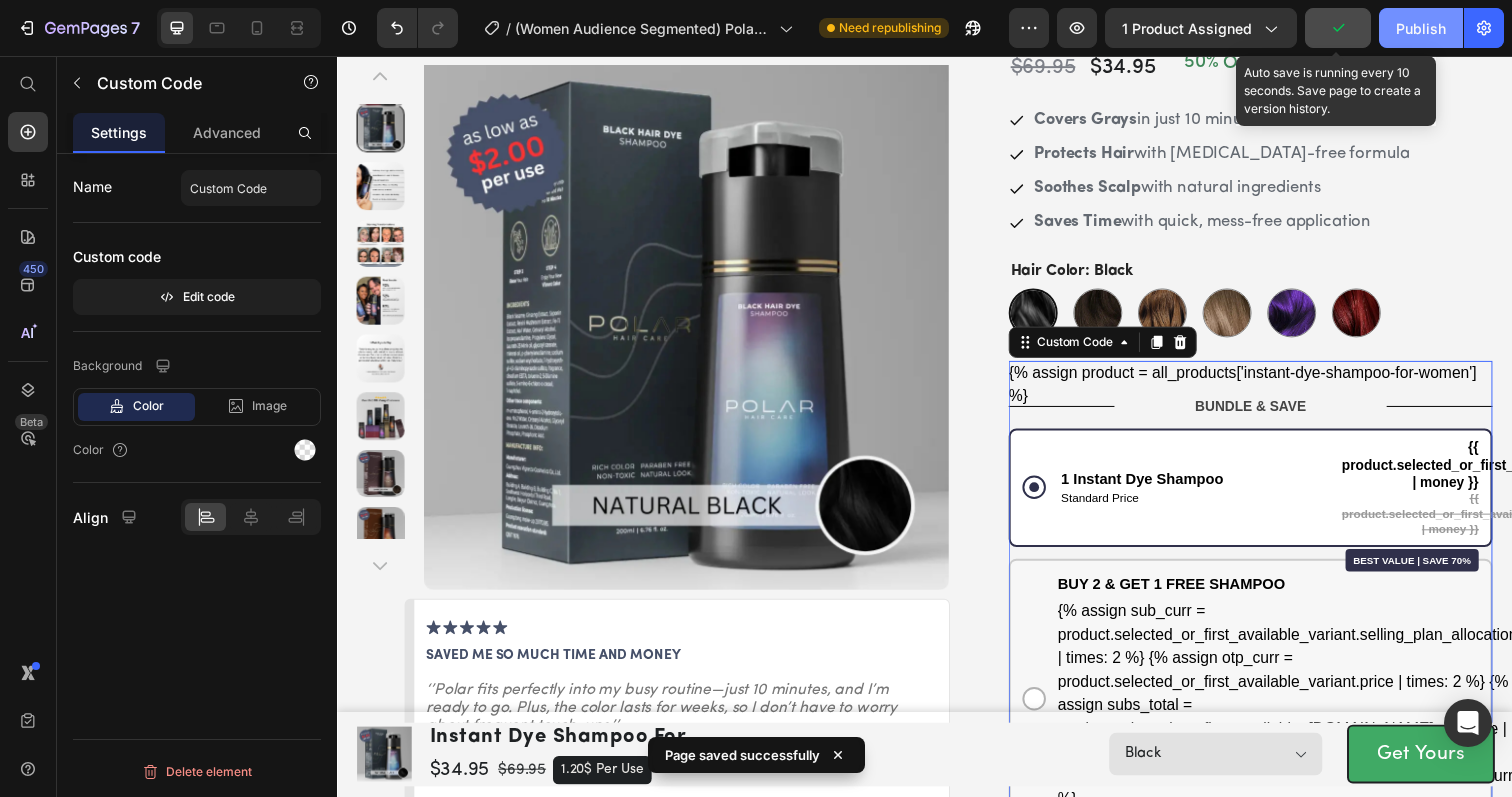 click on "Publish" 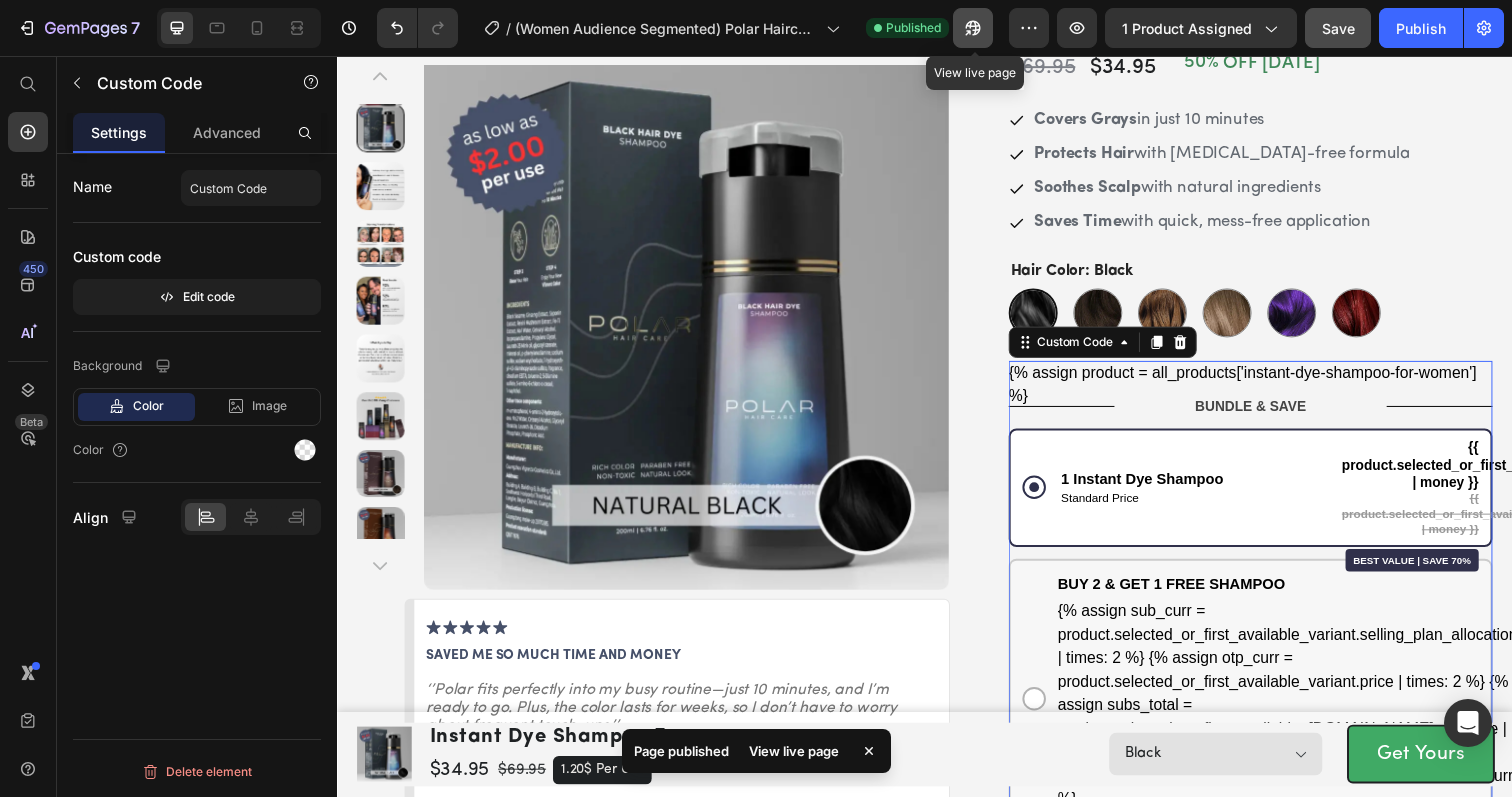 click 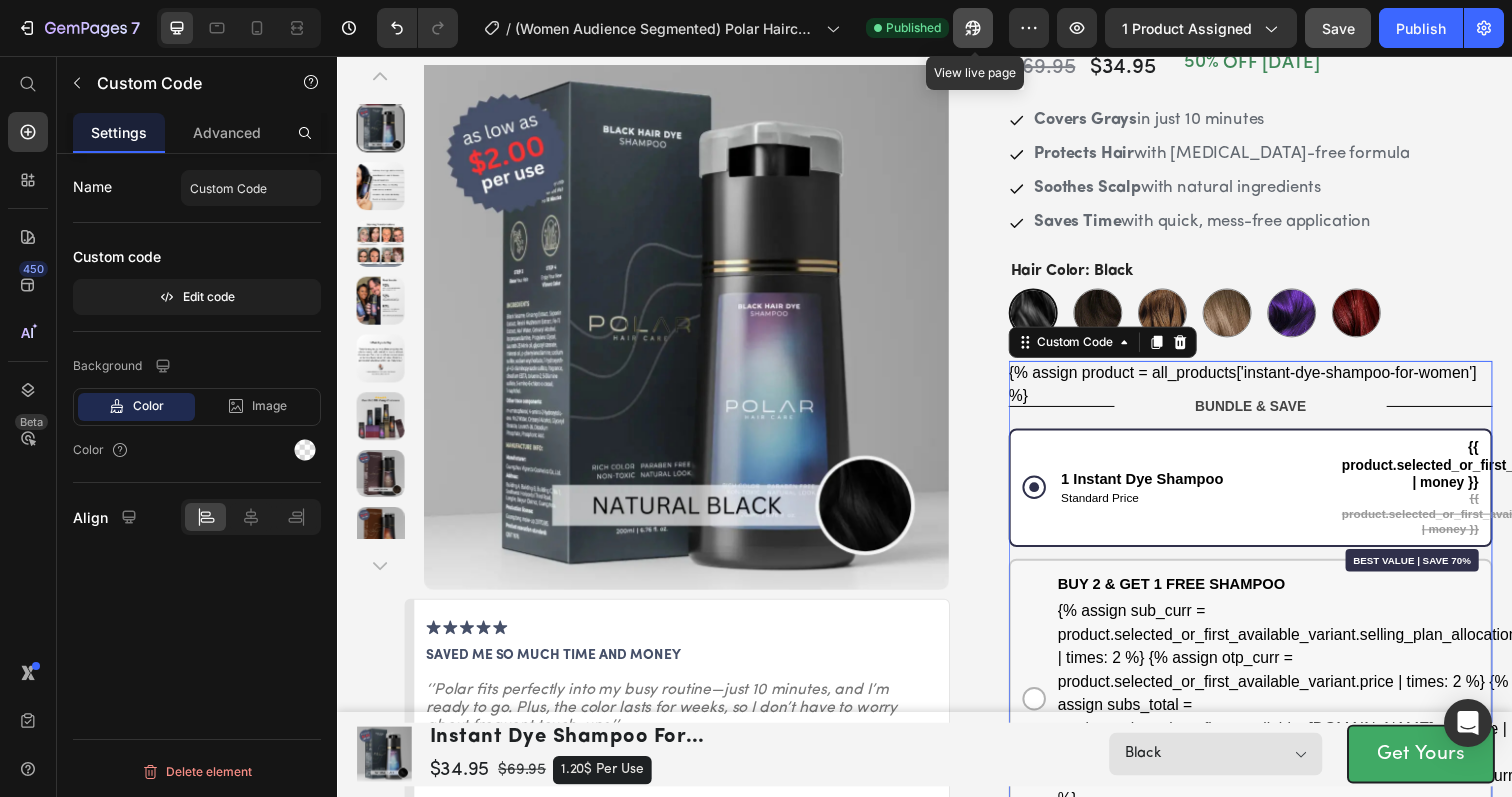 click 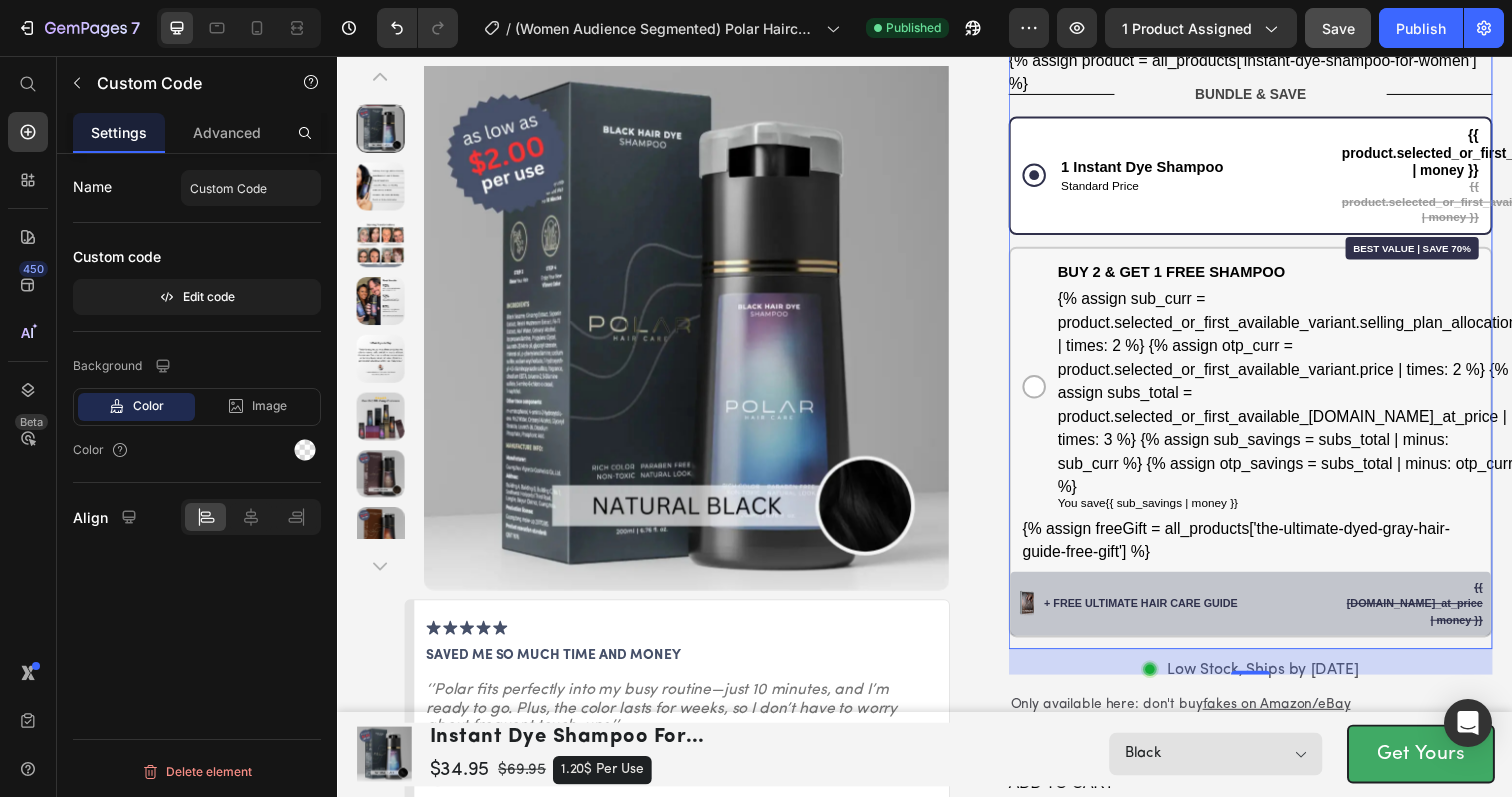 scroll, scrollTop: 671, scrollLeft: 0, axis: vertical 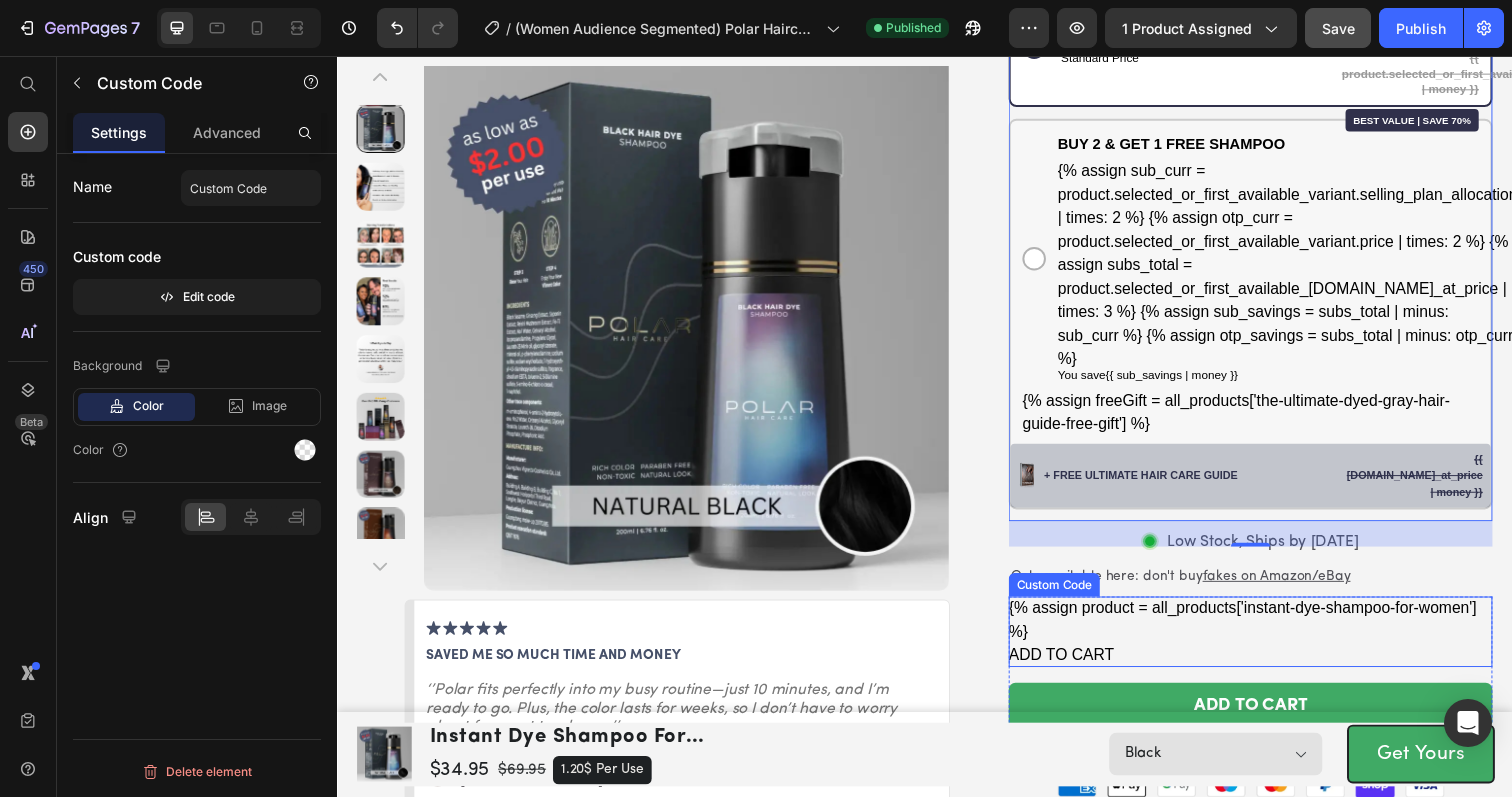 click on "{% assign product = all_products['instant-dye-shampoo-for-women'] %}
ADD TO CART" at bounding box center (1270, 644) 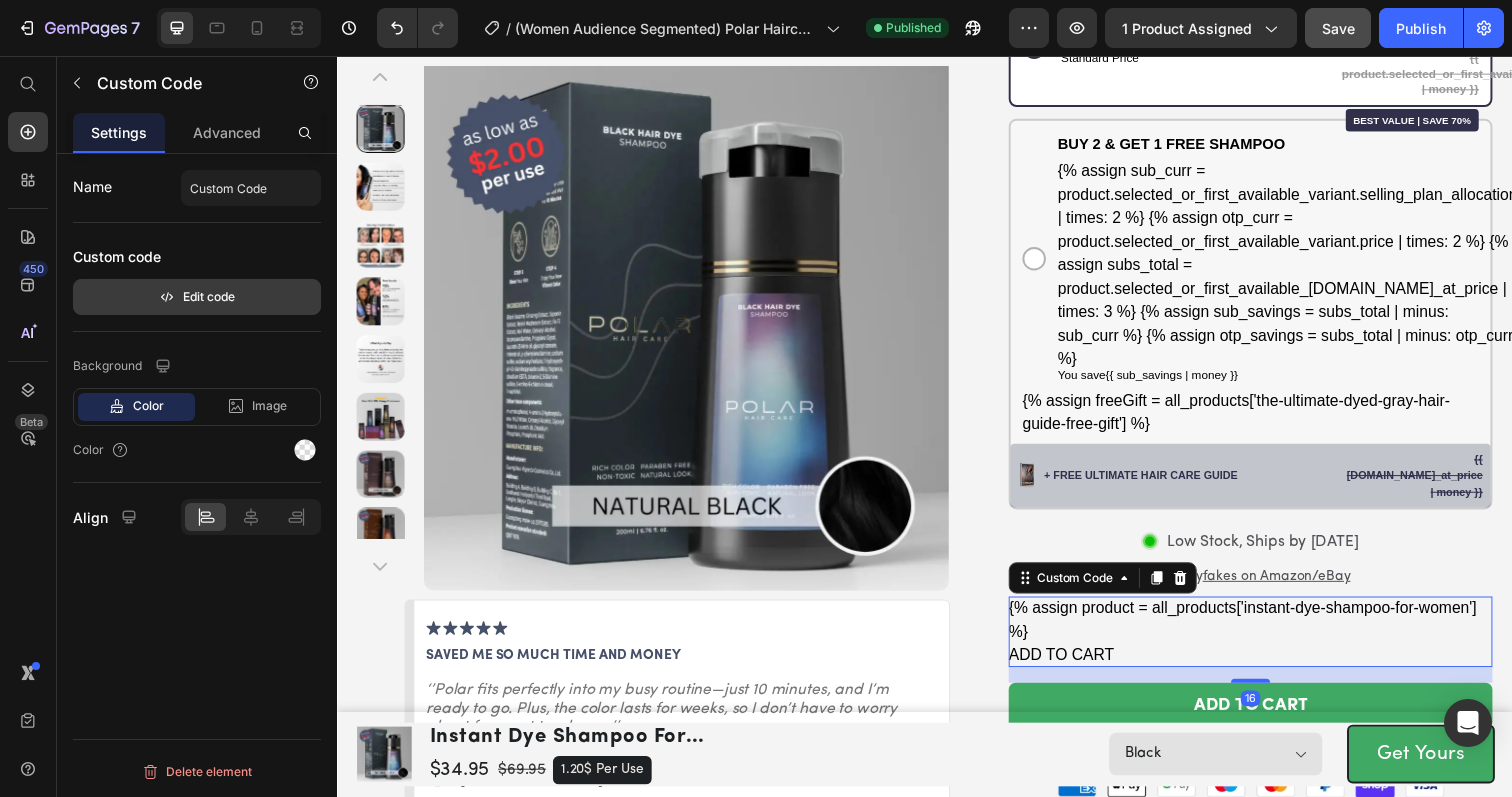 click on "Edit code" at bounding box center (197, 297) 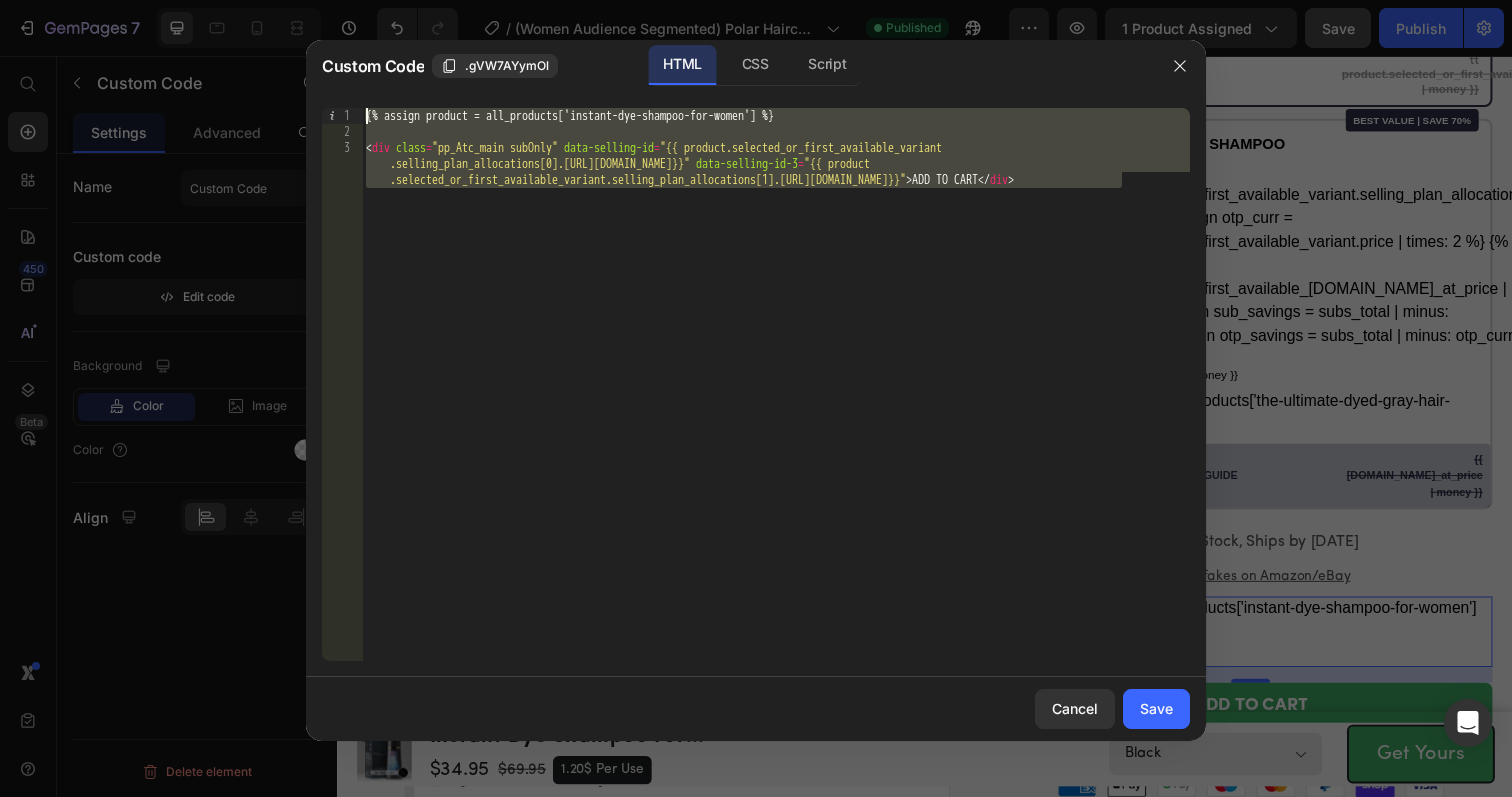 drag, startPoint x: 1127, startPoint y: 185, endPoint x: 368, endPoint y: 112, distance: 762.50244 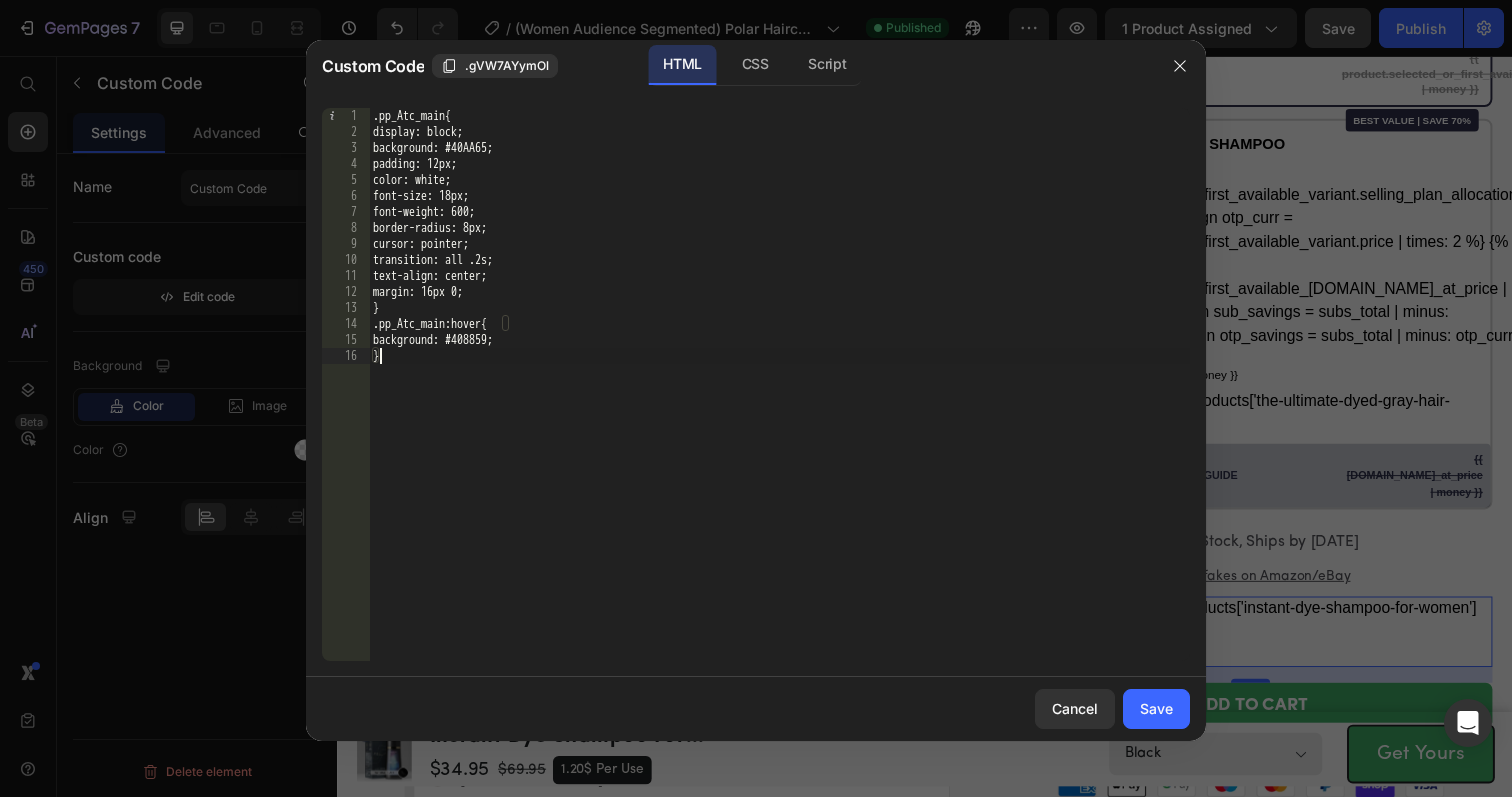 type on "<div class="pp_Atc_main subOnly" data-selling-id="{{ product.selected_or_first_available_variant.selling_plan_allocations[0].[URL][DOMAIN_NAME]}}" data-selling-id-3="{{ product.selected_or_first_available_variant.selling_plan_allocations[1].[URL][DOMAIN_NAME]}}">ADD TO CART</div>" 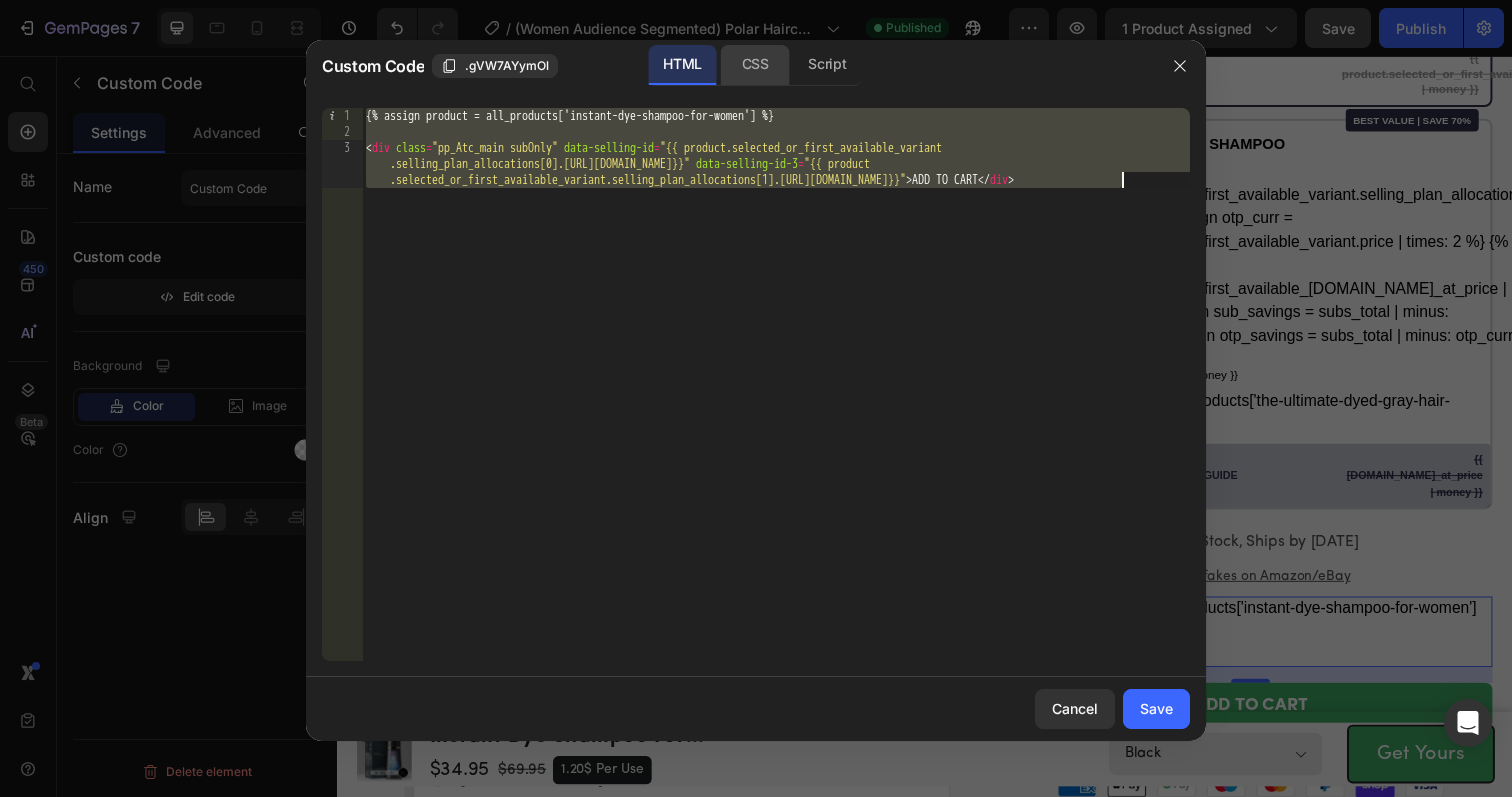 click on "CSS" 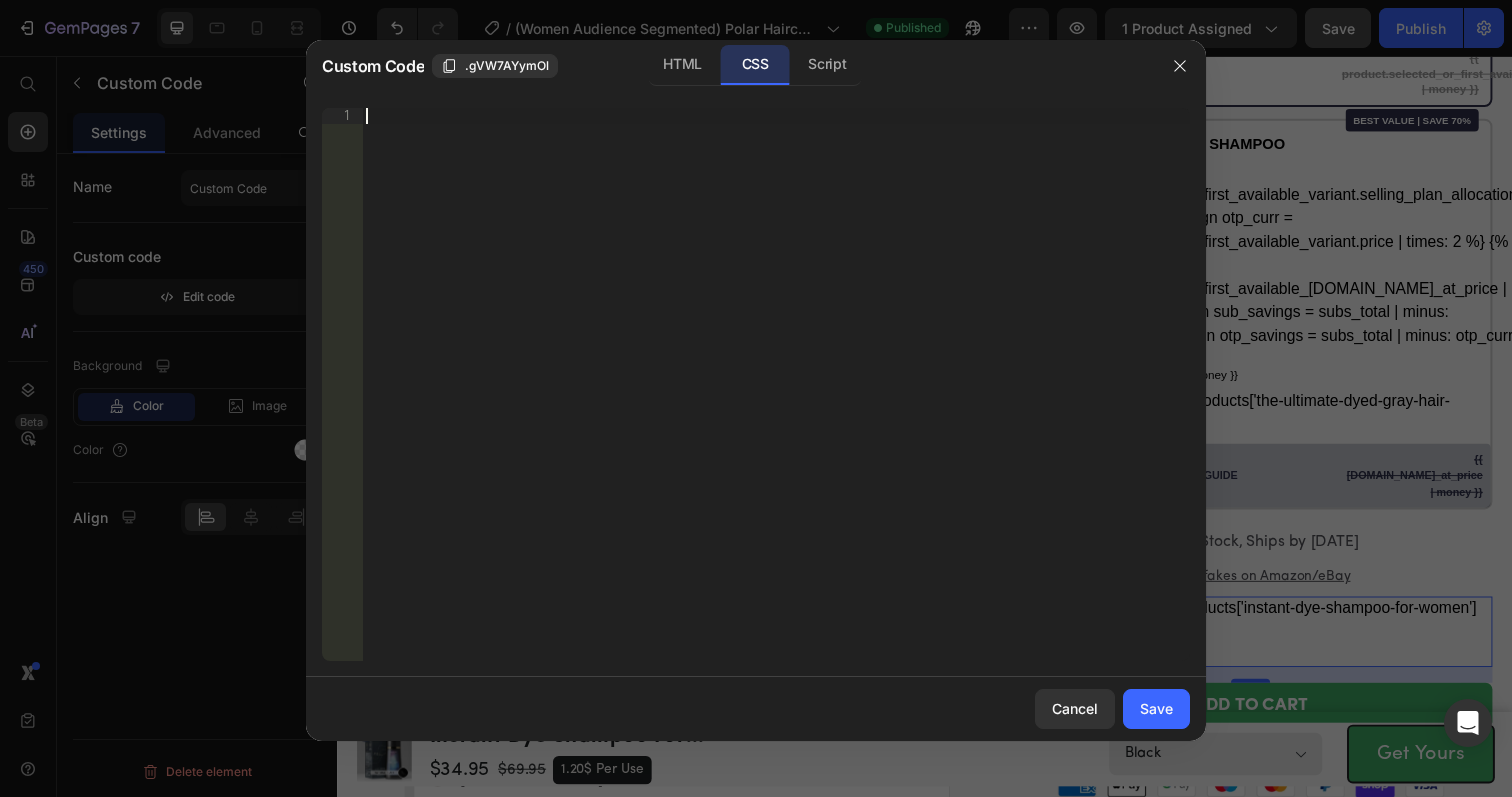 click on "Insert the CSS code to style your content right here." at bounding box center (776, 400) 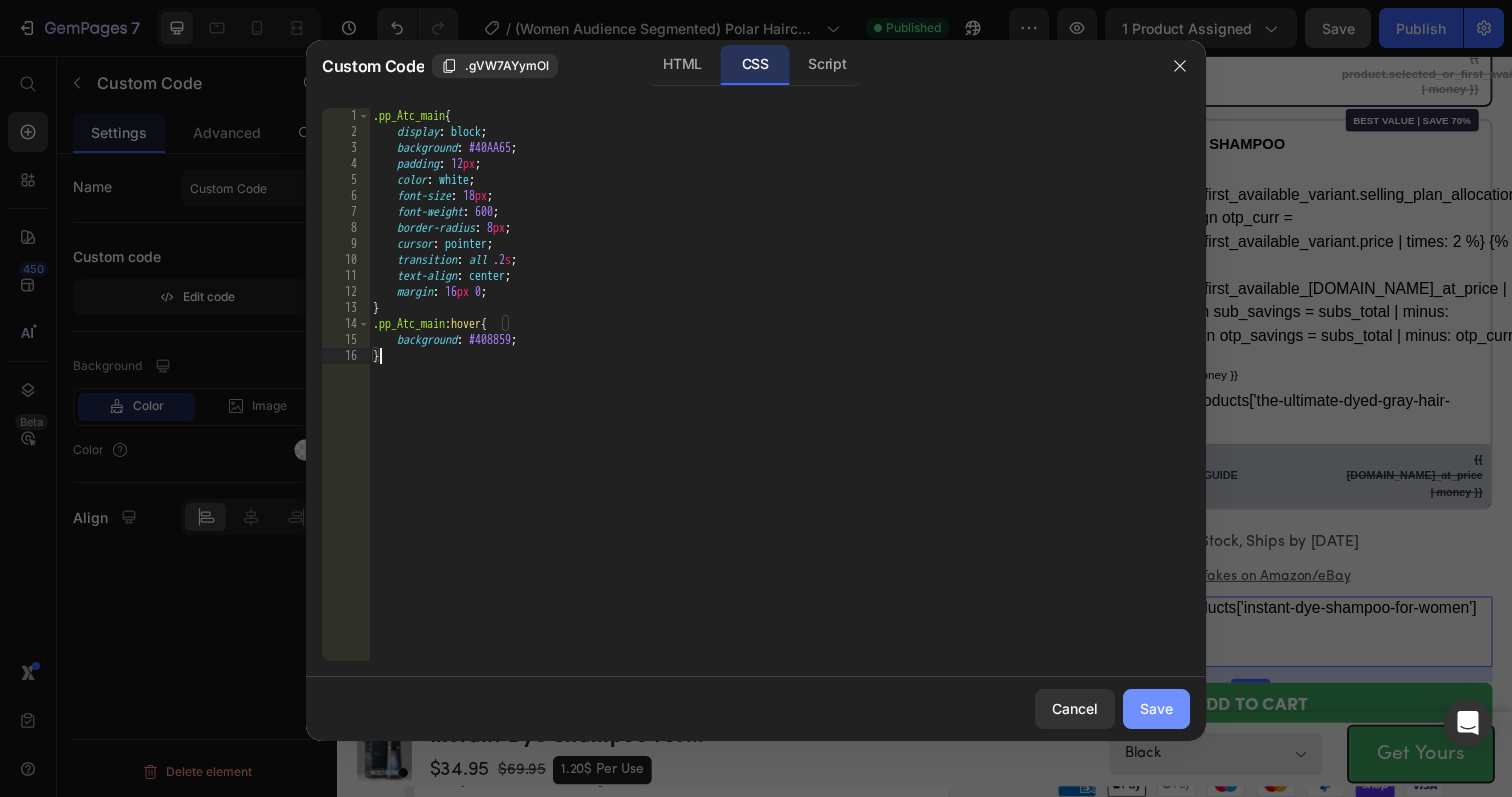 click on "Save" at bounding box center [1156, 708] 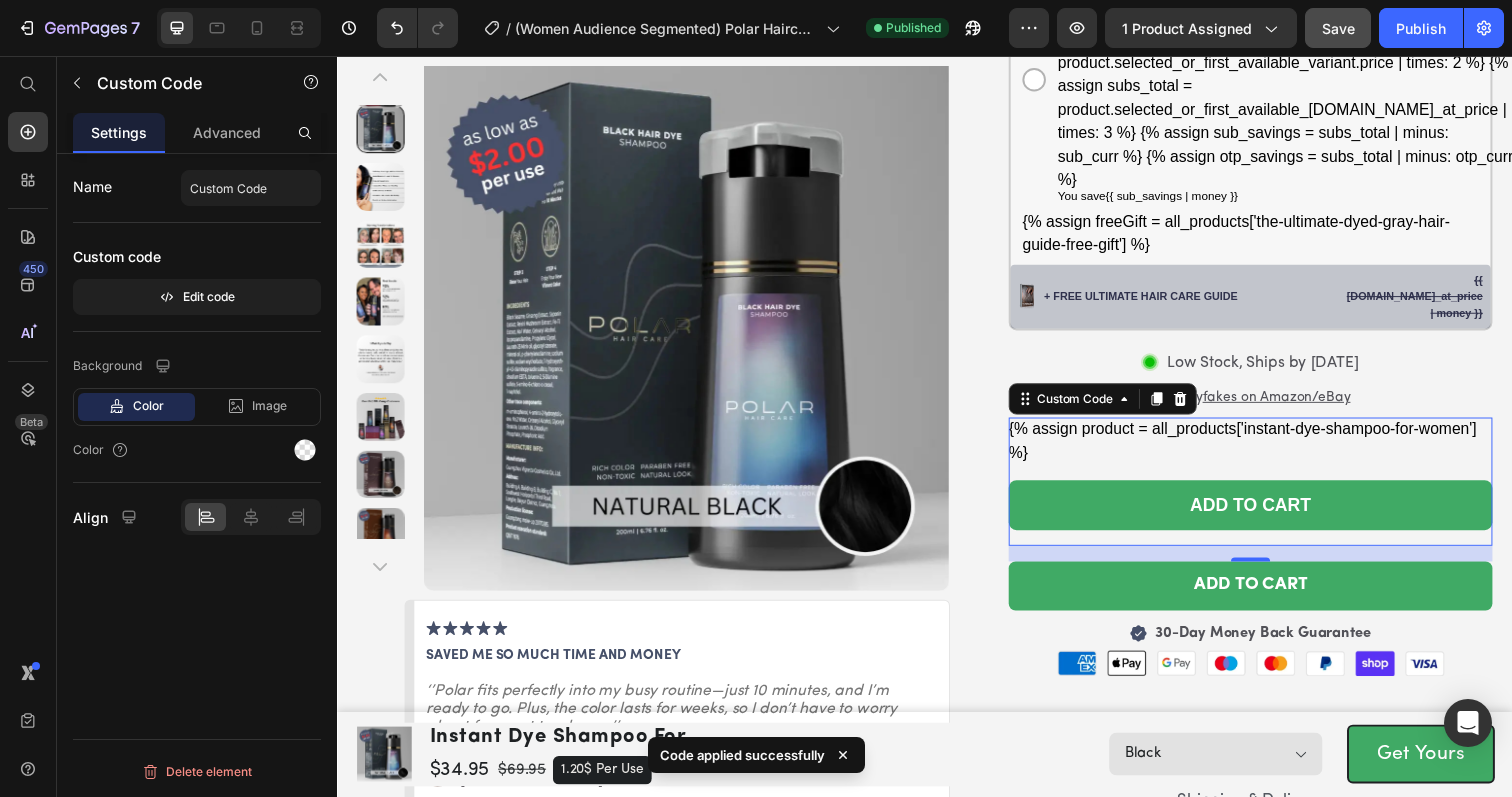 scroll, scrollTop: 890, scrollLeft: 0, axis: vertical 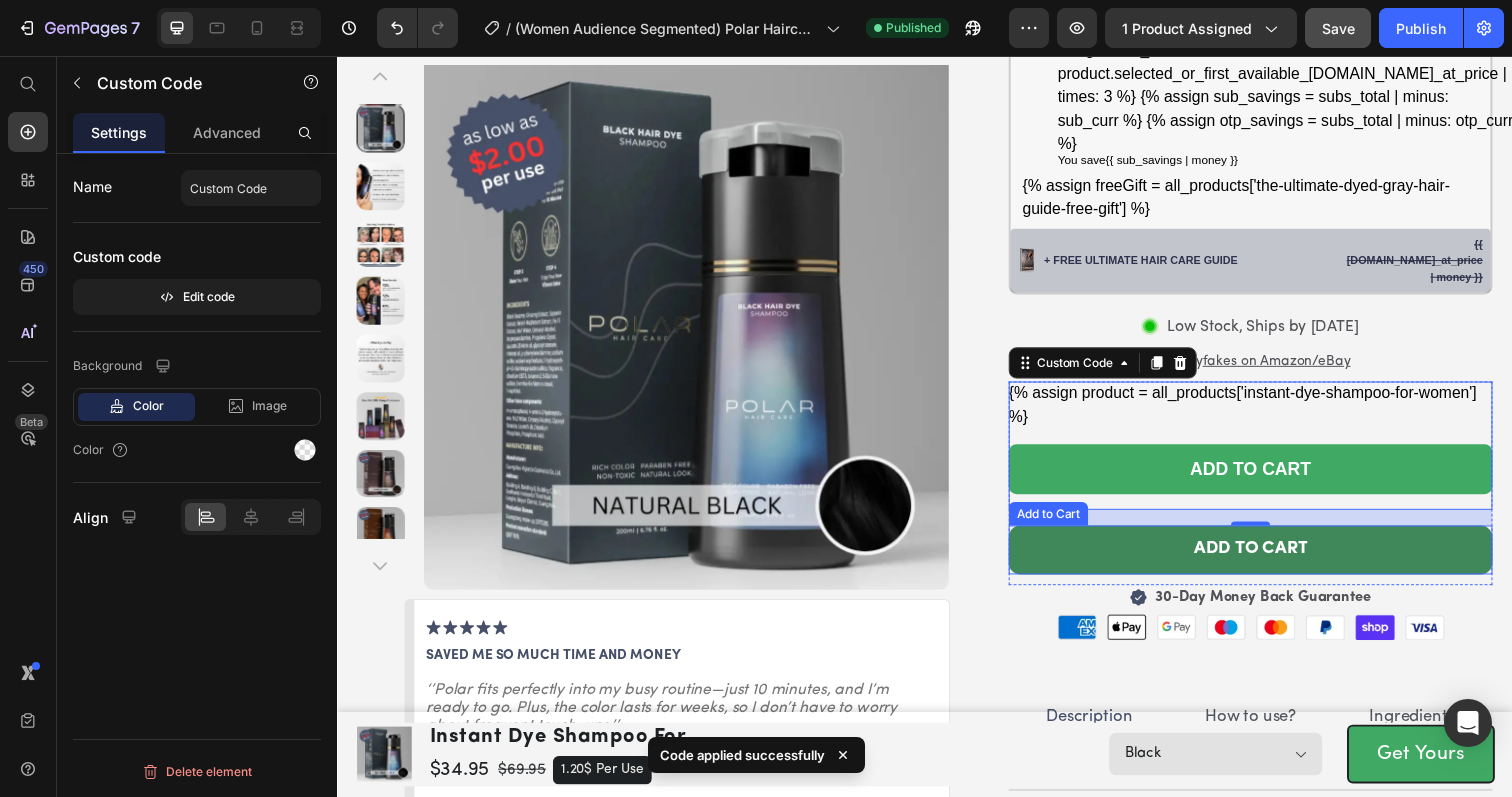 click on "ADD TO CART" at bounding box center (1270, 561) 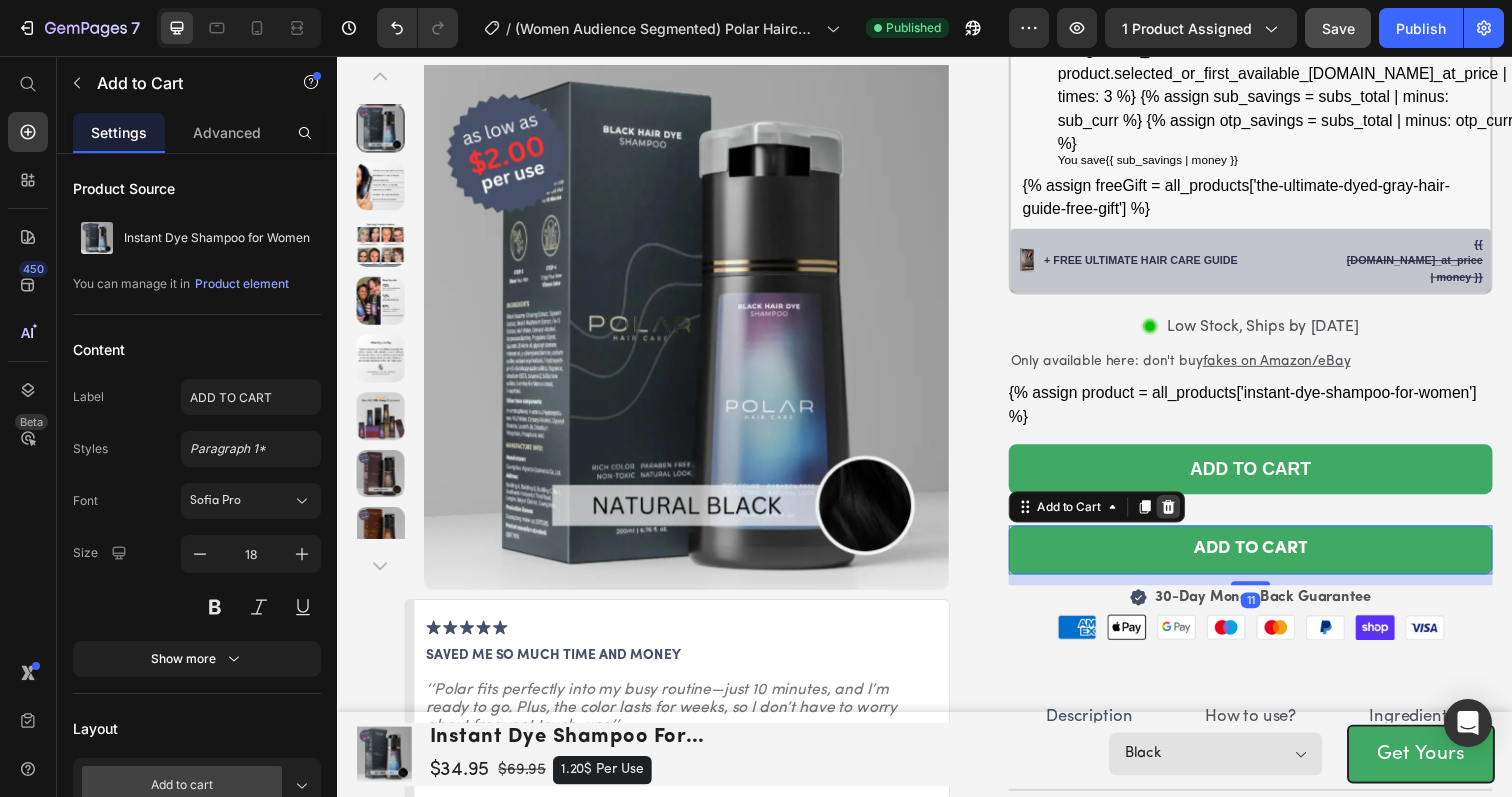 click 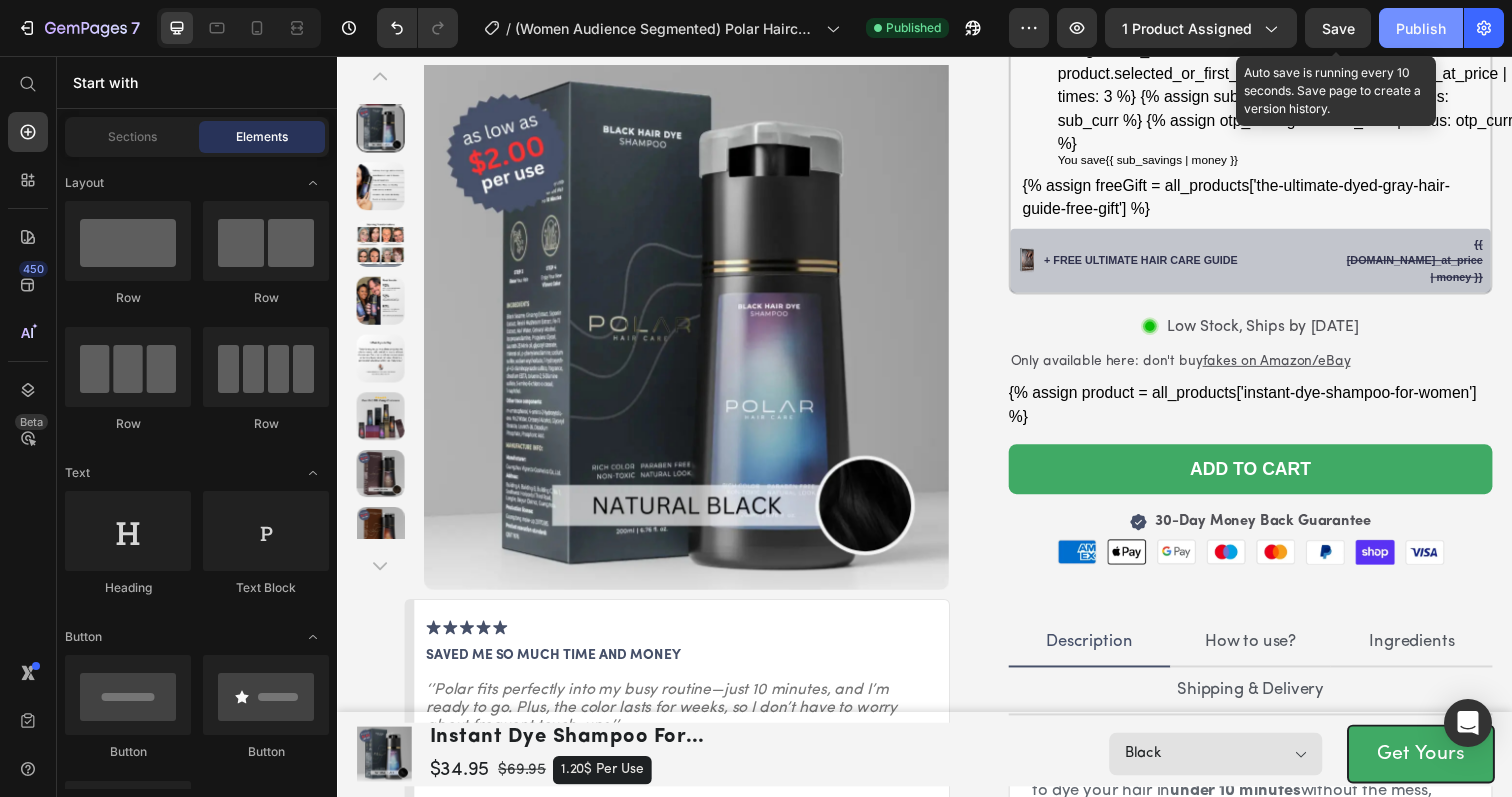 drag, startPoint x: 1364, startPoint y: 30, endPoint x: 1410, endPoint y: 31, distance: 46.010868 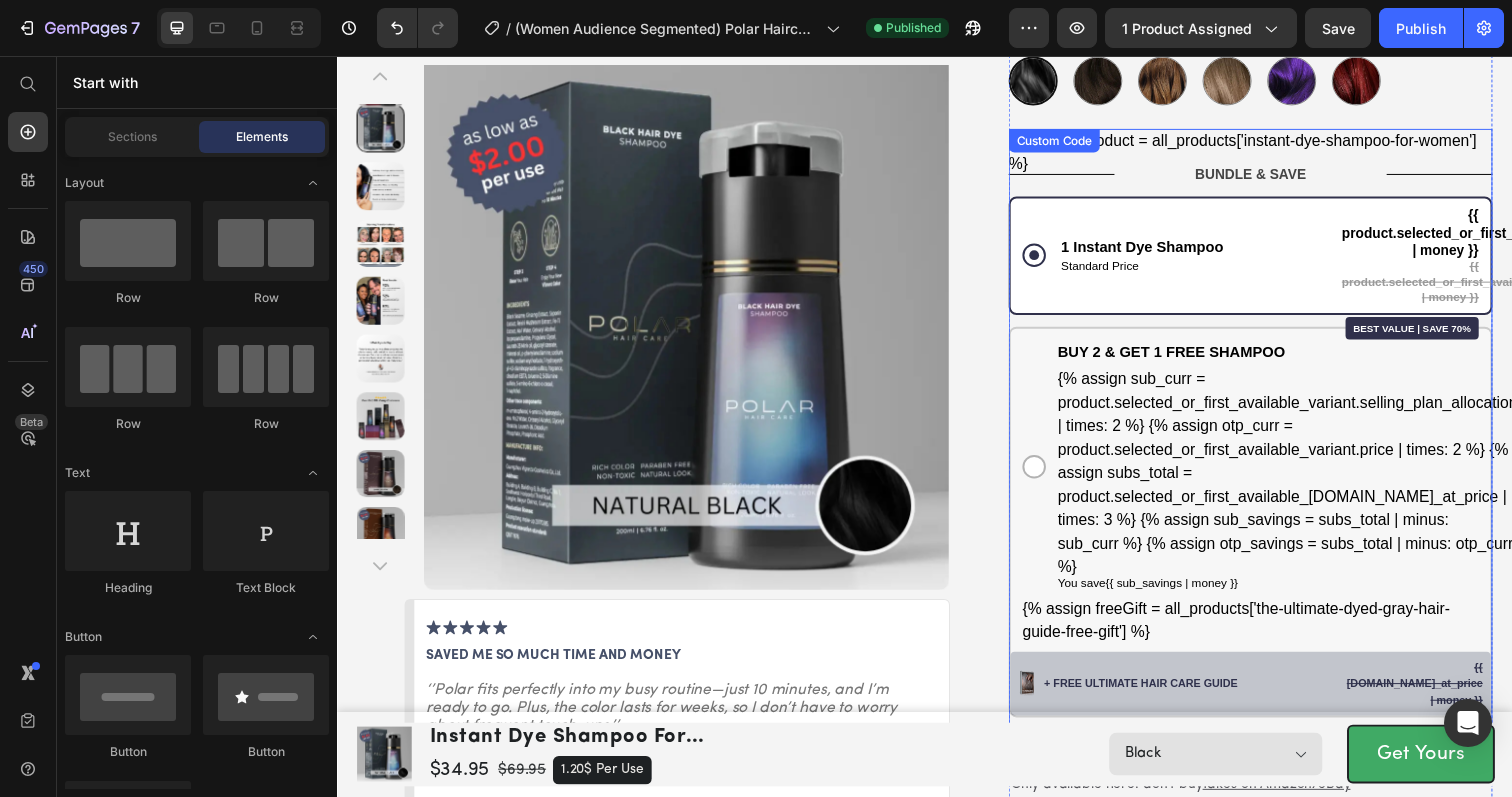 scroll, scrollTop: 433, scrollLeft: 0, axis: vertical 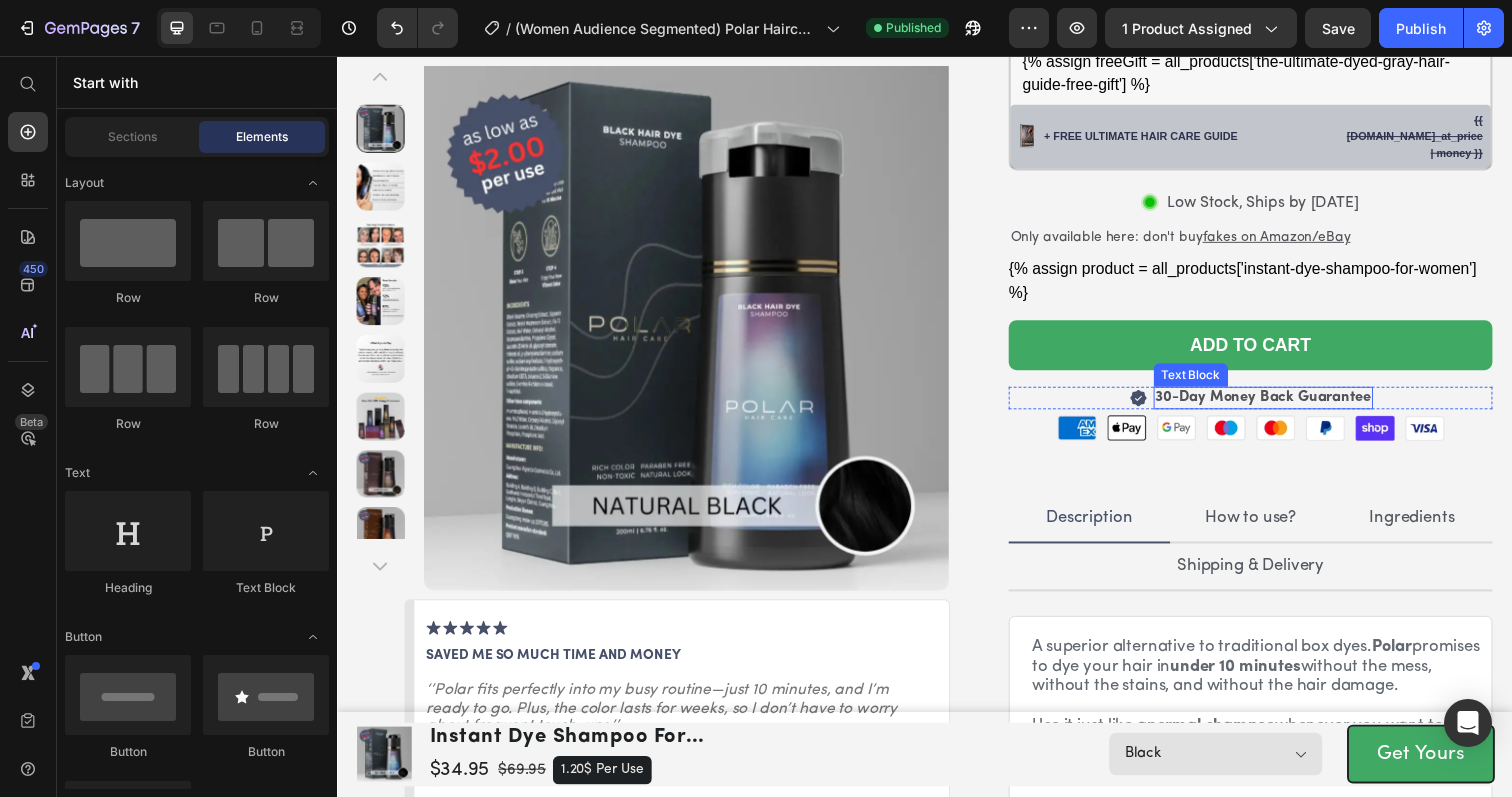click on "30-Day Money Back Guarantee" at bounding box center (1283, 405) 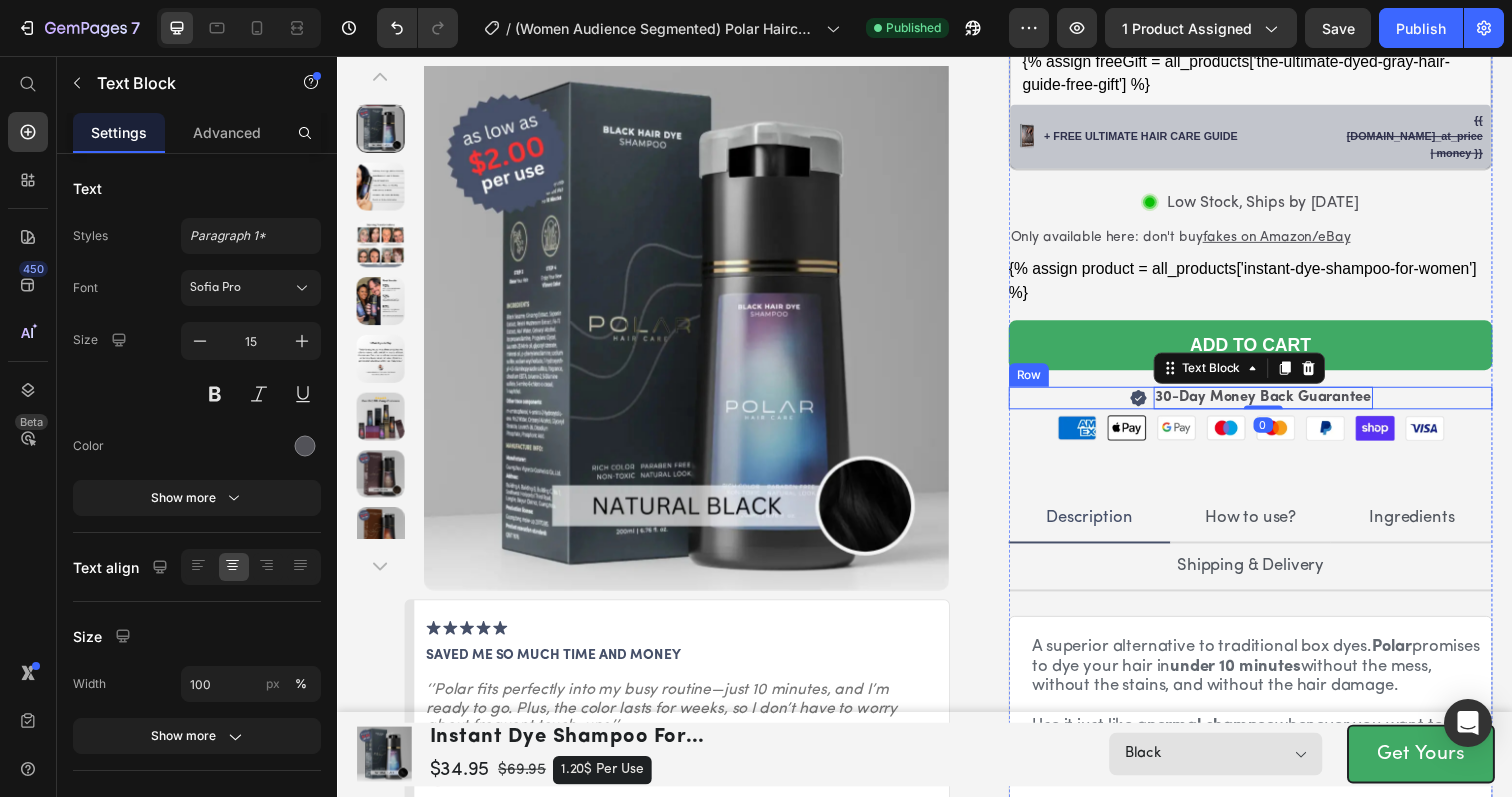 click on "Icon 30-Day Money Back Guarantee Text Block   0 Row" at bounding box center (1270, 405) 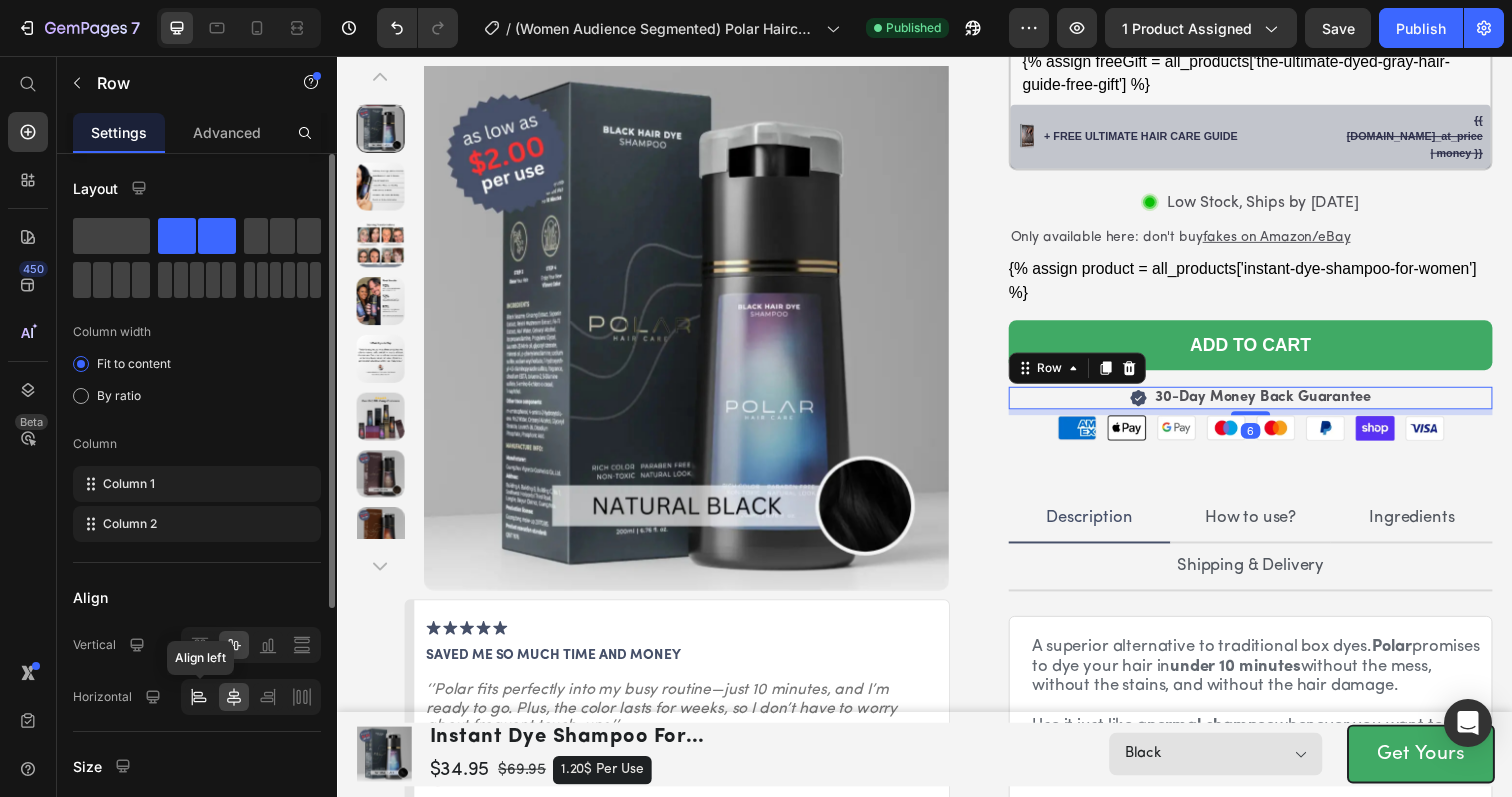 click 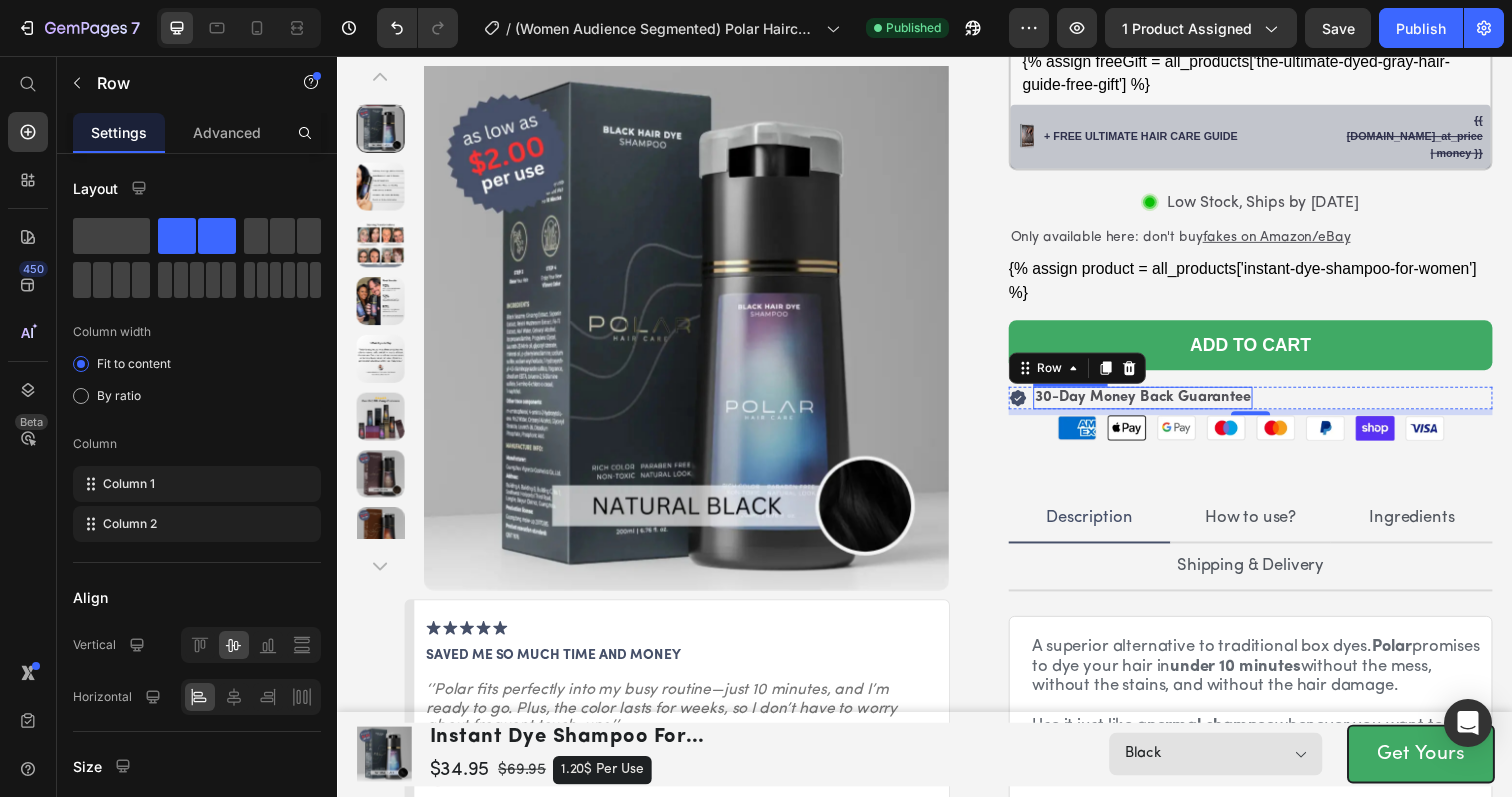 click on "30-Day Money Back Guarantee" at bounding box center [1160, 405] 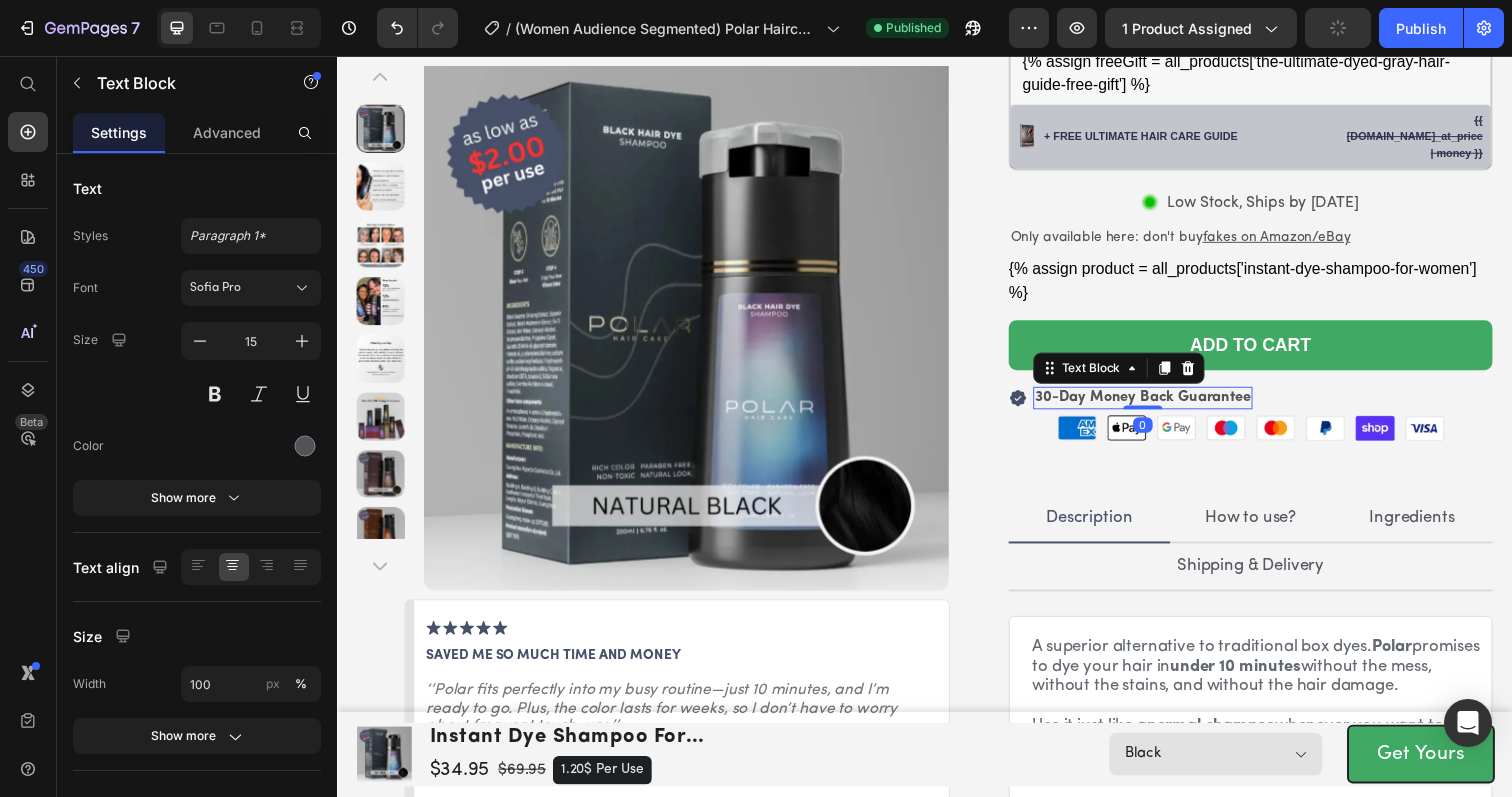 click on "30-Day Money Back Guarantee" at bounding box center [1160, 405] 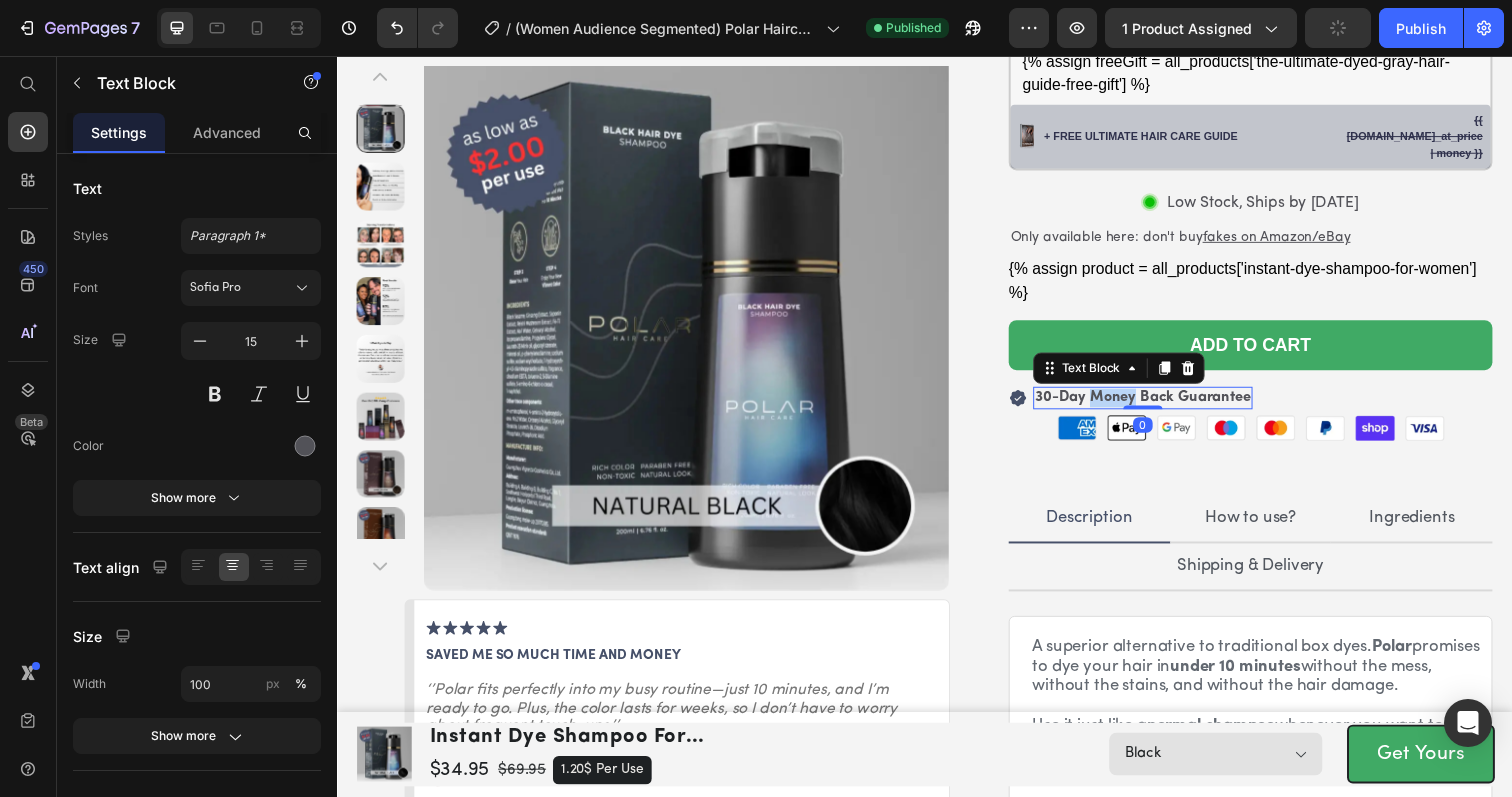 click on "30-Day Money Back Guarantee" at bounding box center (1160, 405) 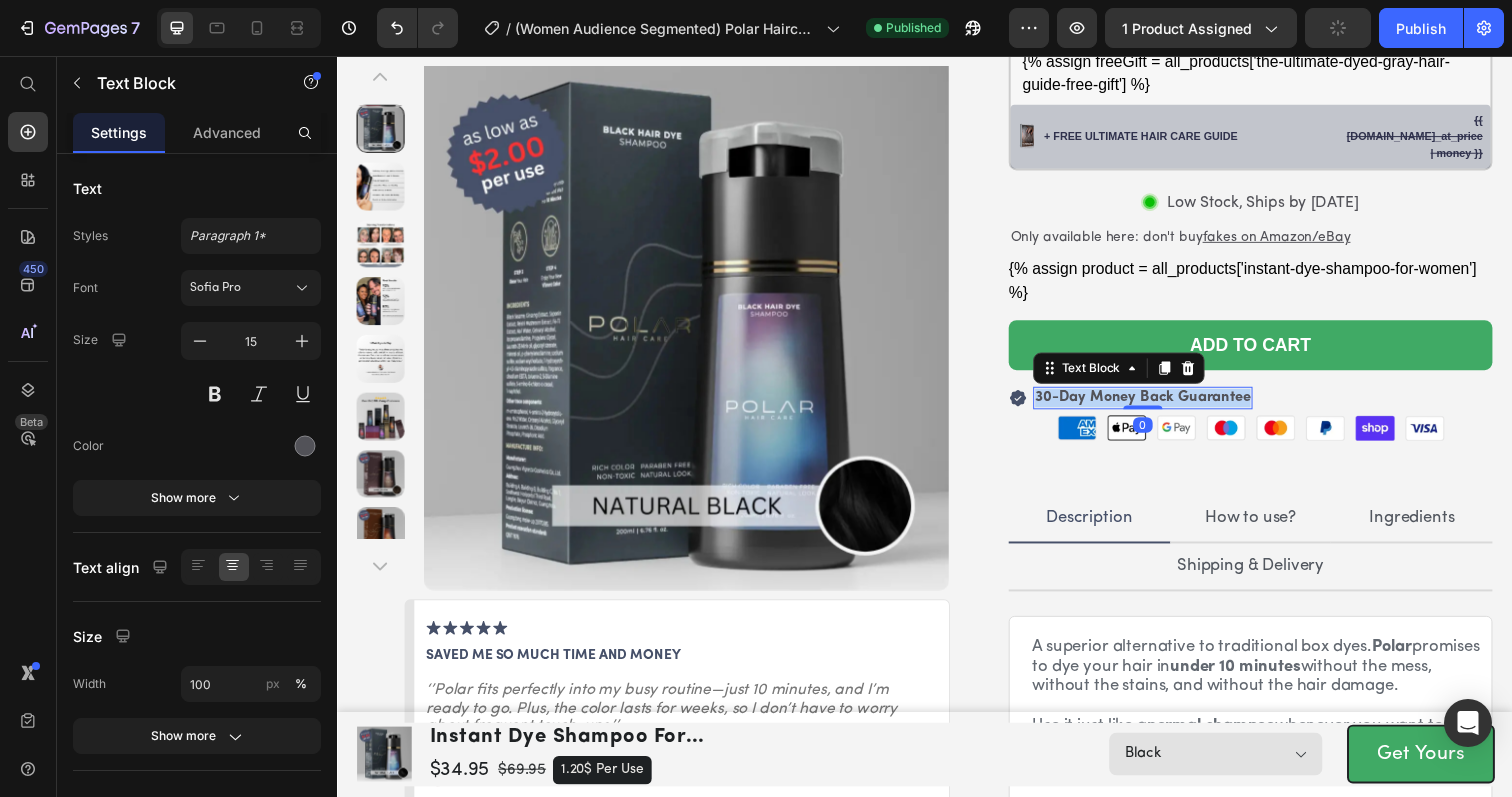 click on "30-Day Money Back Guarantee" at bounding box center [1160, 405] 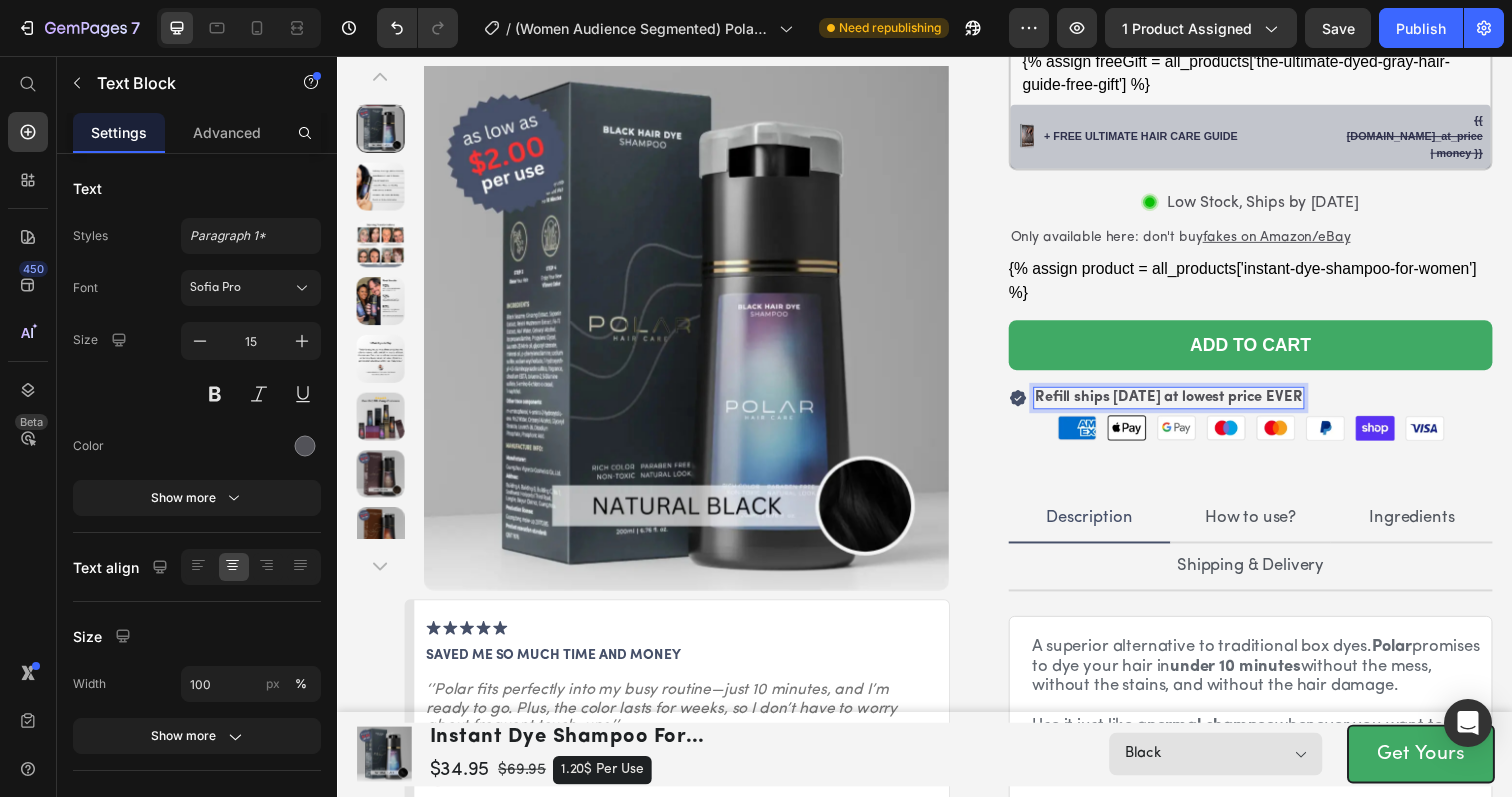 click on "Refill ships [DATE] at lowest price EVER" at bounding box center (1186, 405) 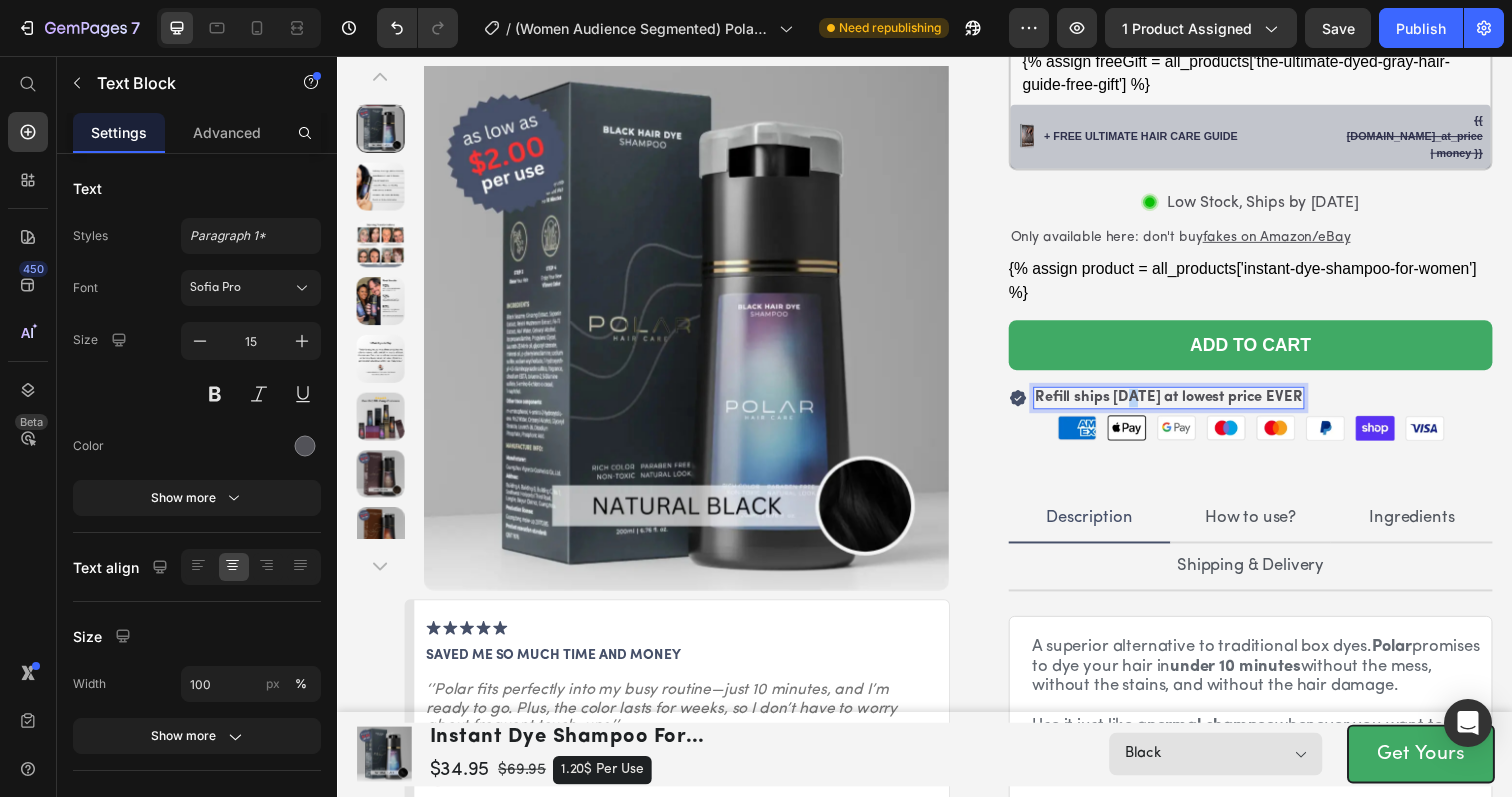 click on "Refill ships [DATE] at lowest price EVER" at bounding box center [1186, 405] 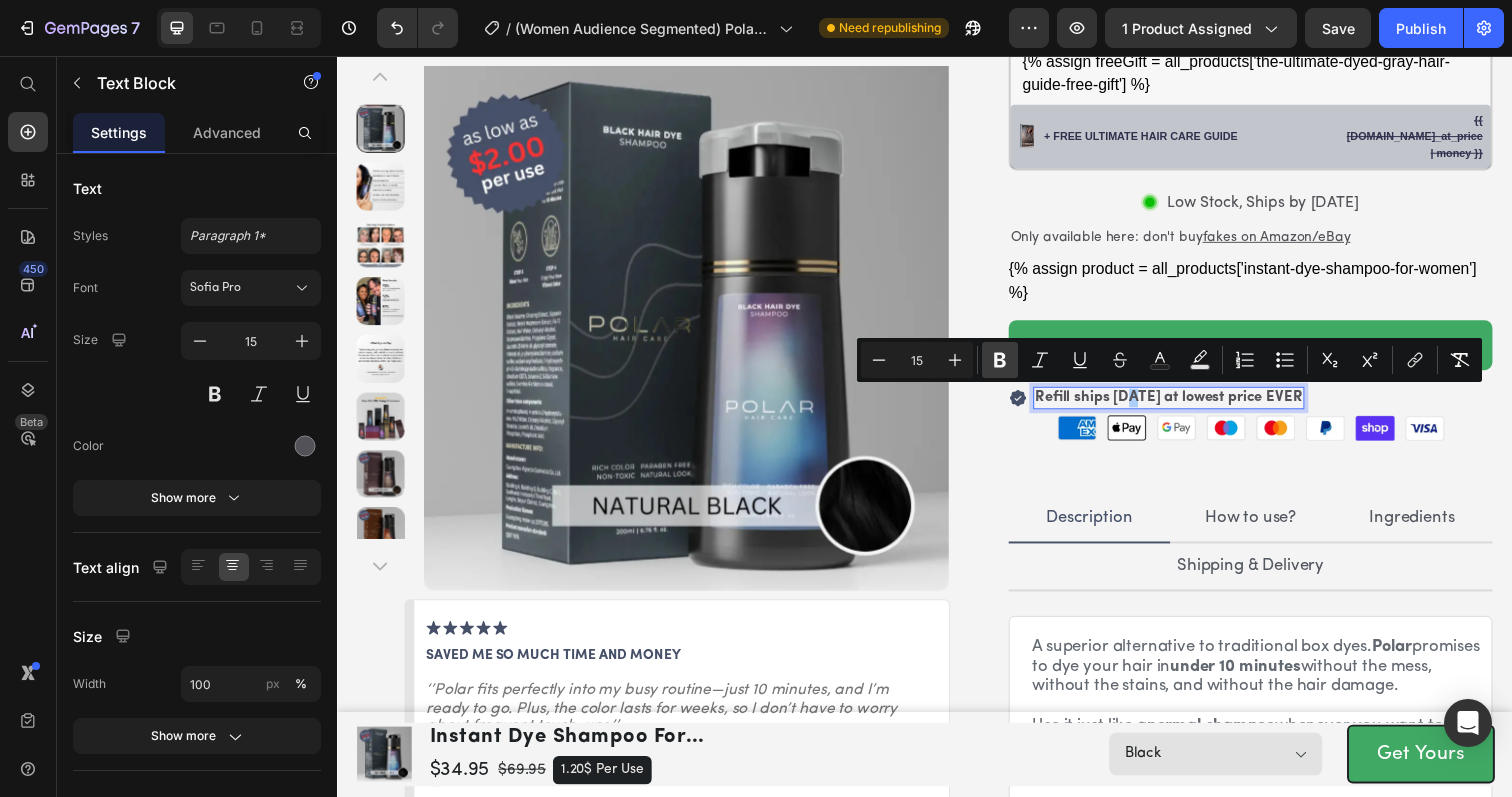 click 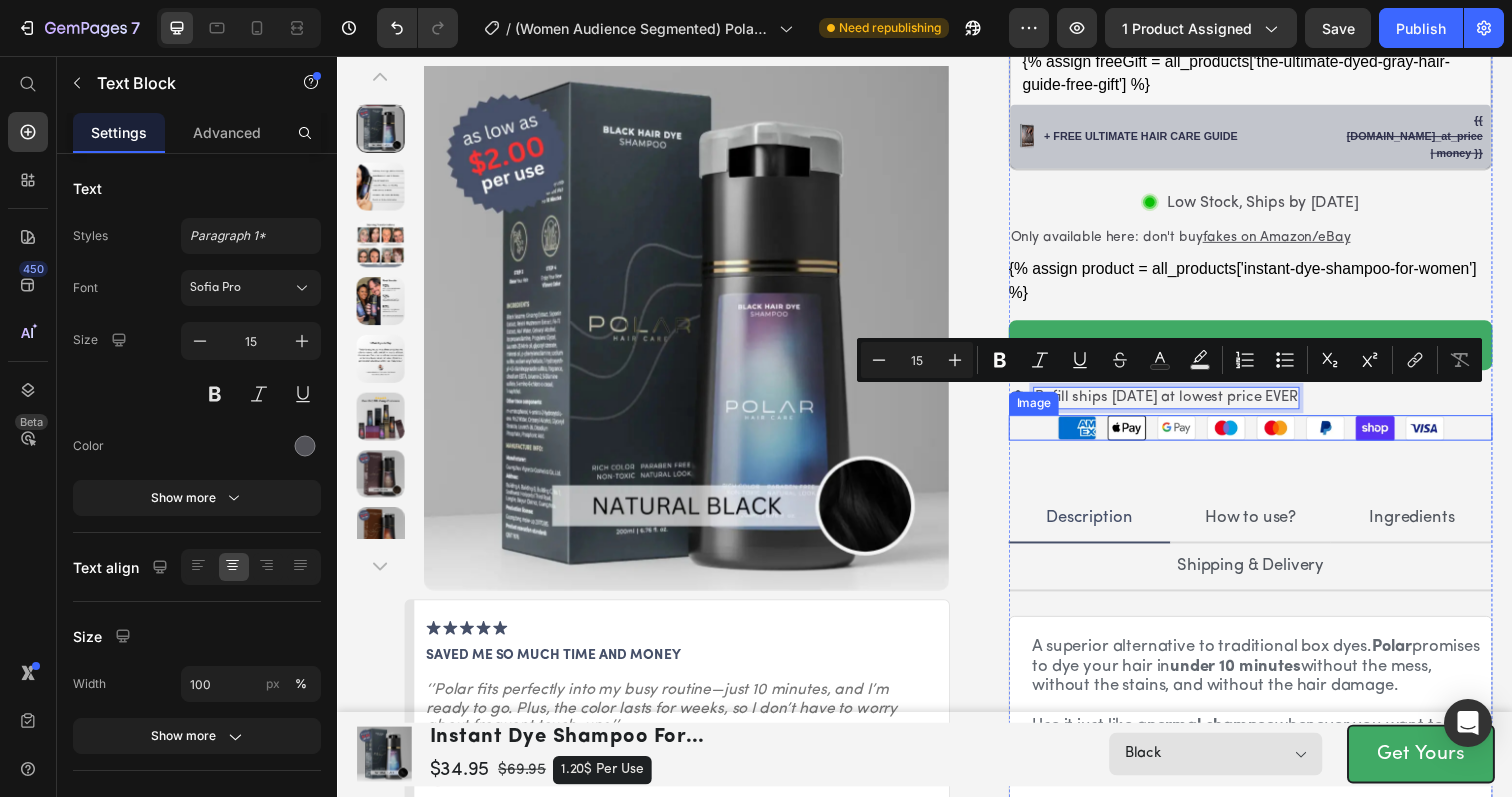 click at bounding box center (1270, 436) 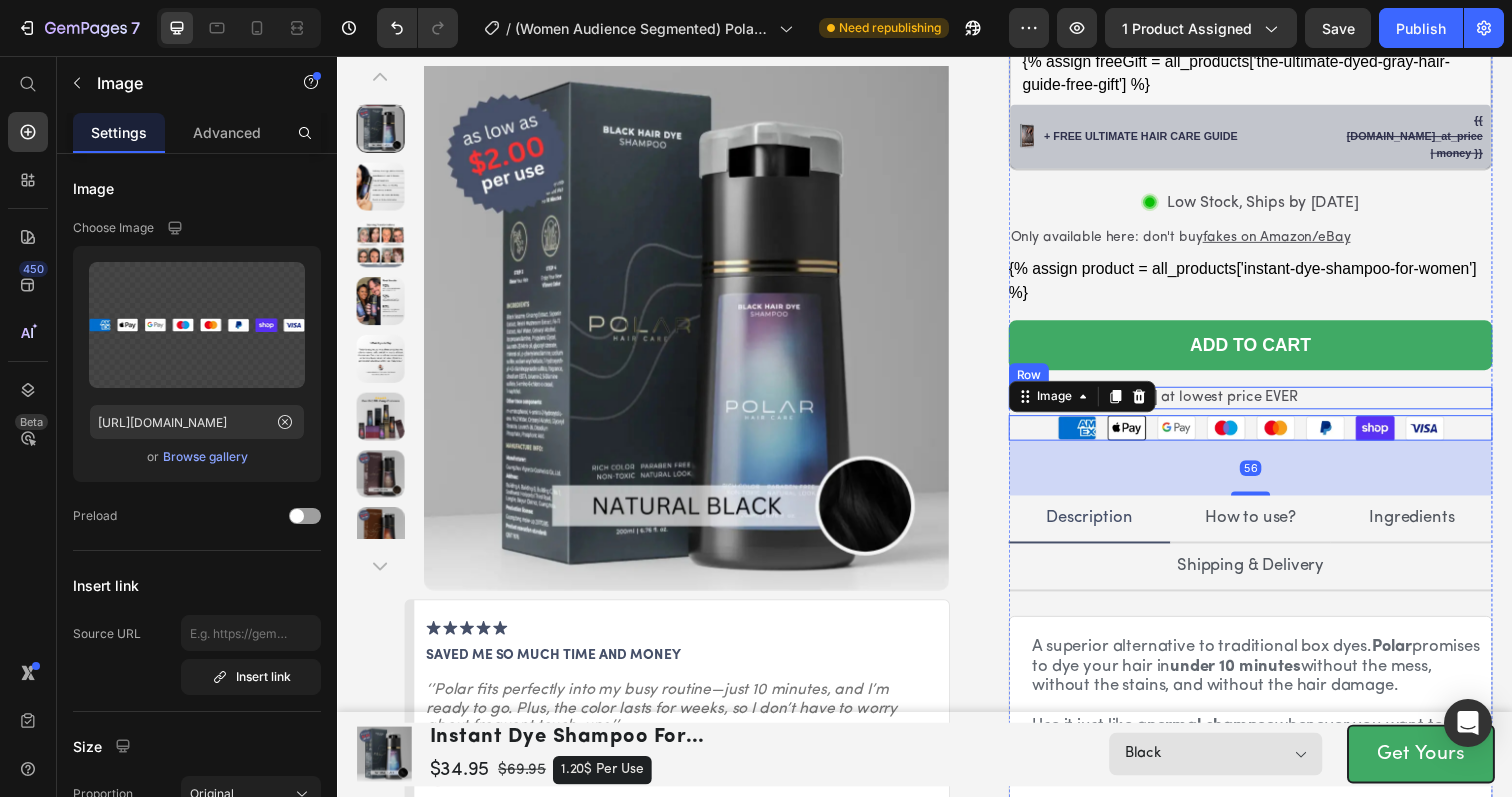 click on "Icon Refill ships [DATE] at lowest price EVER Text [GEOGRAPHIC_DATA]" at bounding box center (1270, 405) 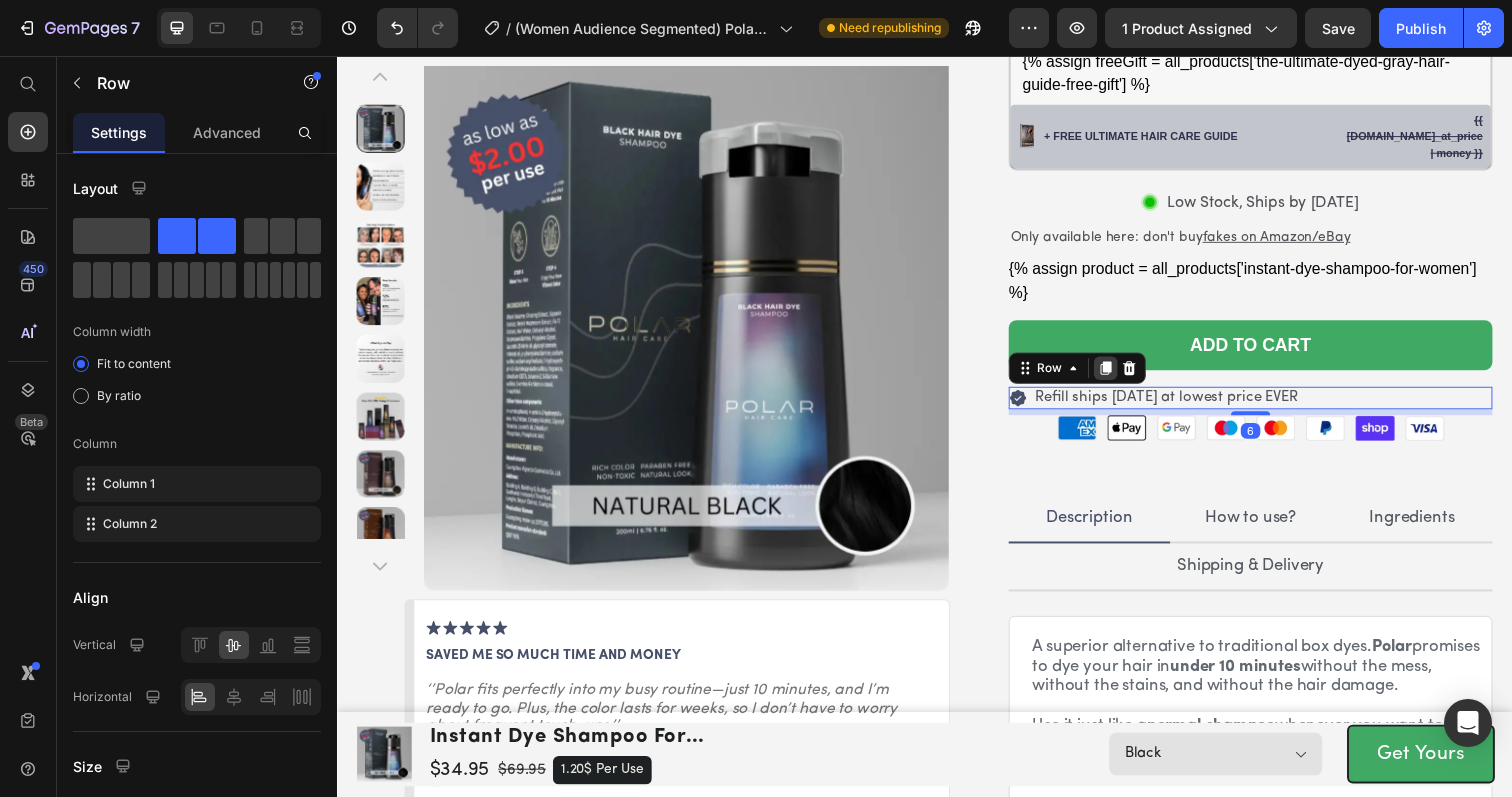 click 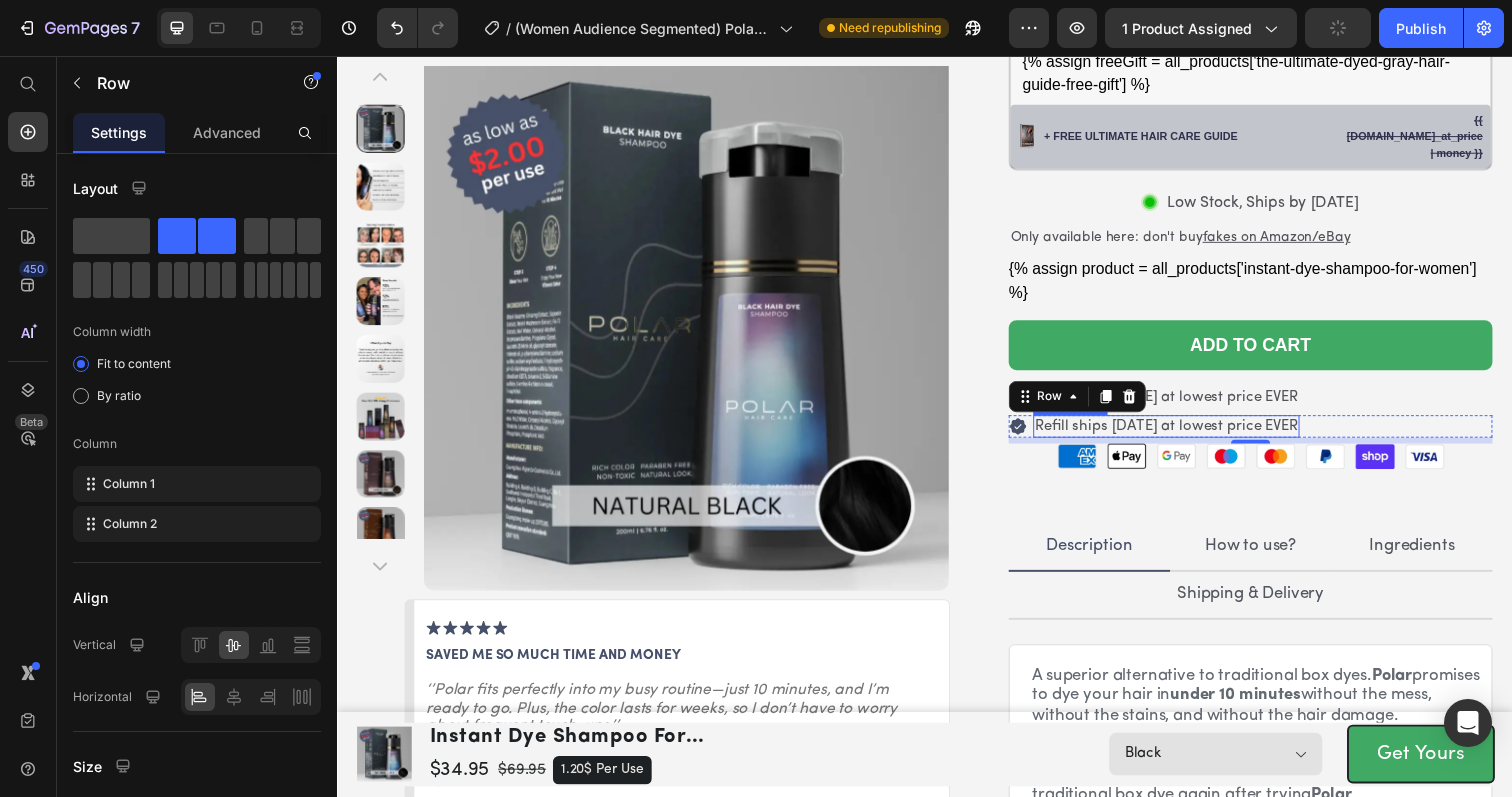click on "Refill ships [DATE] at lowest price EVER" at bounding box center (1184, 434) 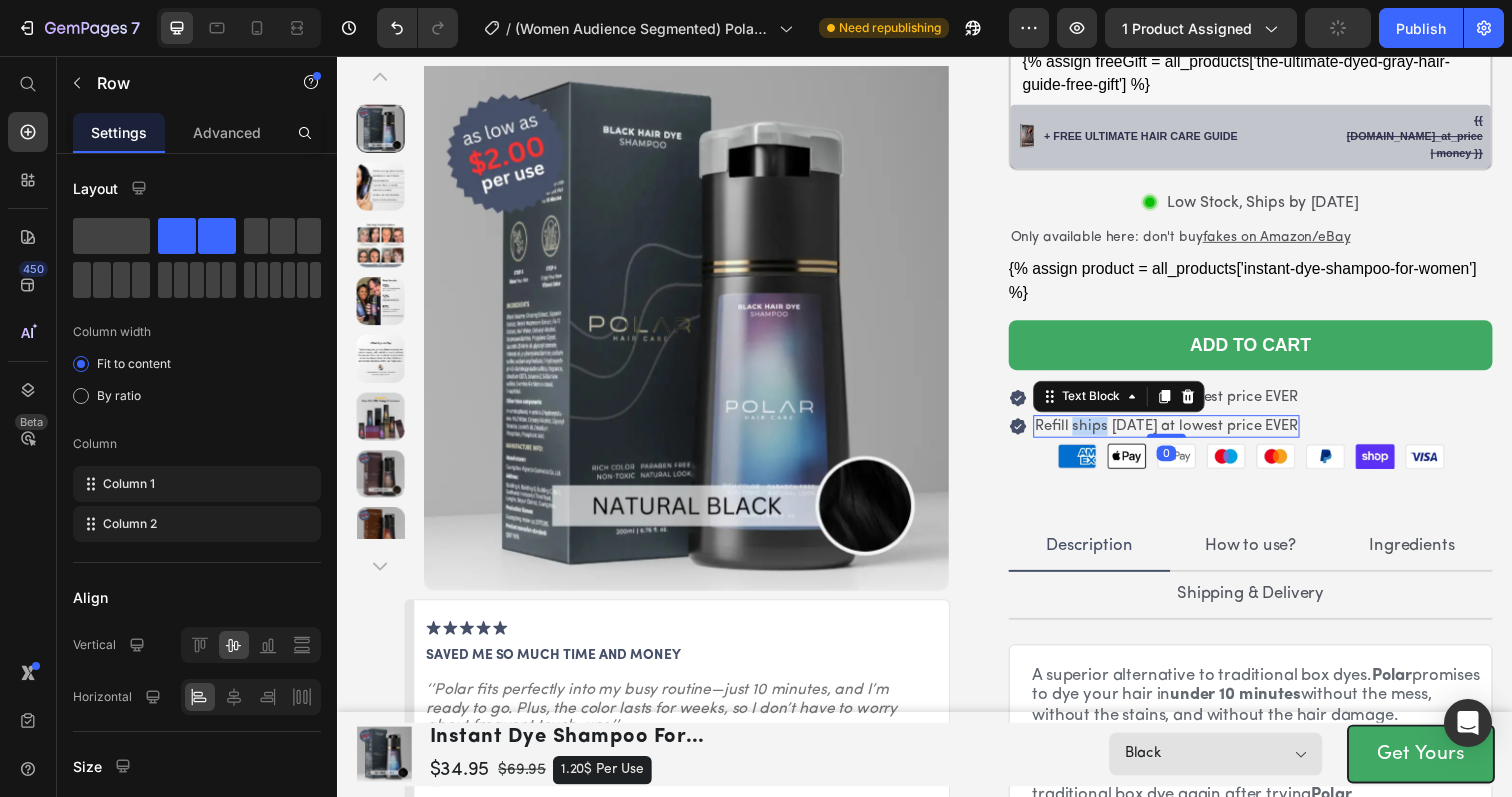 click on "Refill ships [DATE] at lowest price EVER" at bounding box center (1184, 434) 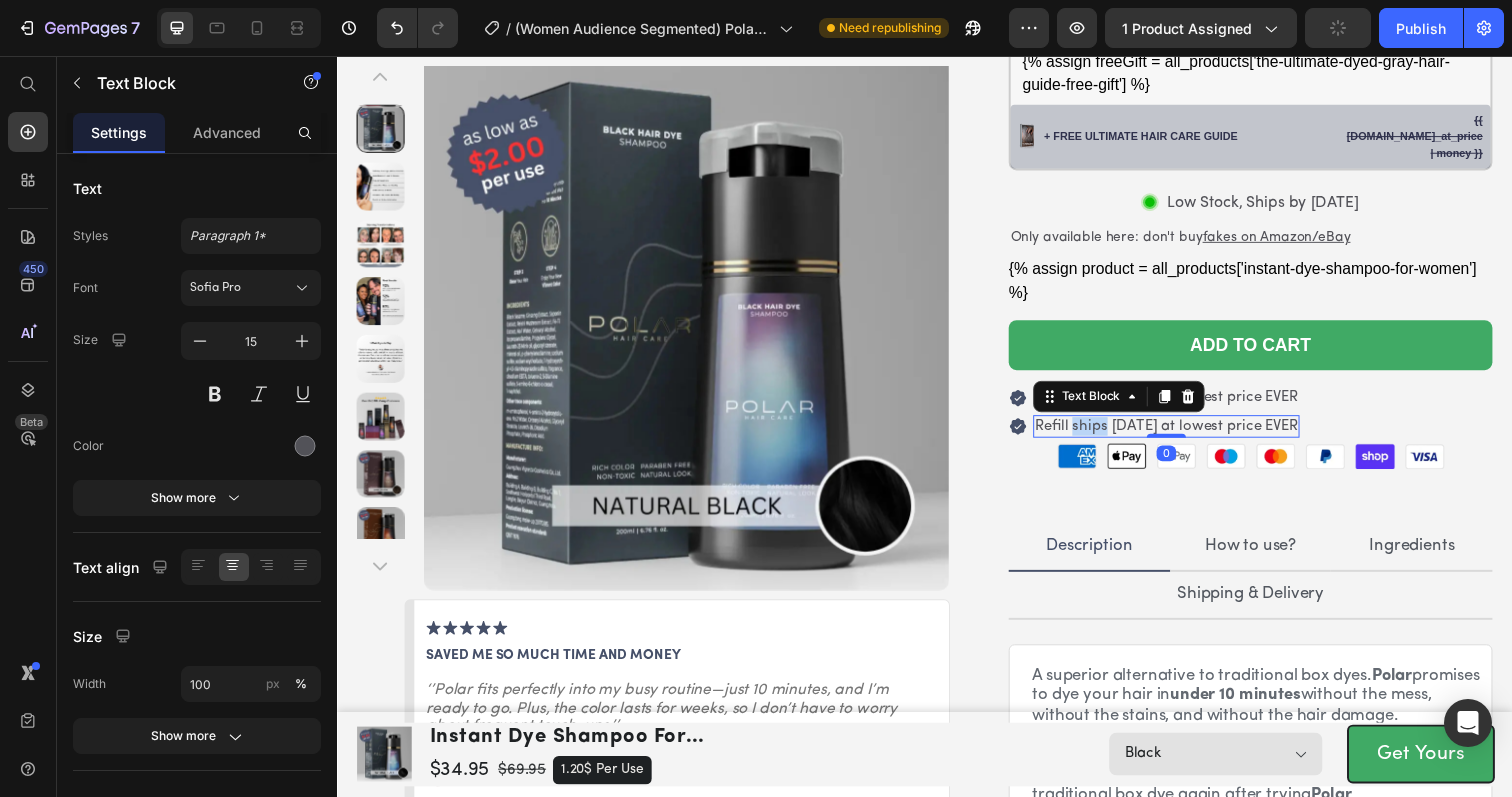 click on "Refill ships [DATE] at lowest price EVER" at bounding box center [1184, 434] 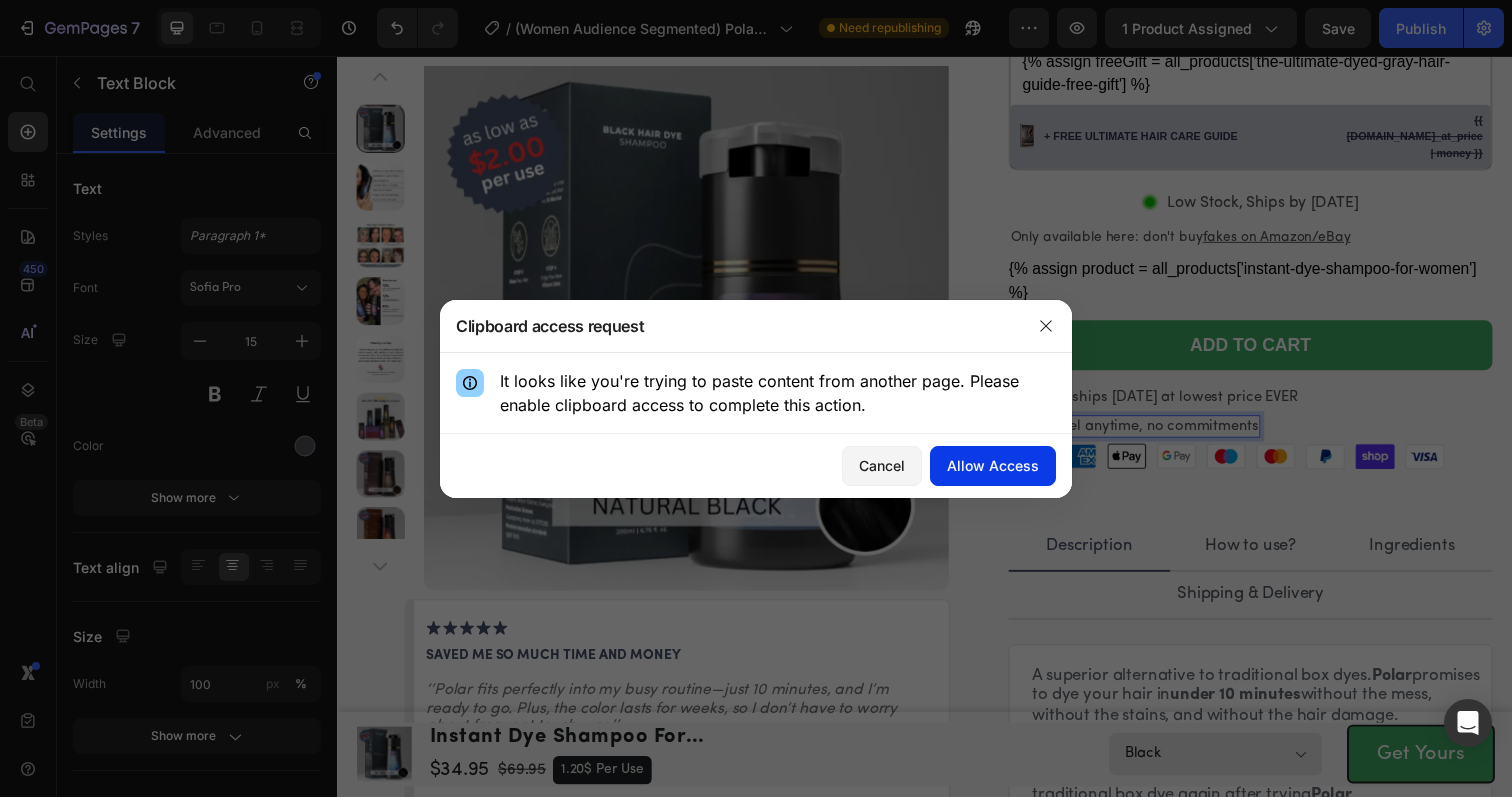 click on "Allow Access" at bounding box center [993, 465] 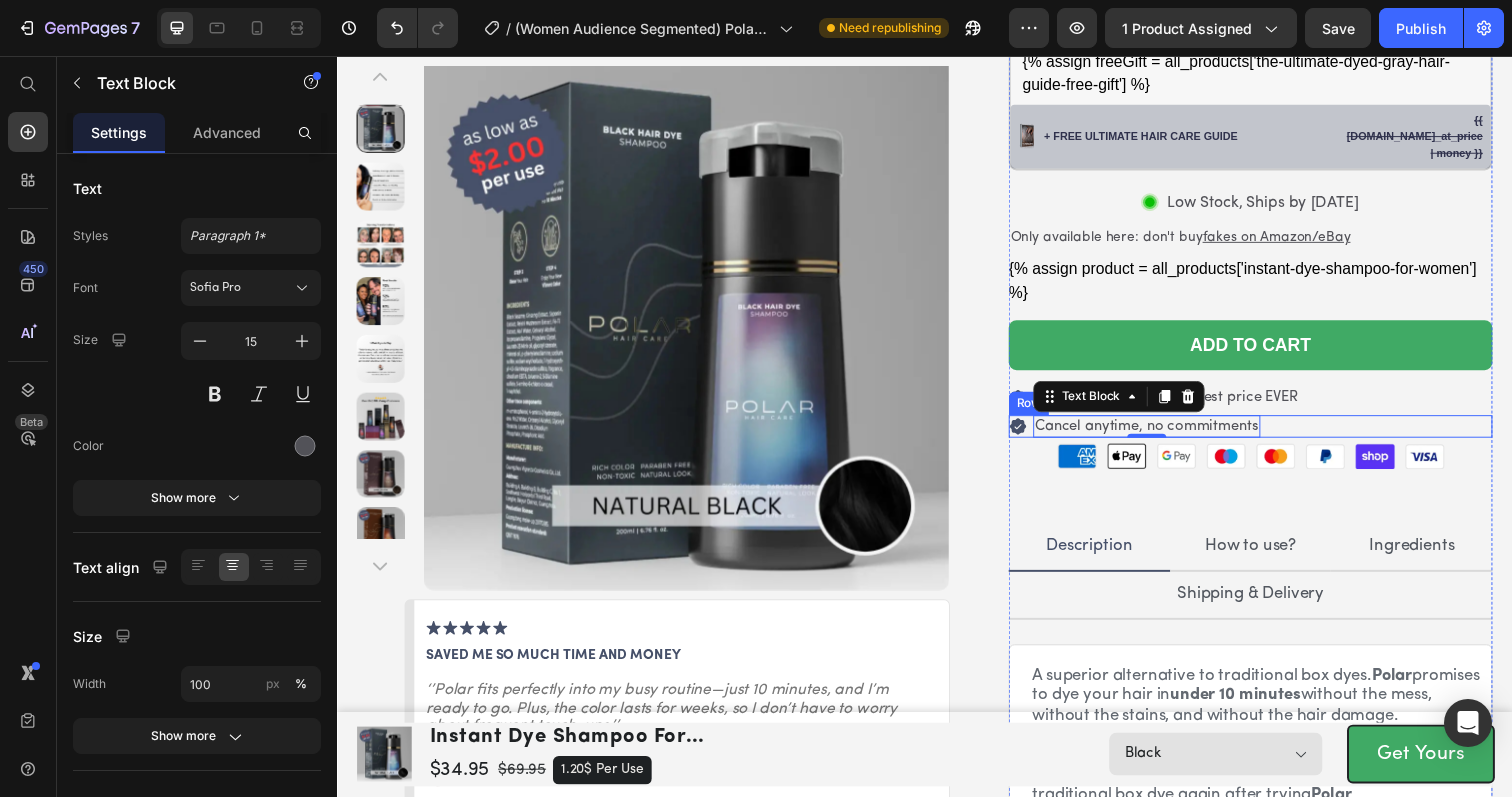 click on "Icon Cancel anytime, no commitments Text Block   0 Row" at bounding box center (1270, 434) 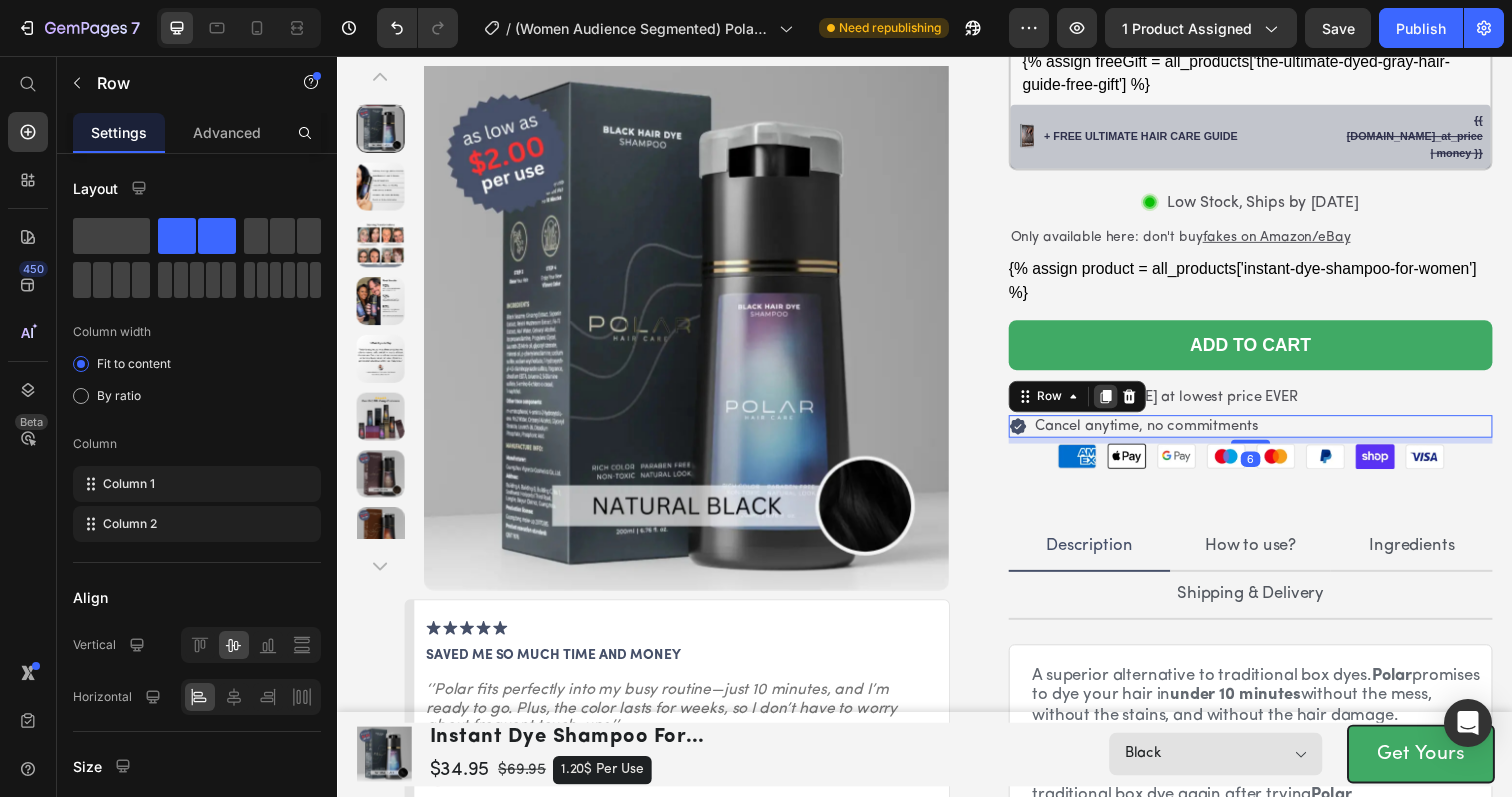 click 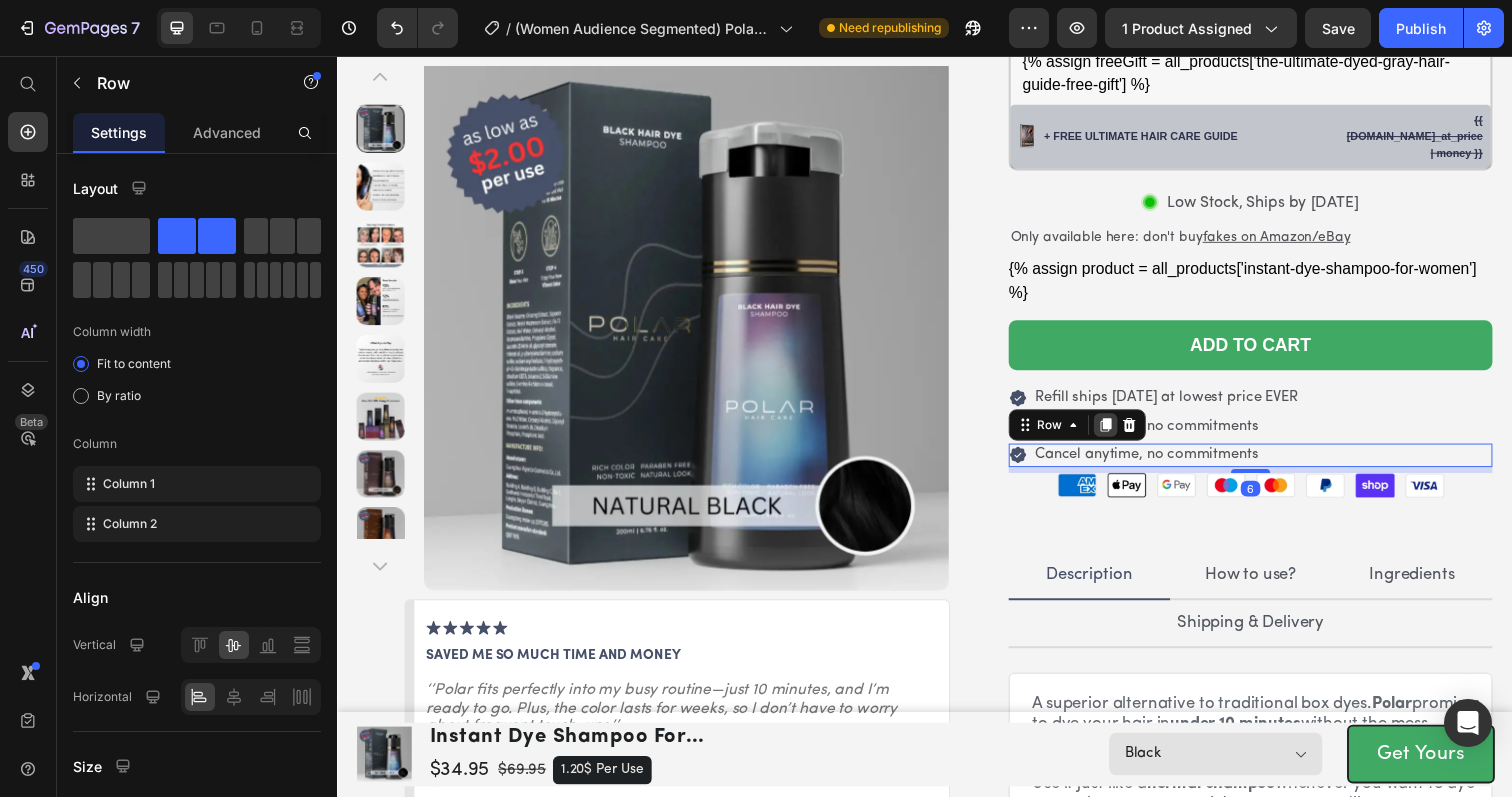 click 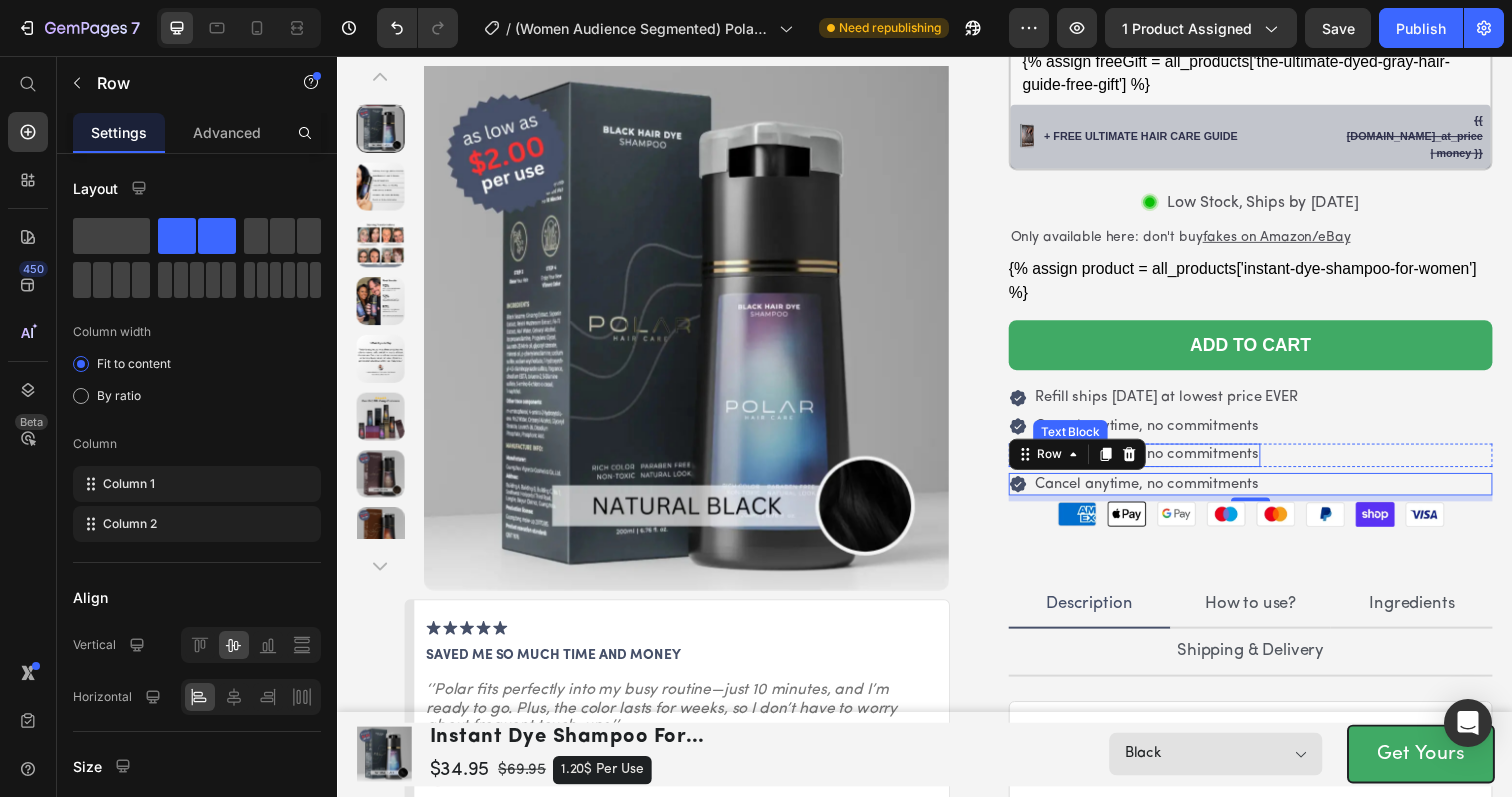 click on "Cancel anytime, no commitments" at bounding box center (1164, 463) 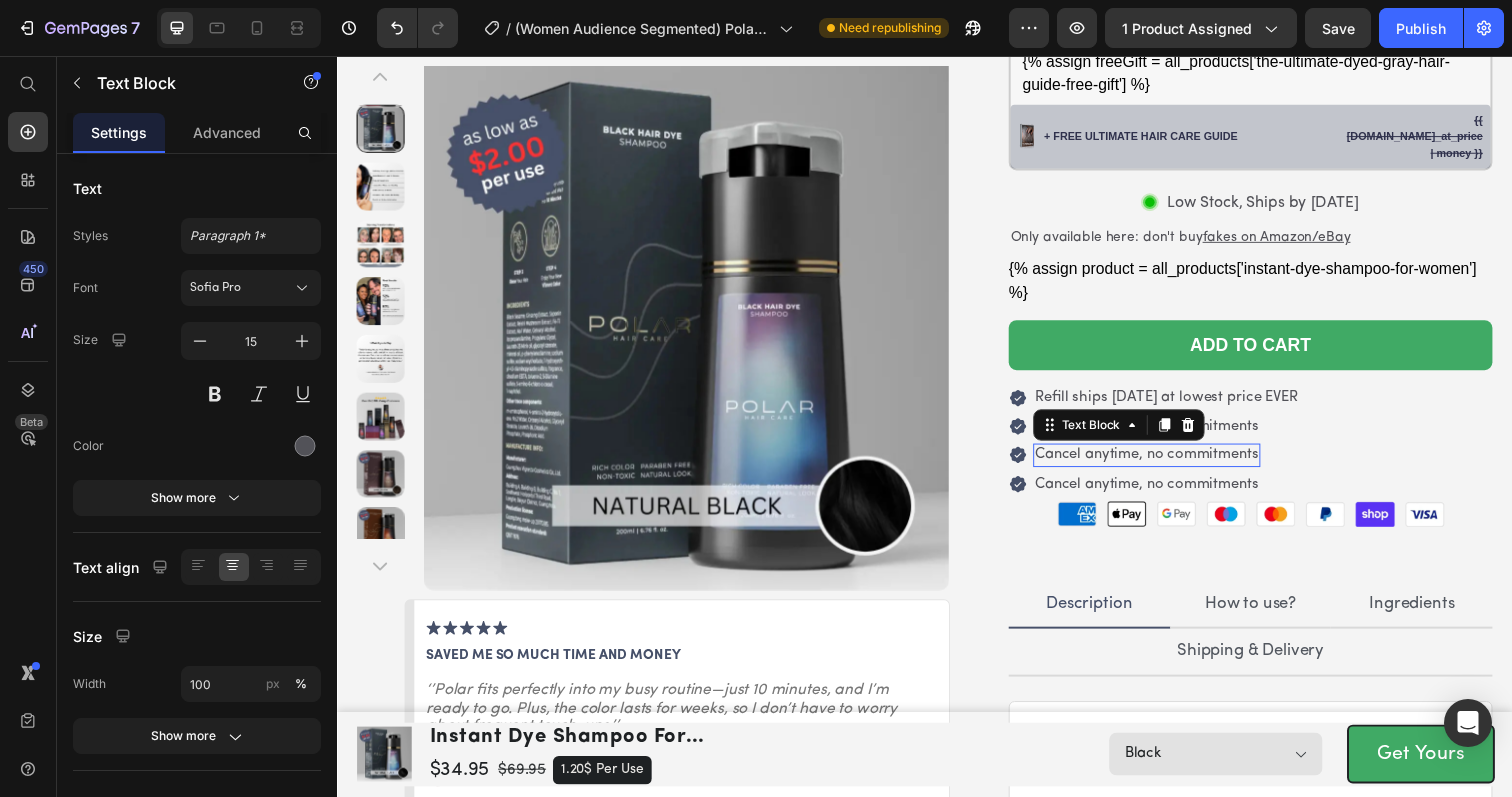 click on "Cancel anytime, no commitments" at bounding box center (1164, 463) 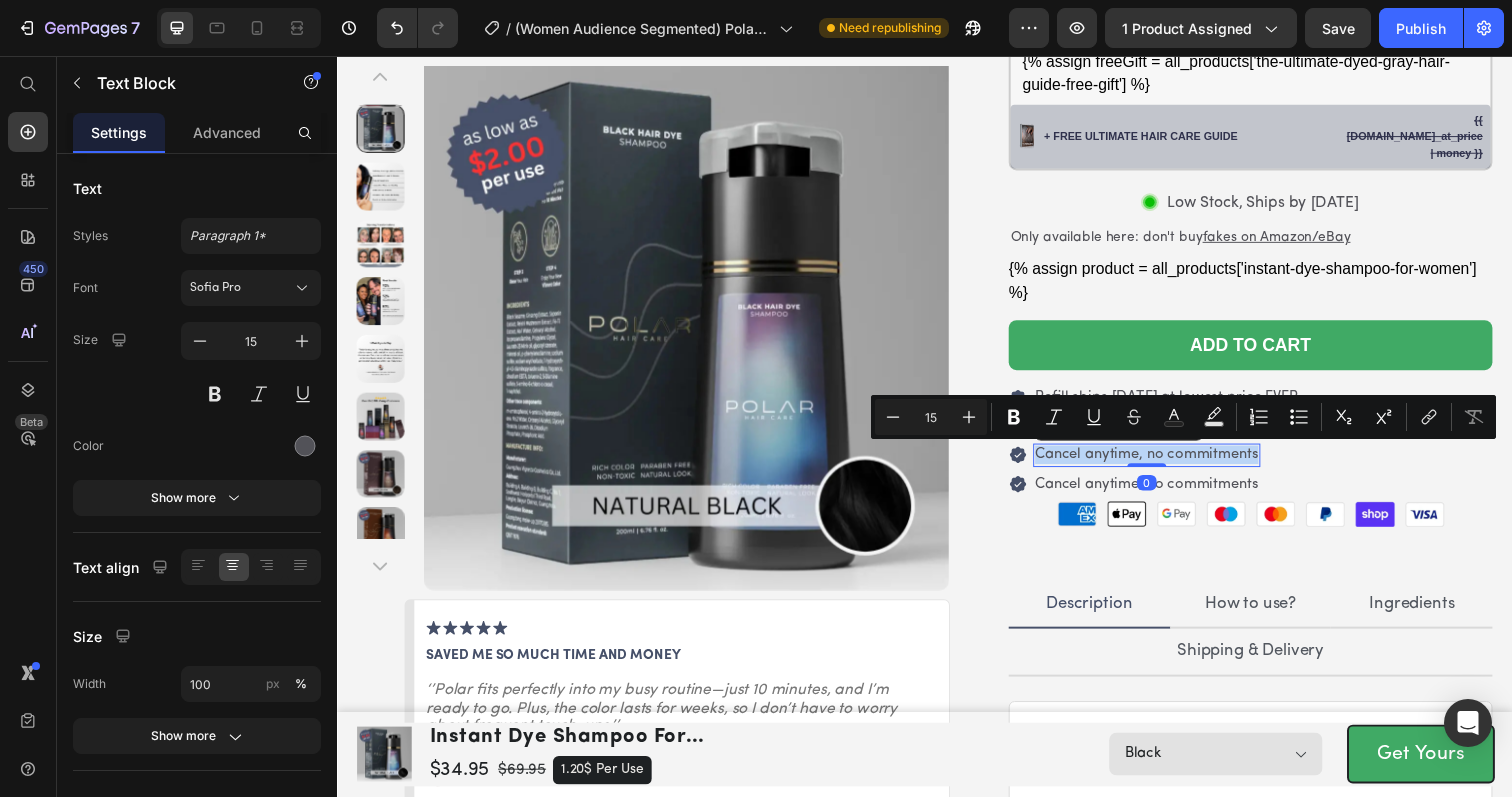 click on "Cancel anytime, no commitments" at bounding box center (1164, 463) 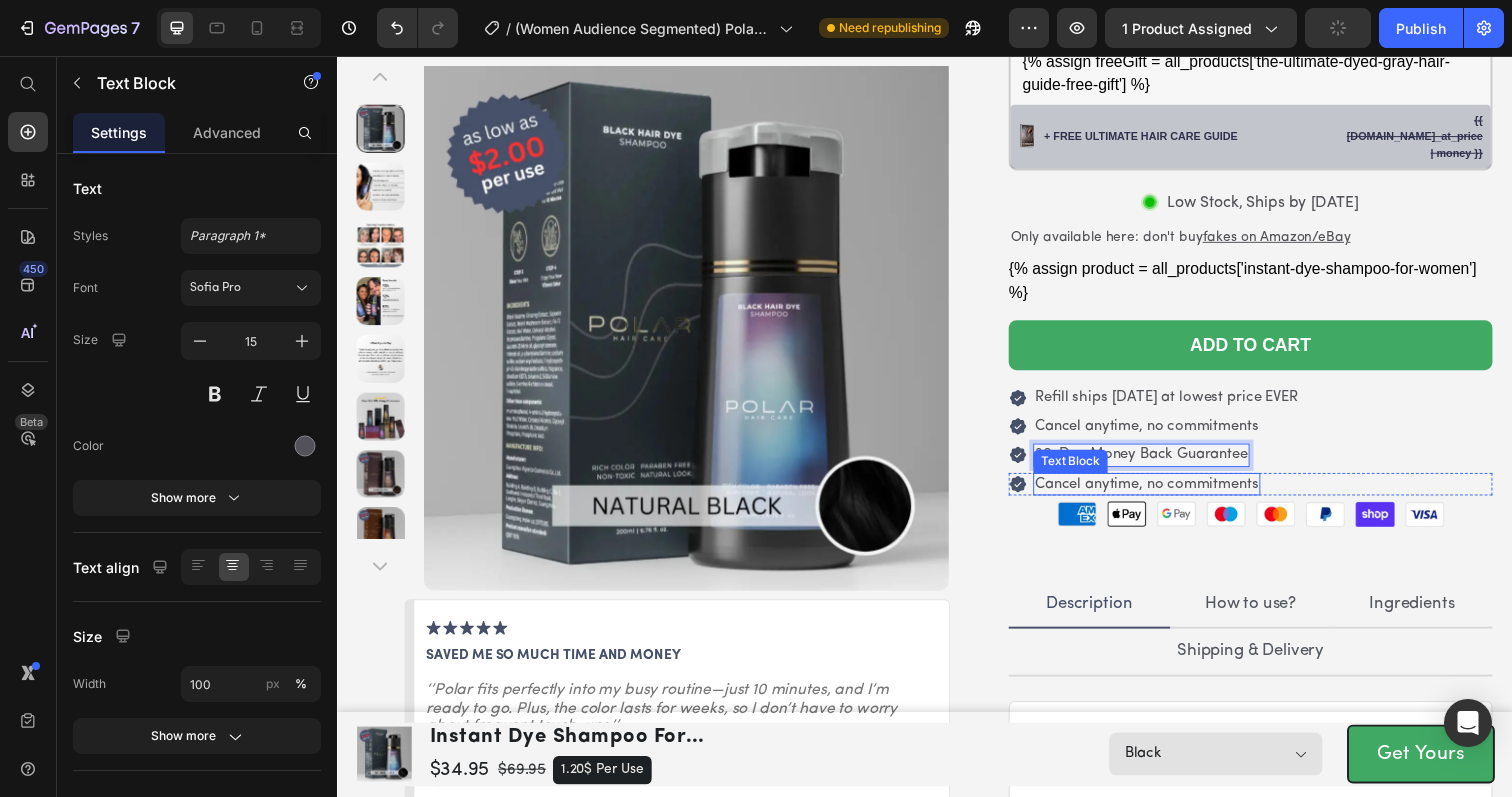 click on "Cancel anytime, no commitments" at bounding box center (1164, 493) 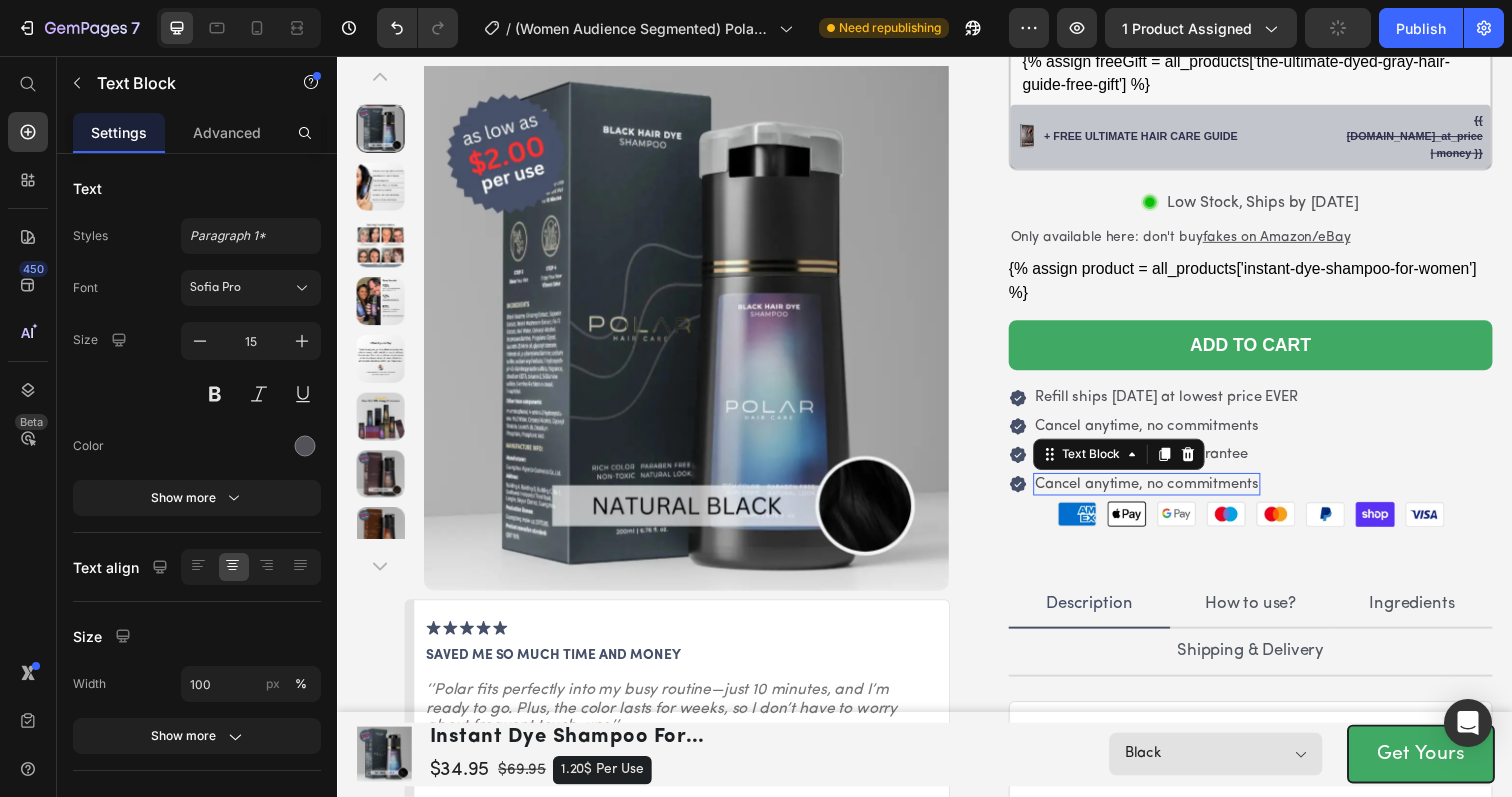 click on "Cancel anytime, no commitments" at bounding box center [1164, 493] 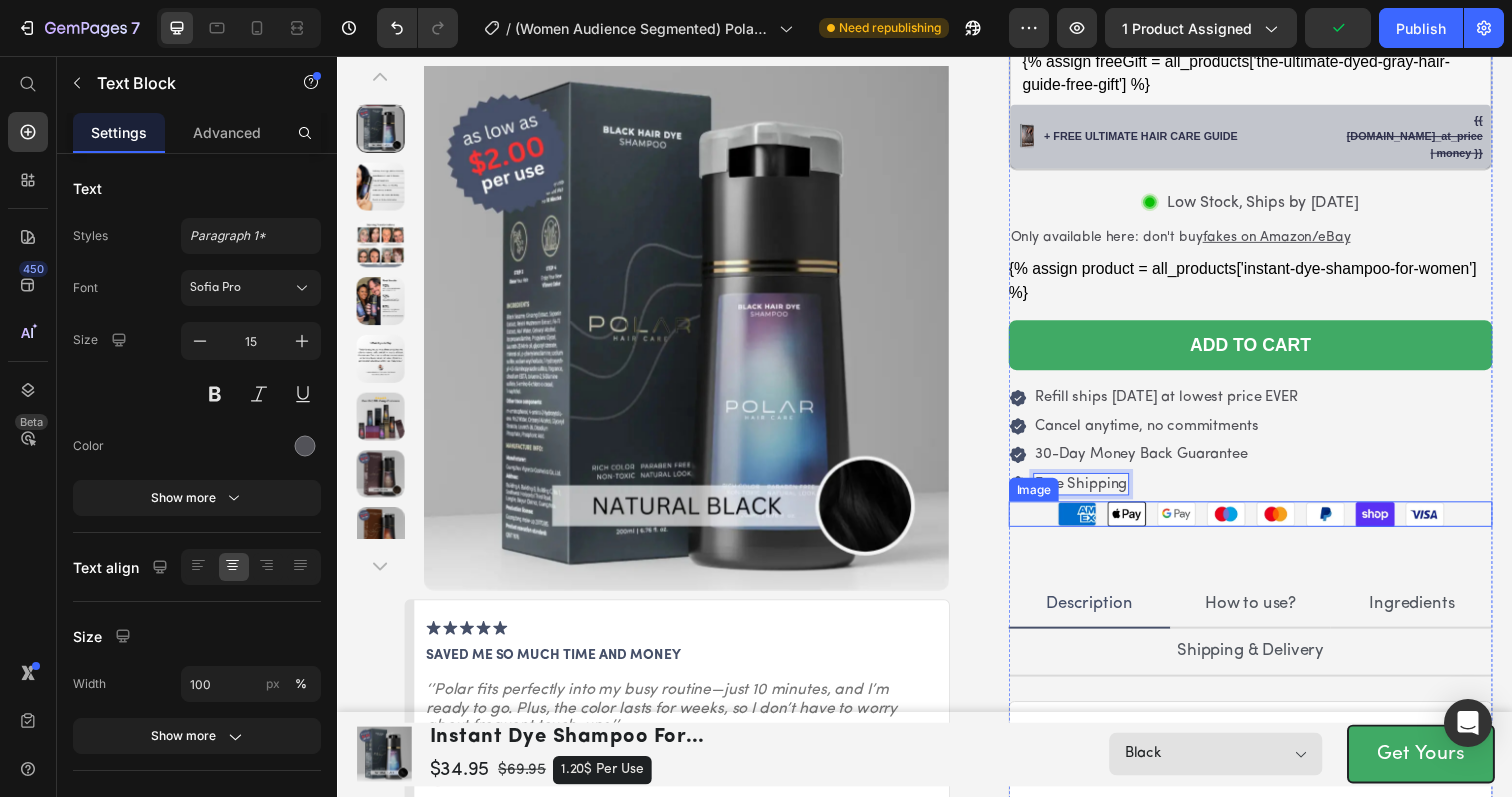 click at bounding box center (1270, 524) 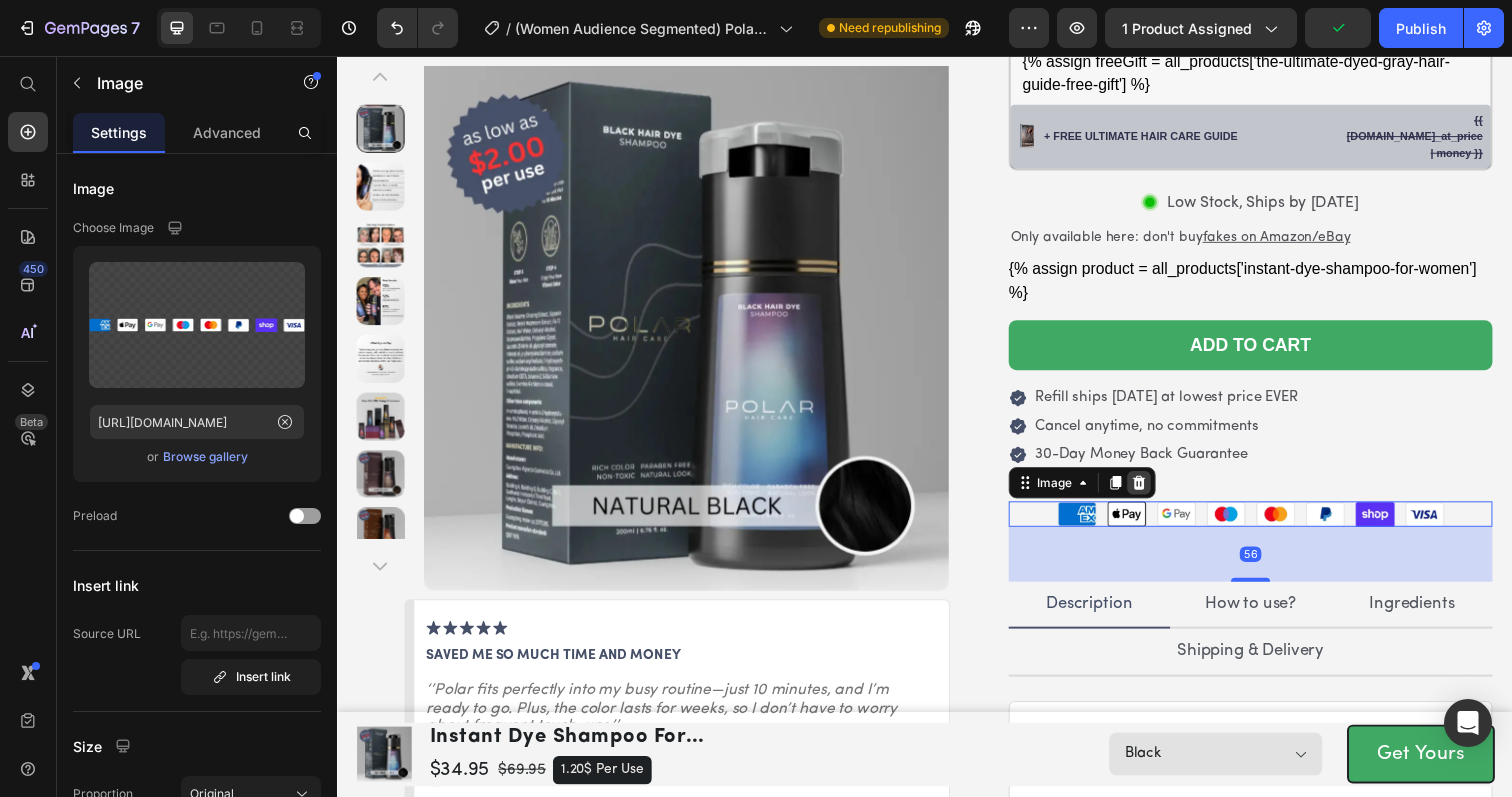click 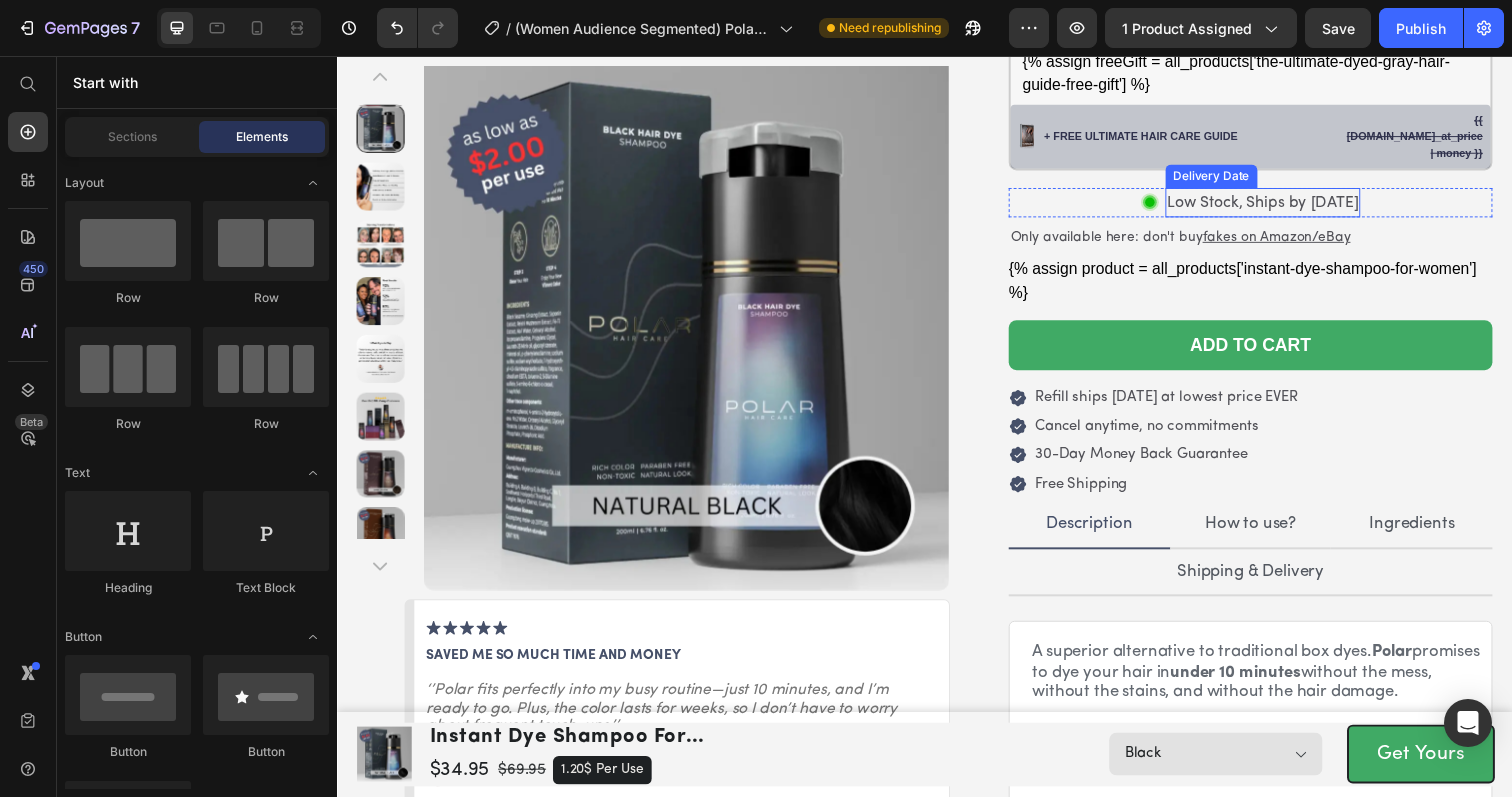 click on "Low Stock, Ships by
[DATE]" at bounding box center [1282, 206] 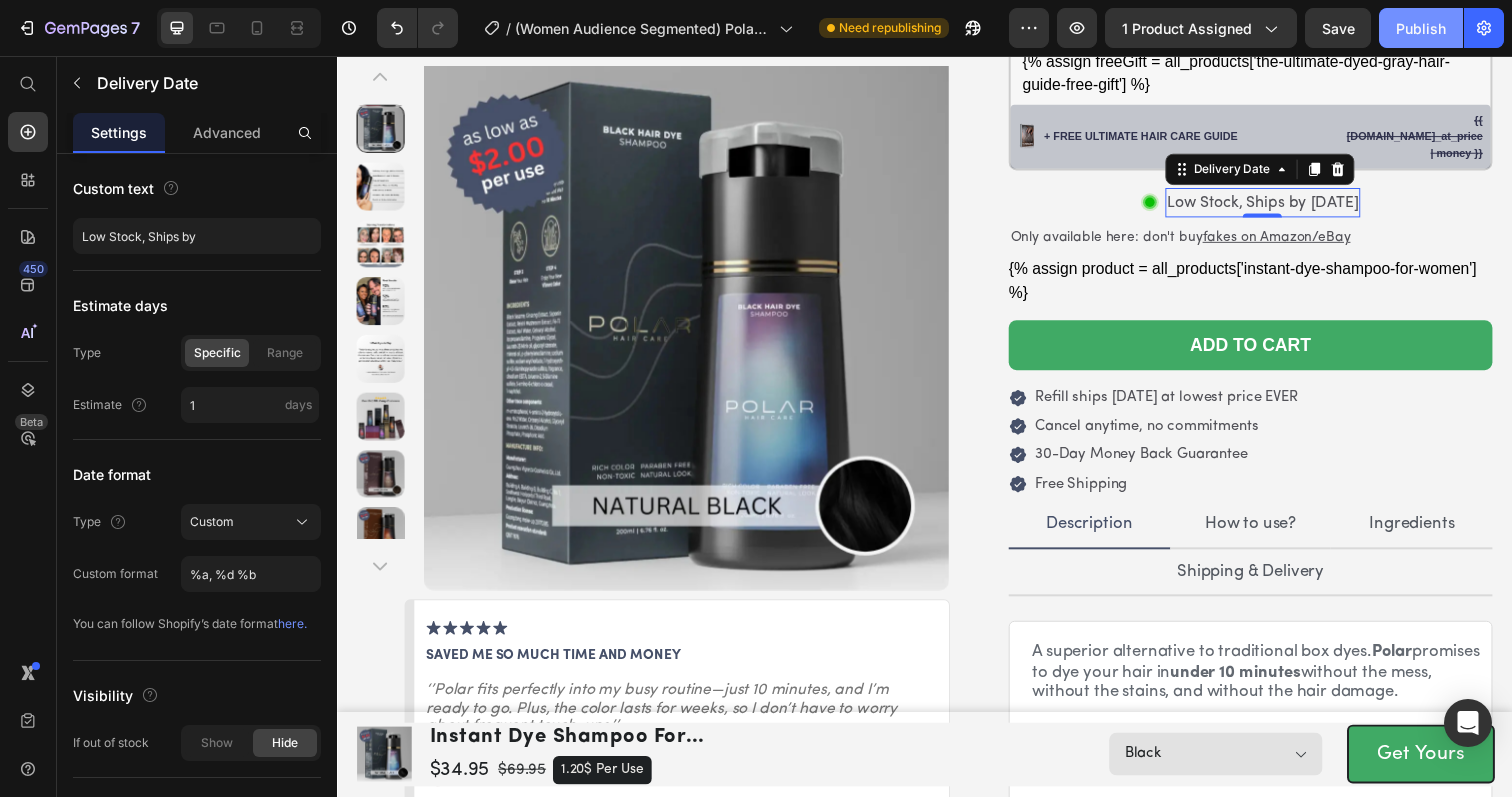 click on "Publish" at bounding box center (1421, 28) 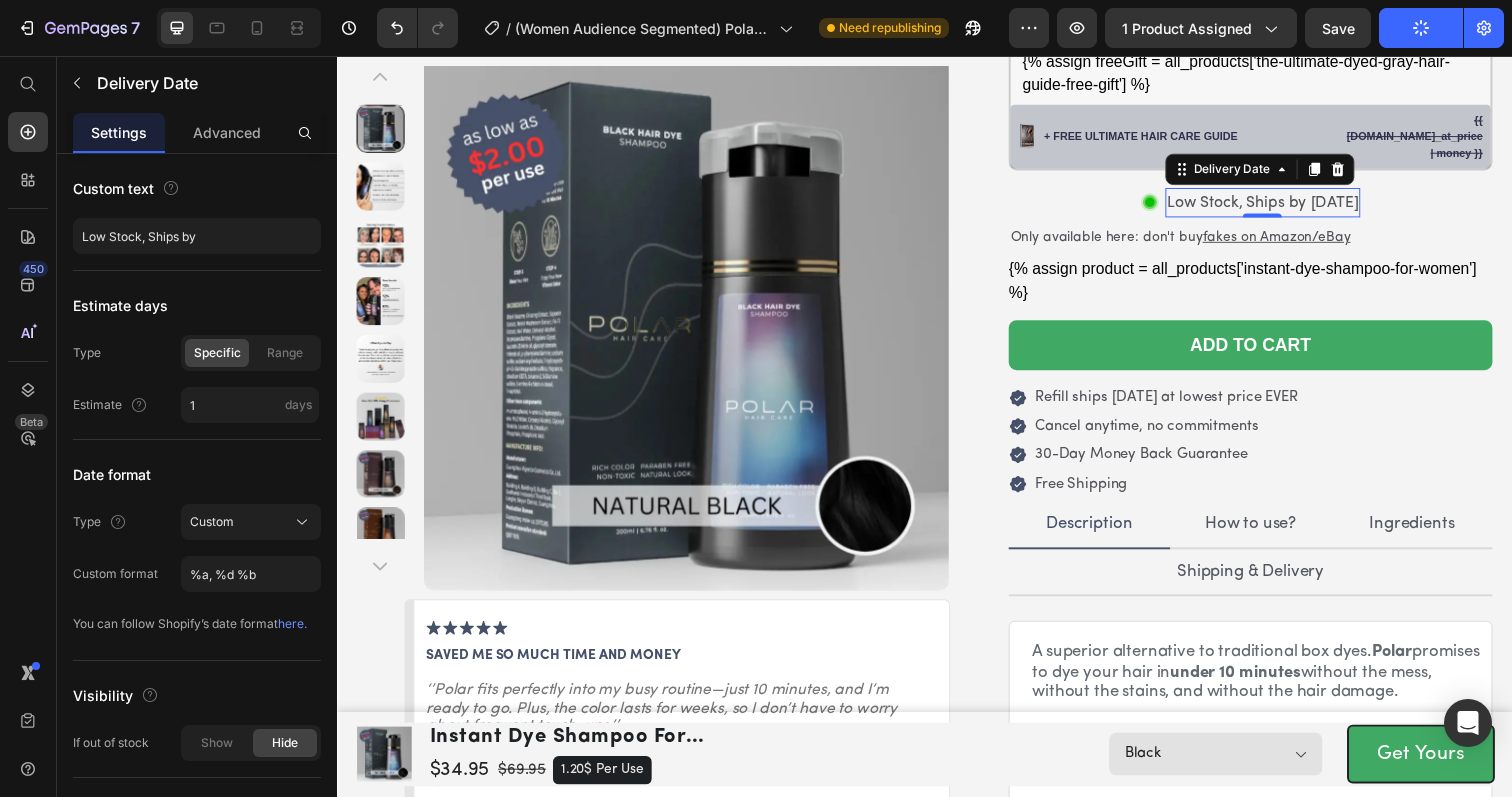 click 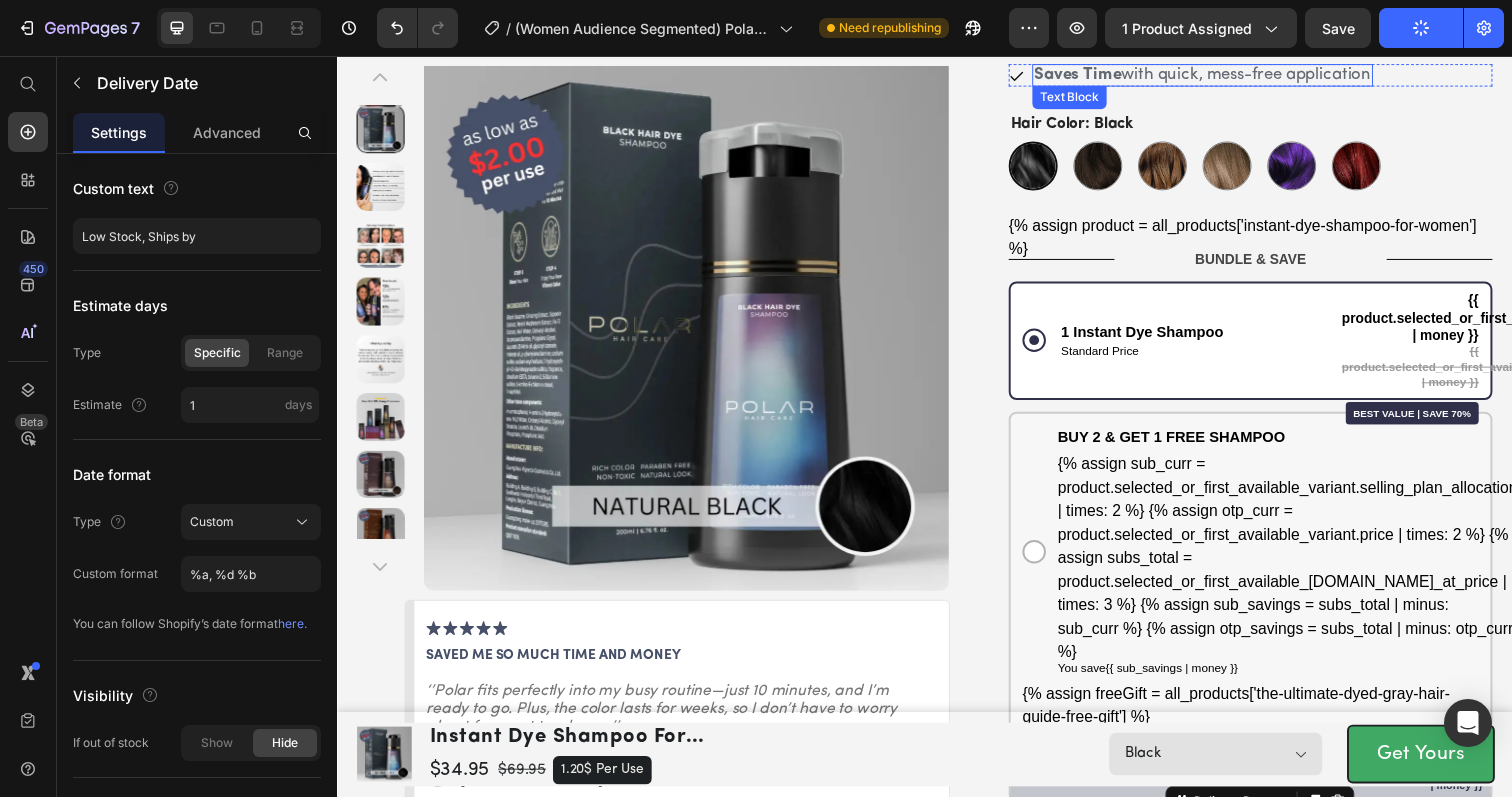 scroll, scrollTop: 359, scrollLeft: 0, axis: vertical 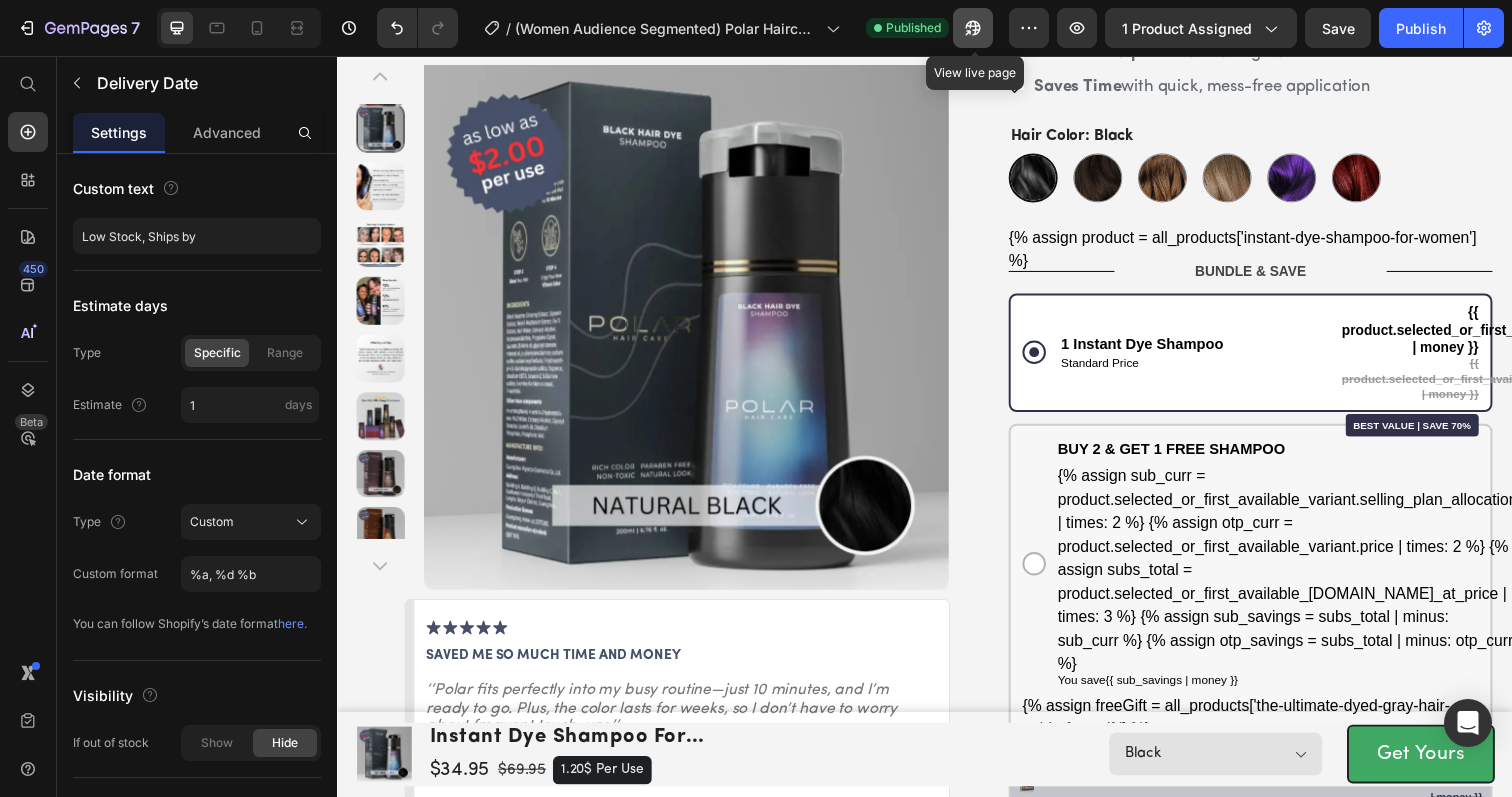 click 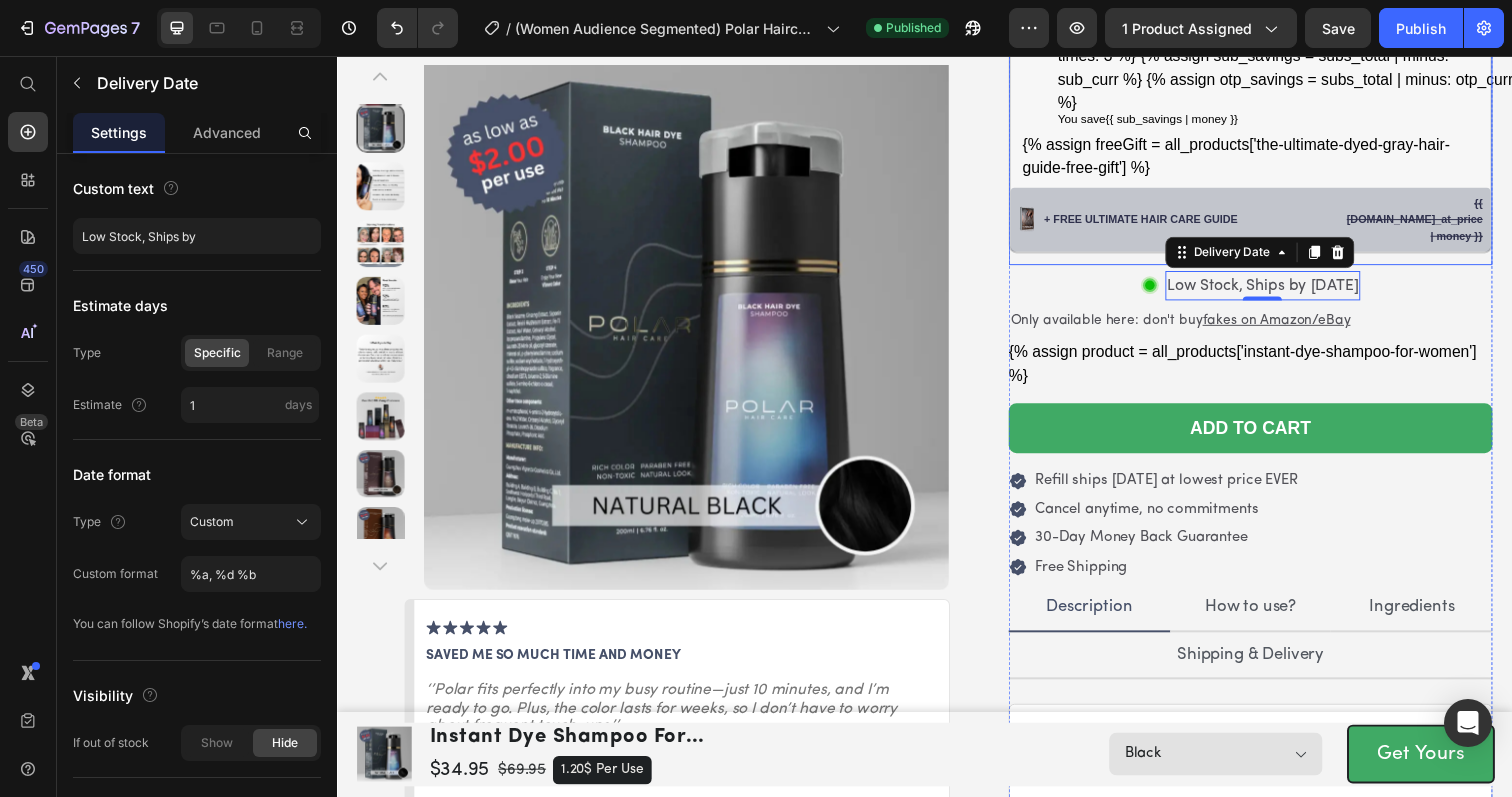 scroll, scrollTop: 1033, scrollLeft: 0, axis: vertical 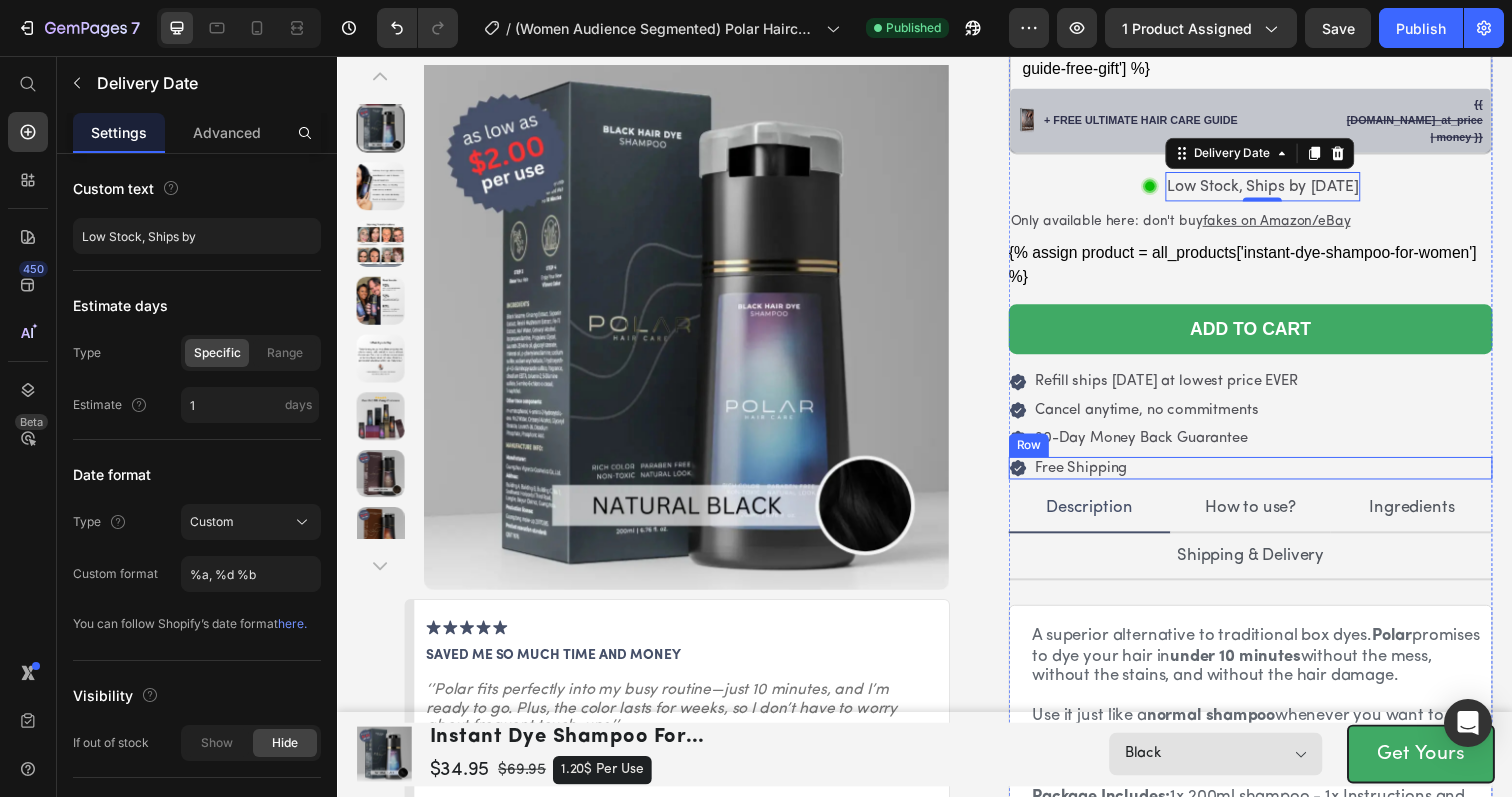 click on "Icon Free Shipping Text Block Row" at bounding box center (1270, 477) 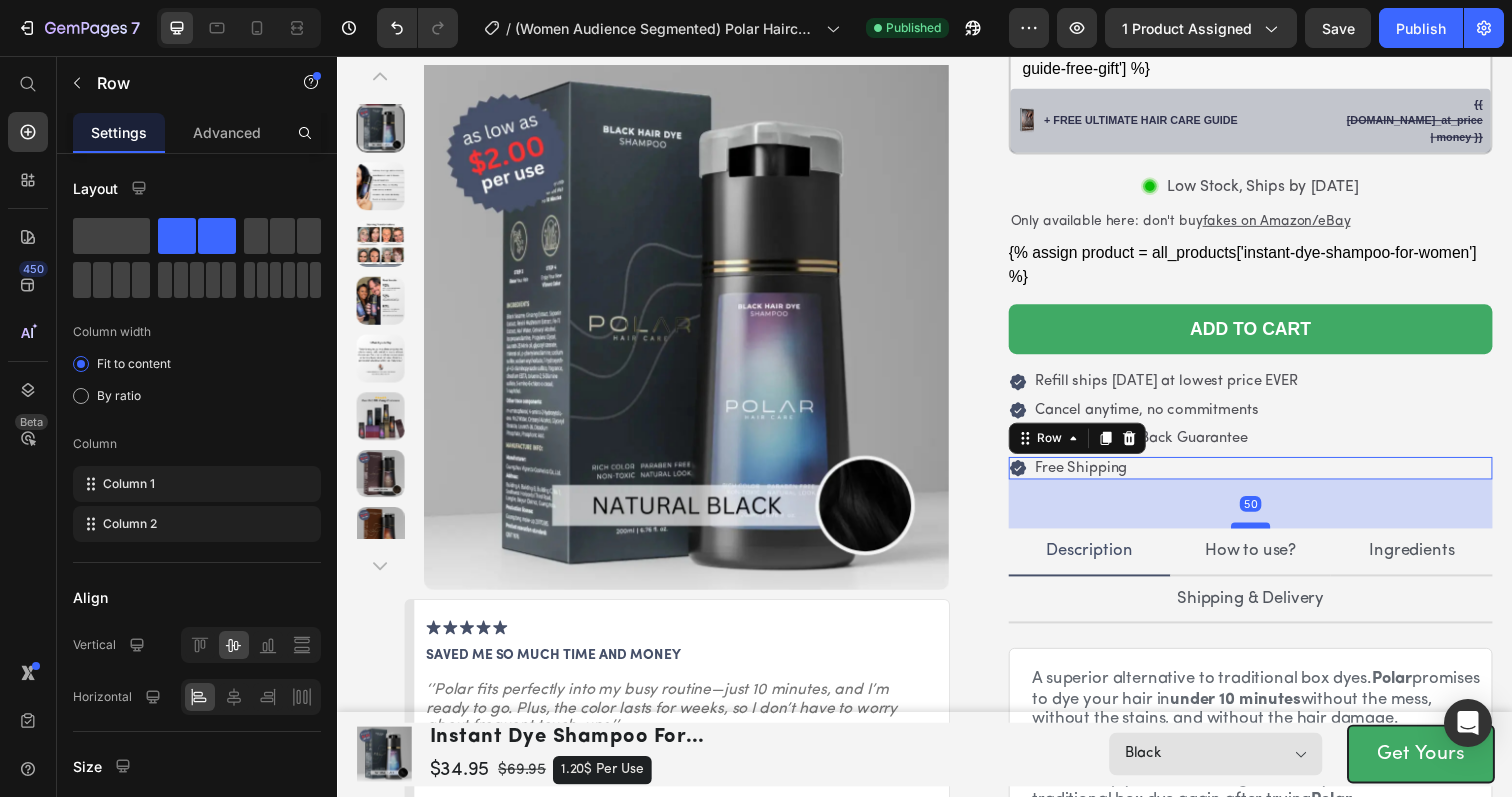 drag, startPoint x: 1257, startPoint y: 491, endPoint x: 1257, endPoint y: 535, distance: 44 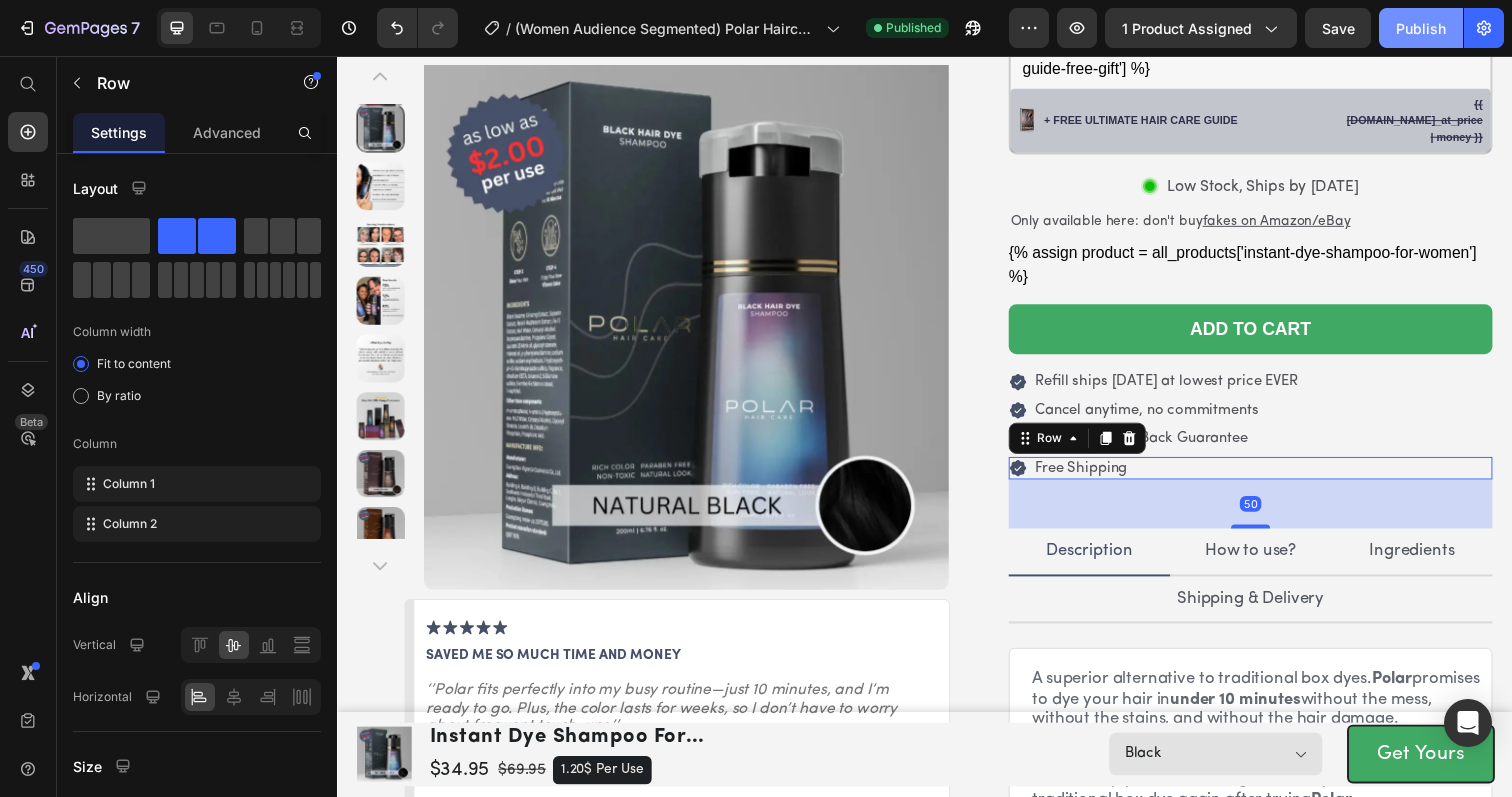 click on "Publish" at bounding box center (1421, 28) 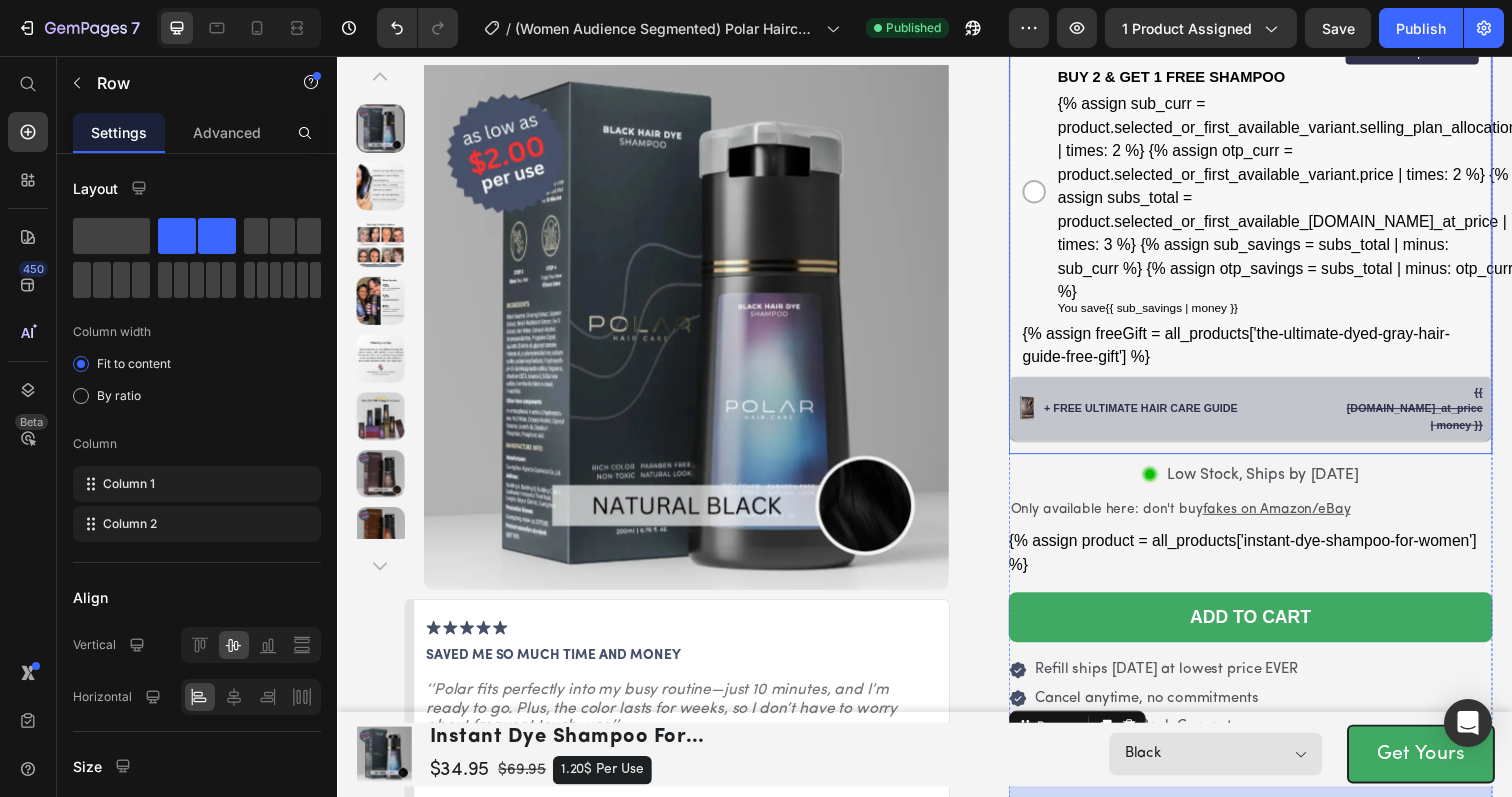 scroll, scrollTop: 723, scrollLeft: 0, axis: vertical 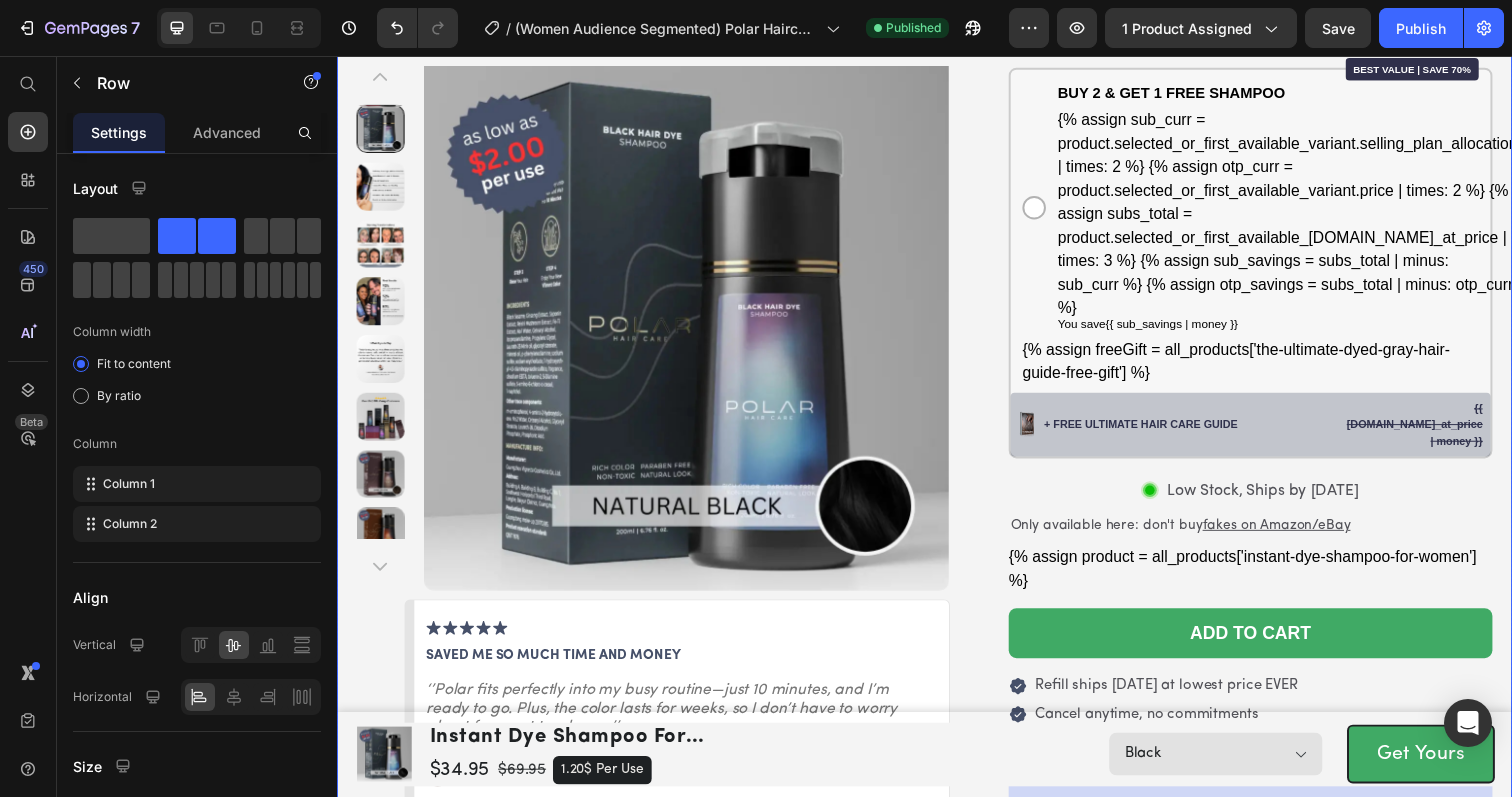 click on "Product Images Image saved me so much time and money Text Block ‘’Polar fits perfectly into my busy routine—just 10 minutes, and I’m ready to go. Plus, the color lasts for weeks, so I don’t have to worry about frequent touch-ups.’’ Text Block Image [PERSON_NAME] - [GEOGRAPHIC_DATA], [GEOGRAPHIC_DATA] Text Block
Icon Verified Customer Text Block Row Row Row Row Icon Icon Icon Icon Icon Icon List 1710 Verified Reviews Text Block Row Instant Dye Shampoo for Women Product Title The Easiest Way to Cover Grays Naturally Text Block $34.95 Product Price $69.95 Product Price 50% OFF [DATE] Discount Tag Row
Icon Covers Grays  in just 10 minutes Text Block Row
Icon Protects Hair  with [MEDICAL_DATA]-free formula Text Block Row
Icon Soothes Scalp  with natural ingredients Text Block Row
Icon Saves Time  with quick, mess-free application Text Block Row Hair Color: Black Black Black Dark Brown Dark Brown Medium Brown Medium Brown Light Brown Red" at bounding box center (937, 386) 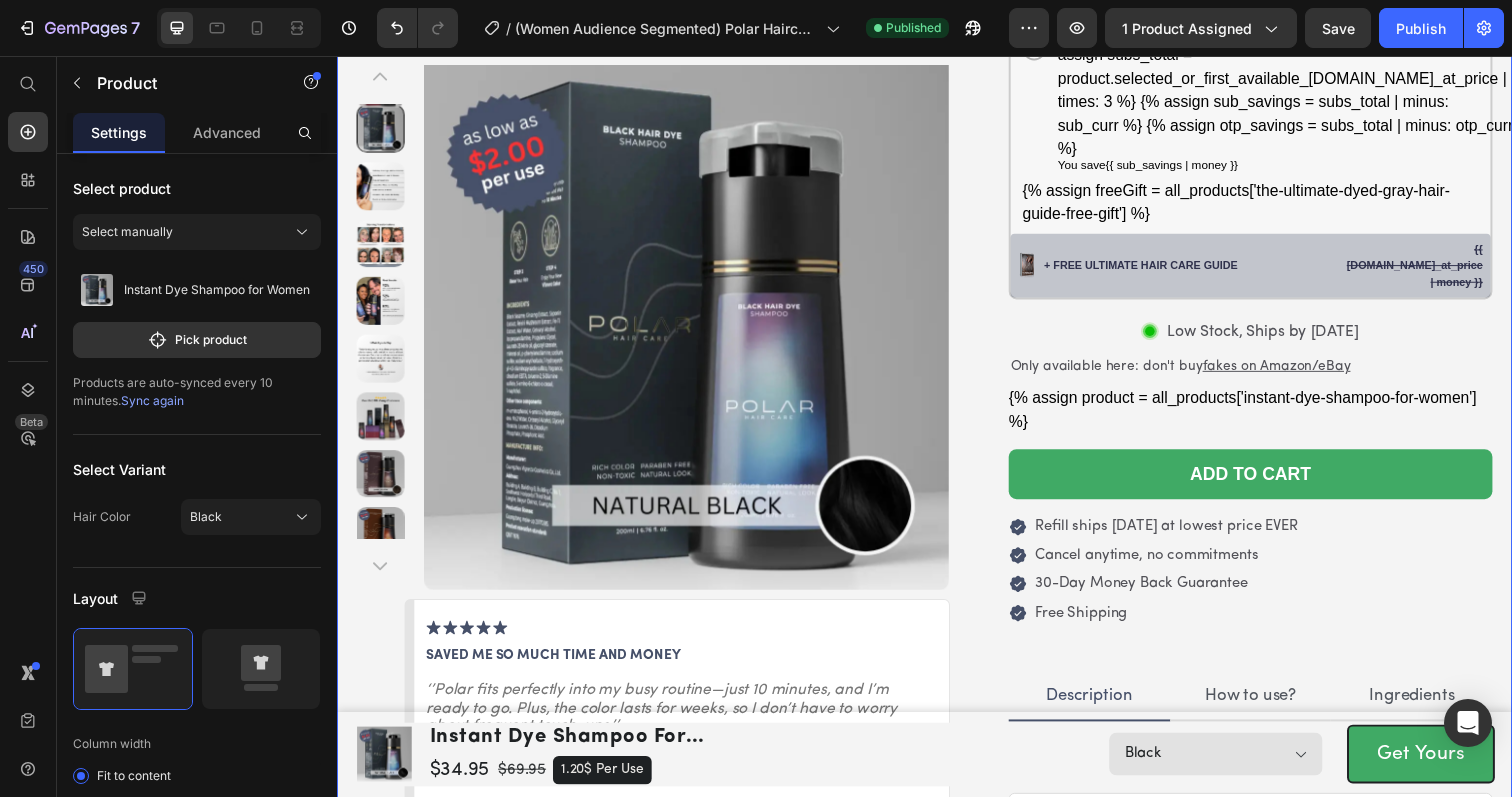 scroll, scrollTop: 895, scrollLeft: 0, axis: vertical 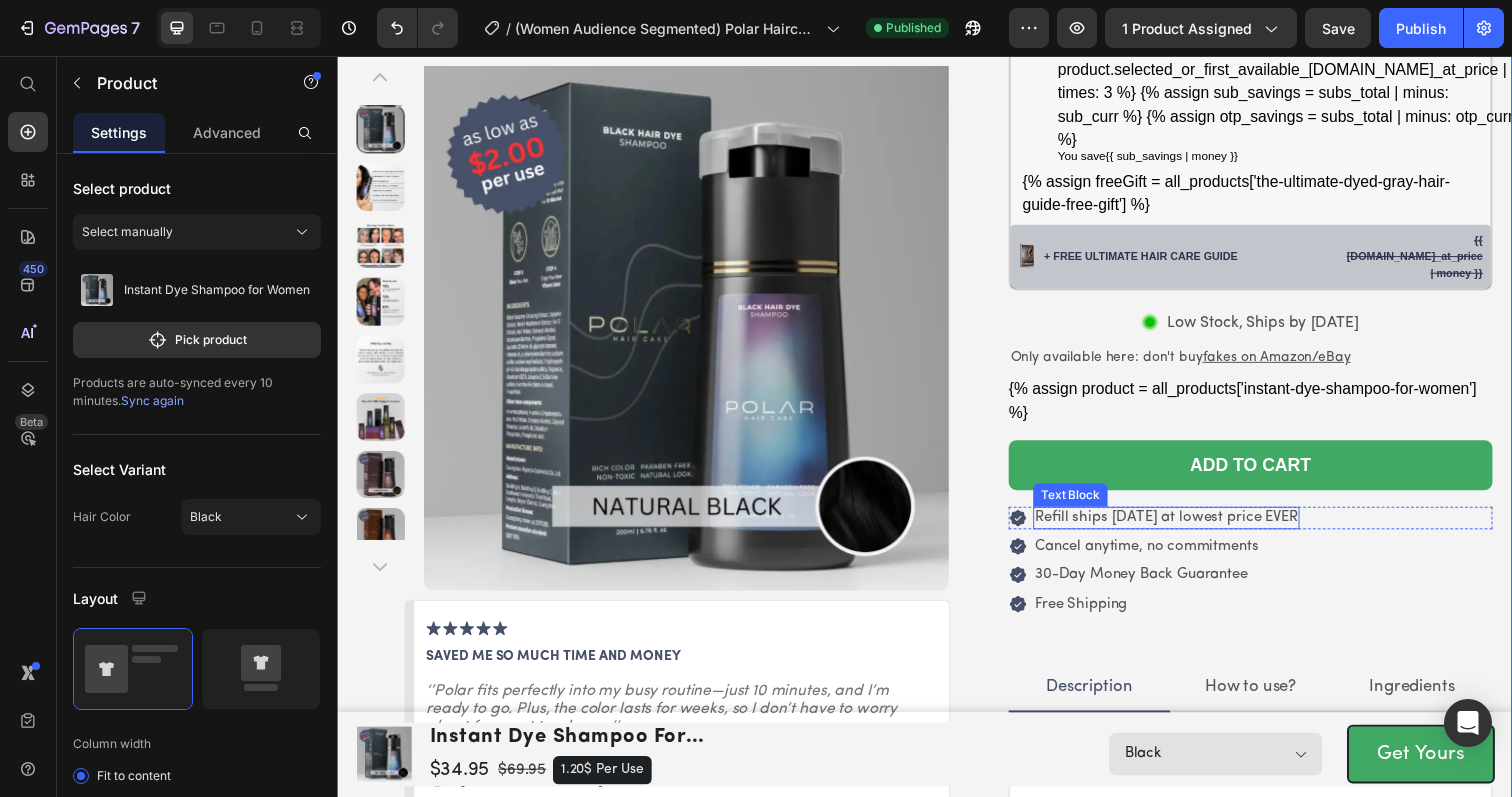 click on "Refill ships [DATE] at lowest price EVER" at bounding box center [1184, 527] 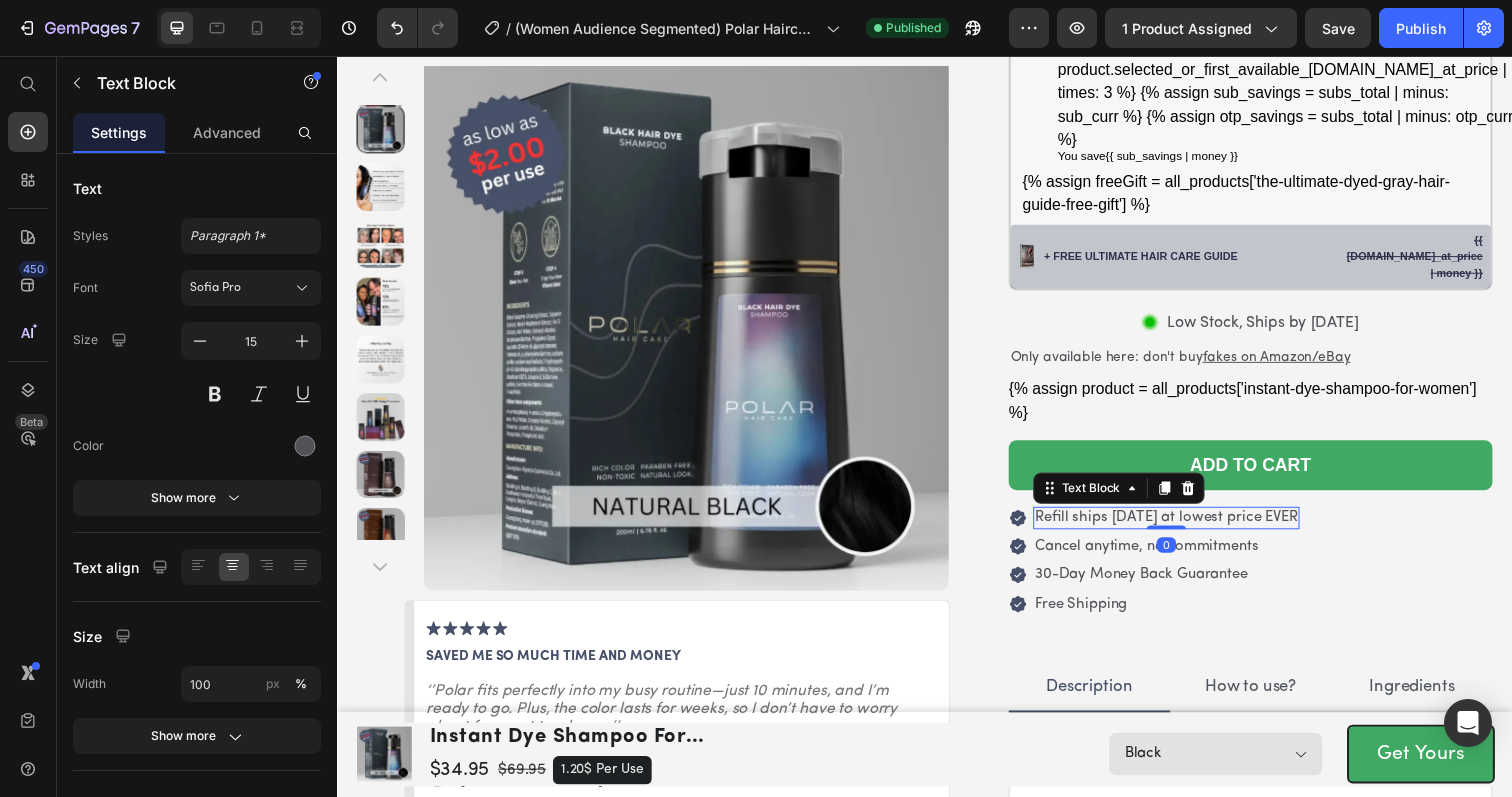 click on "Refill ships [DATE] at lowest price EVER" at bounding box center (1184, 527) 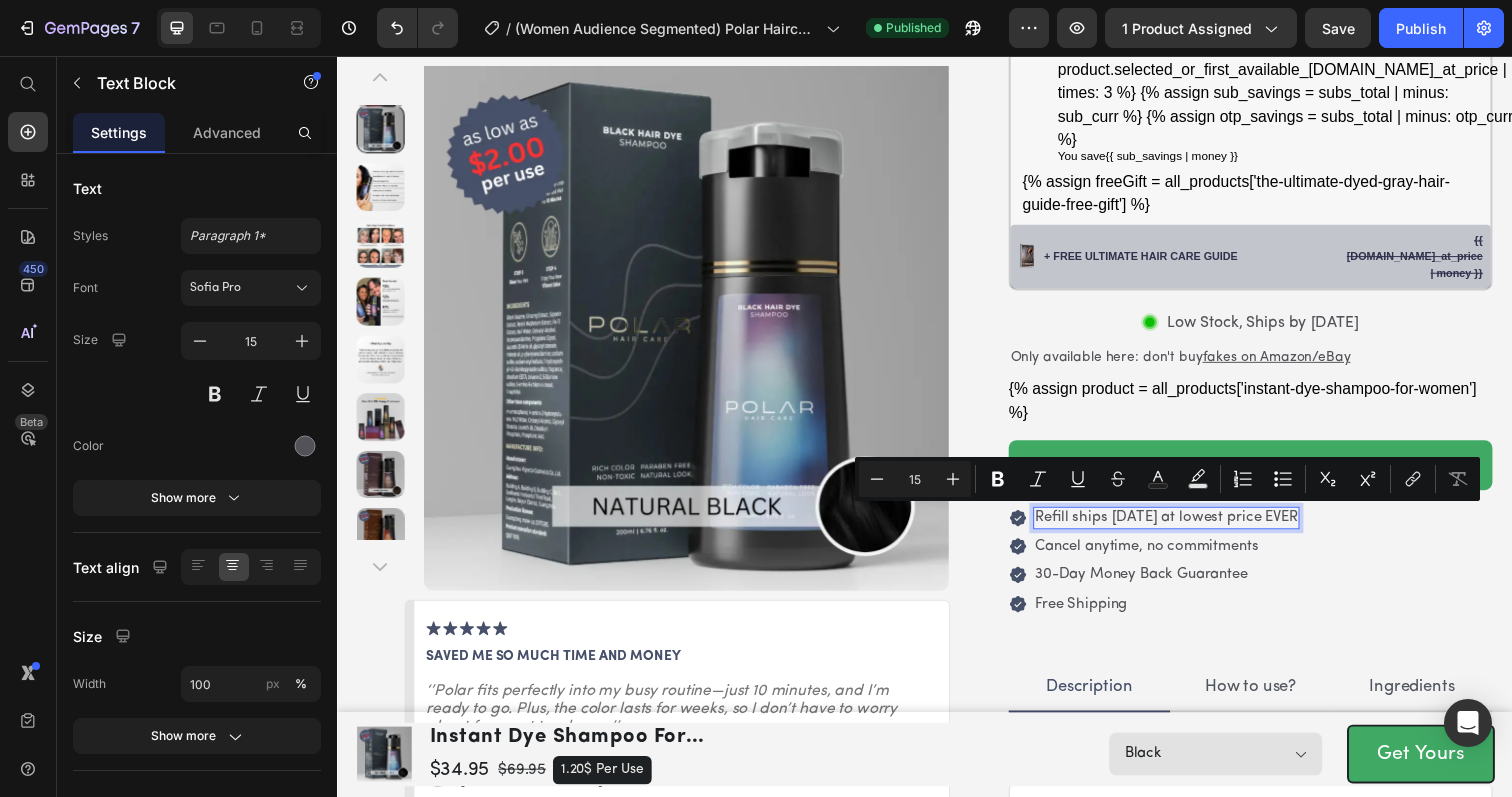 copy on "Refill ships [DATE] at lowest price EVER" 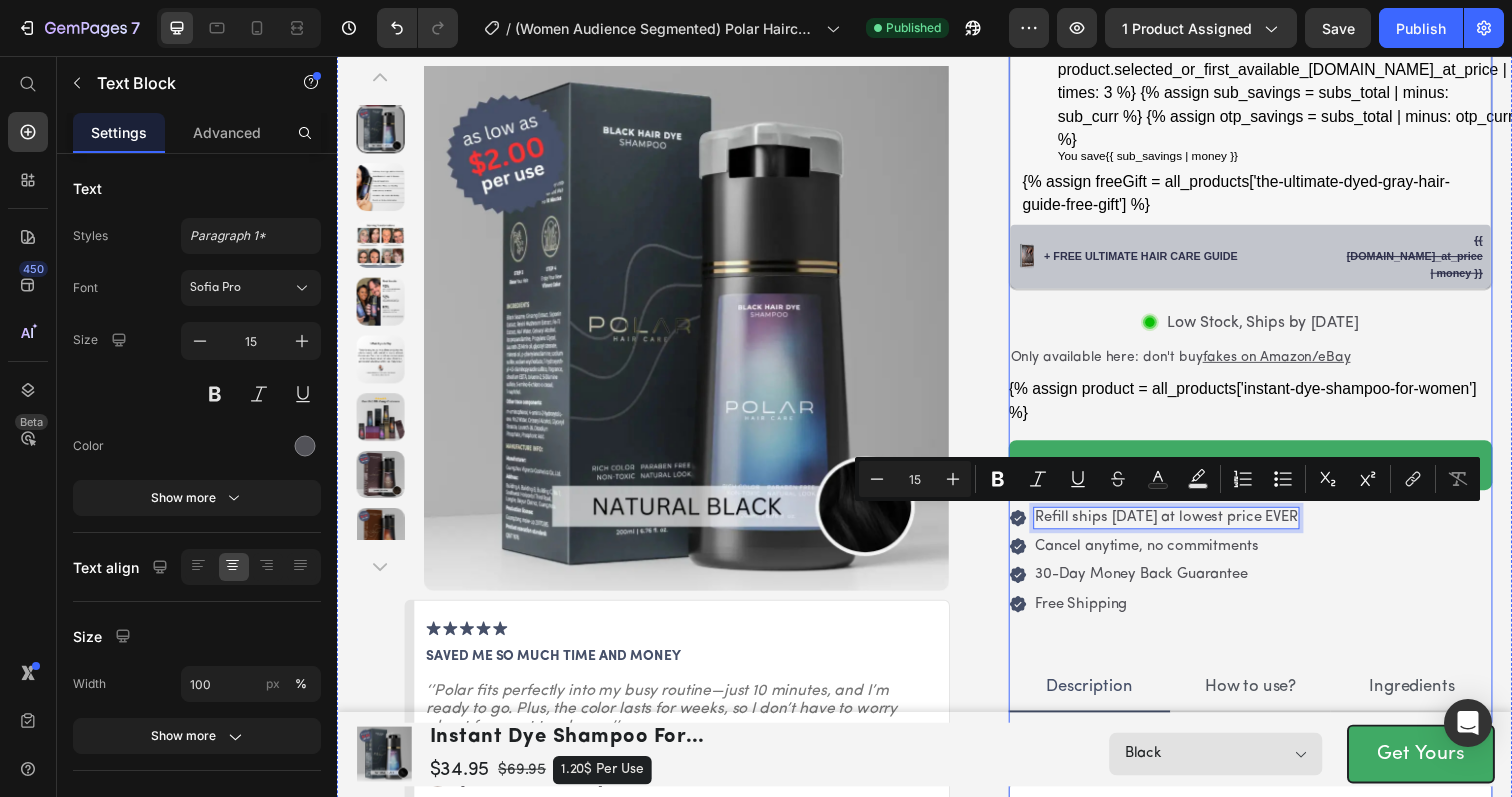 click on "Cancel anytime, no commitments" at bounding box center [1164, 556] 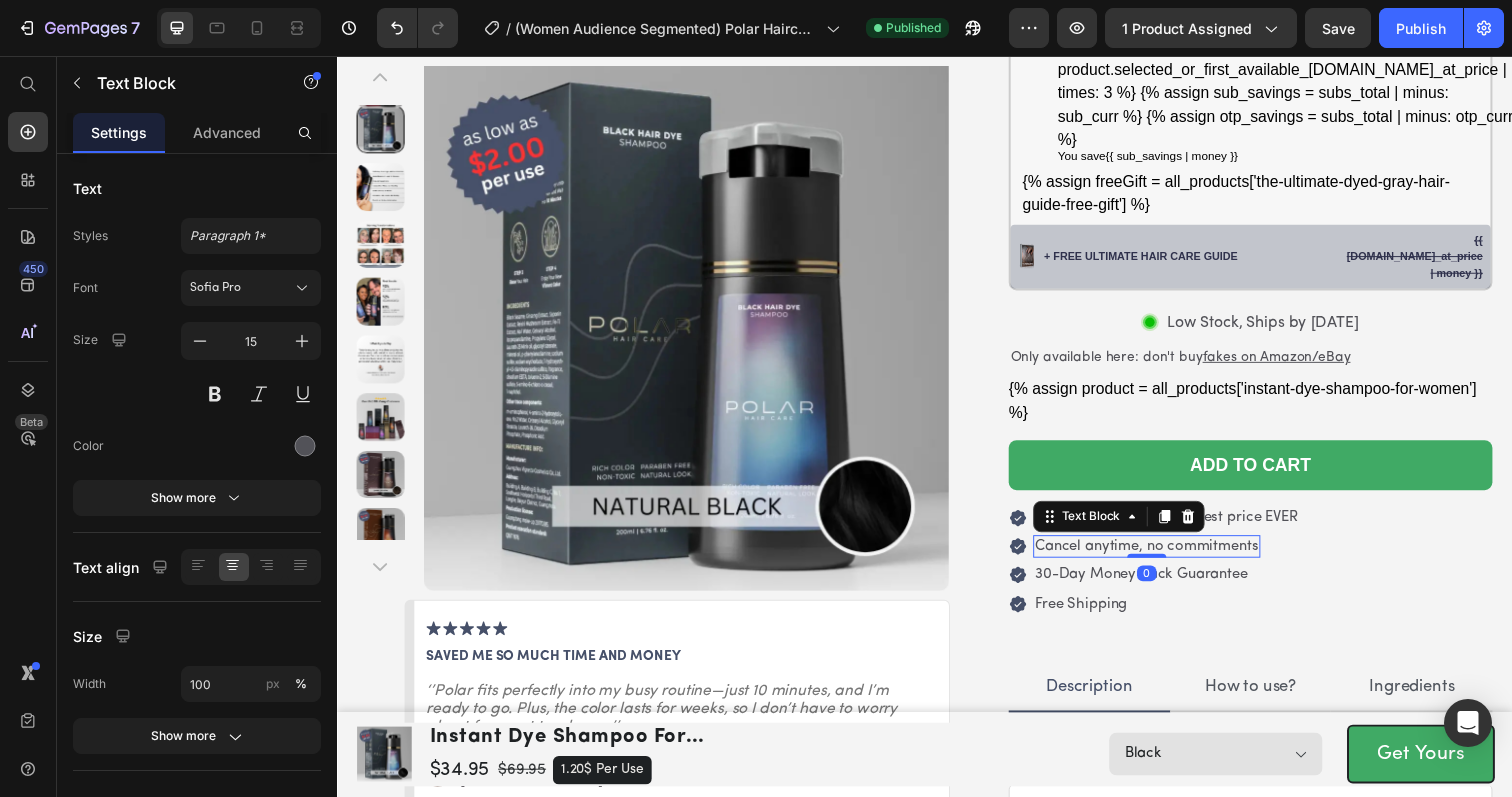 click on "Cancel anytime, no commitments" at bounding box center (1164, 556) 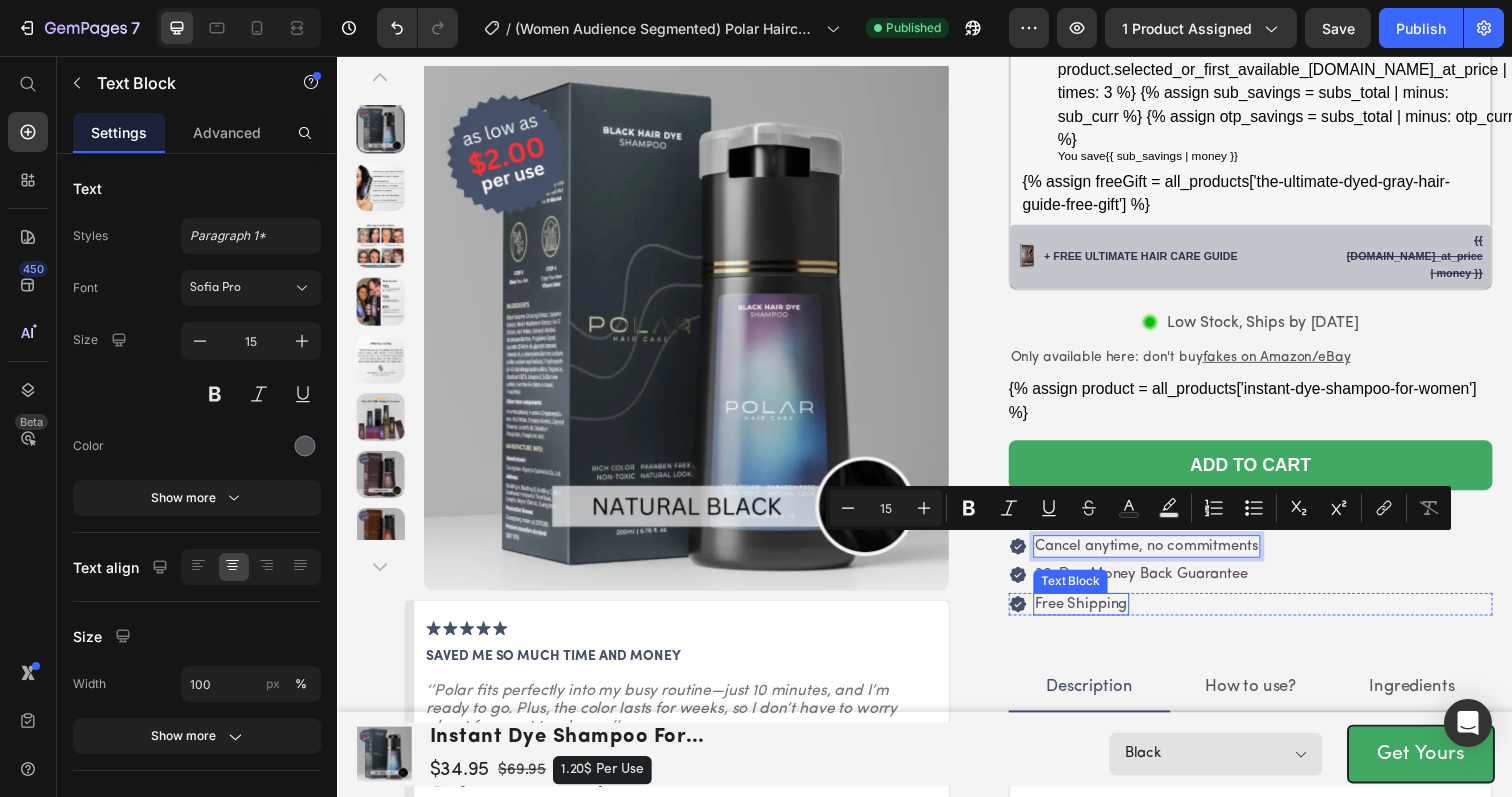 click on "Text Block" at bounding box center [1086, 592] 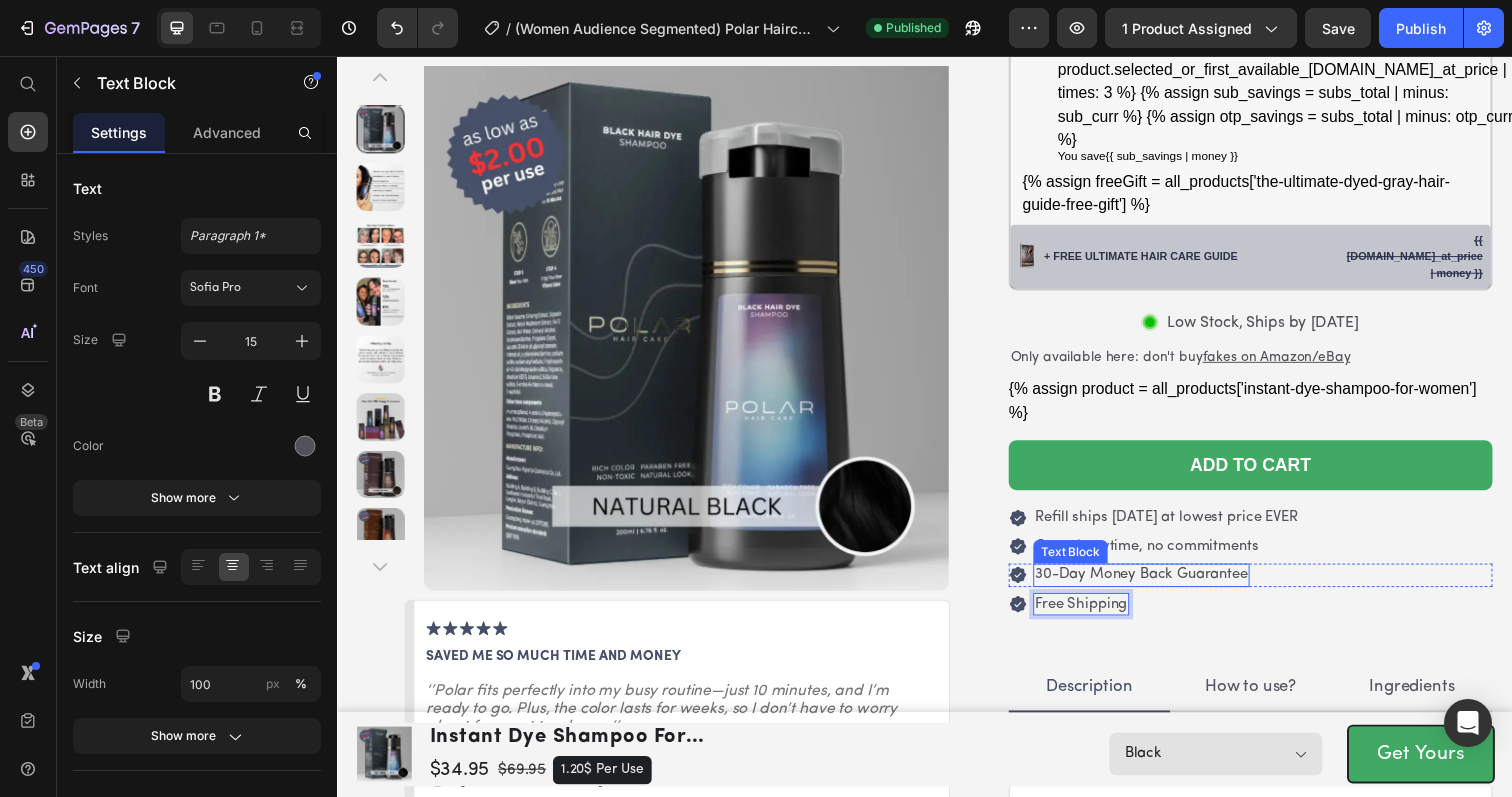 click on "30-Day Money Back Guarantee" at bounding box center [1158, 585] 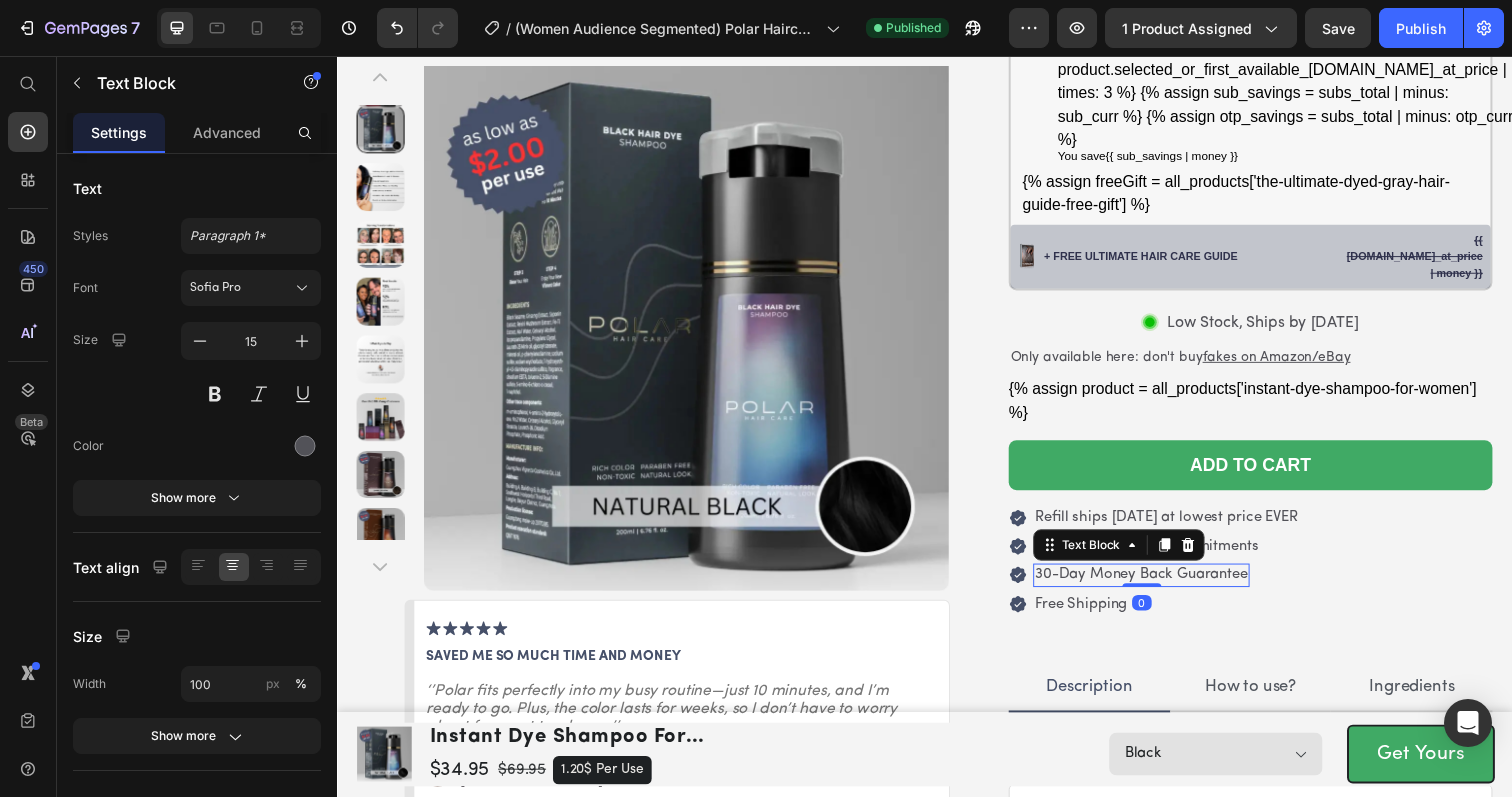 click on "30-Day Money Back Guarantee" at bounding box center [1158, 585] 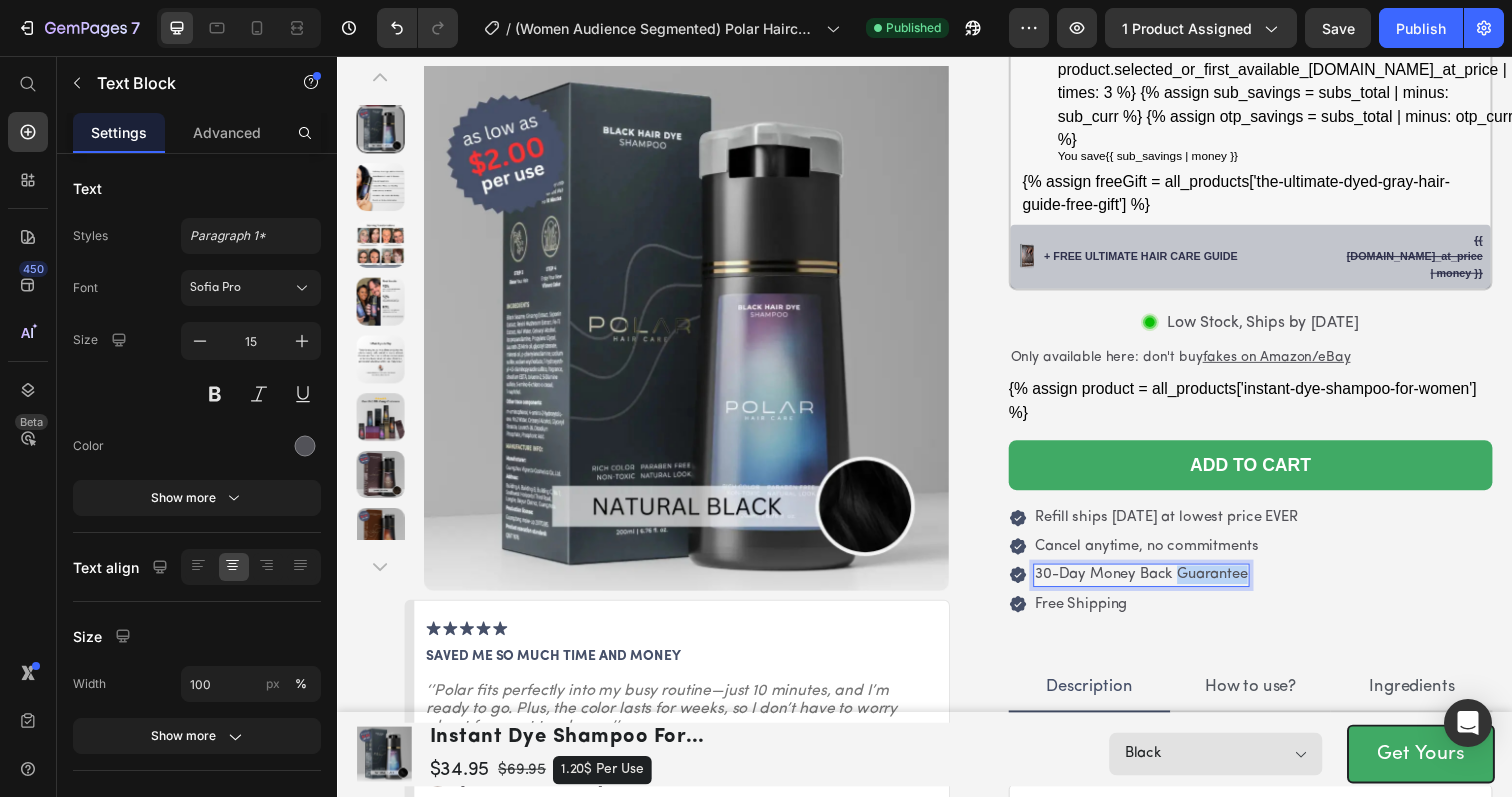 click on "30-Day Money Back Guarantee" at bounding box center (1158, 585) 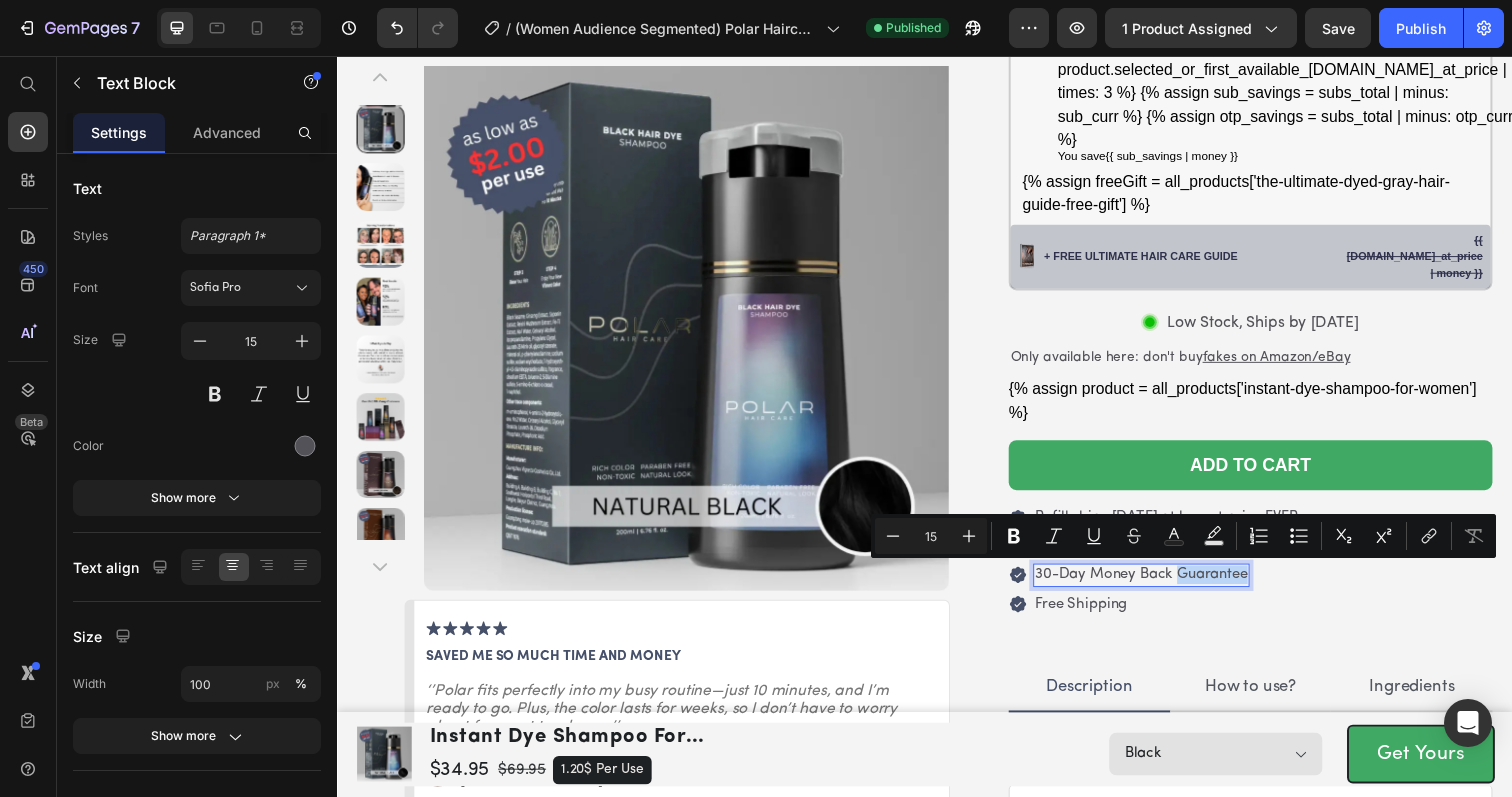 copy on "Guarantee" 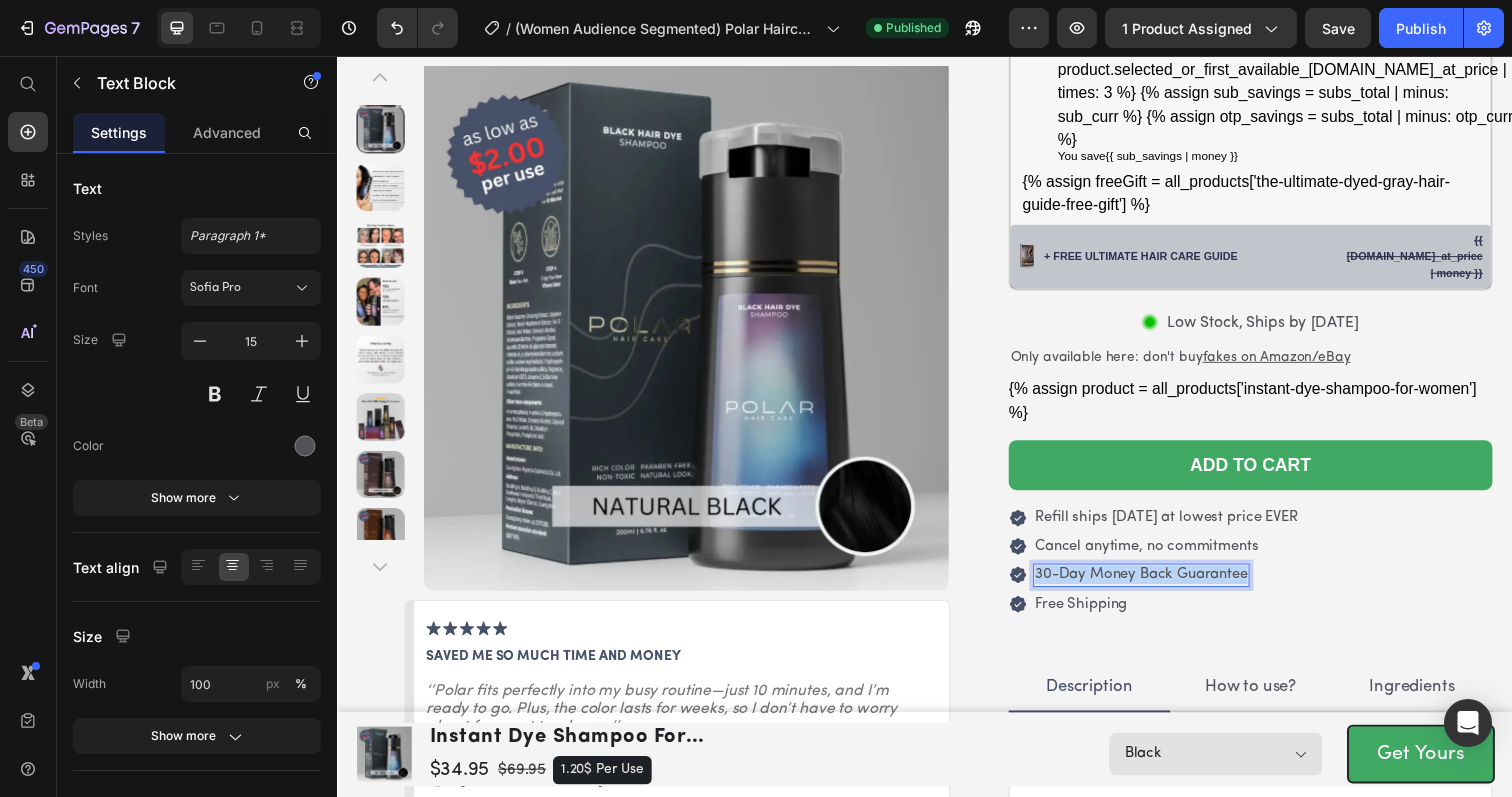 click on "30-Day Money Back Guarantee" at bounding box center [1158, 585] 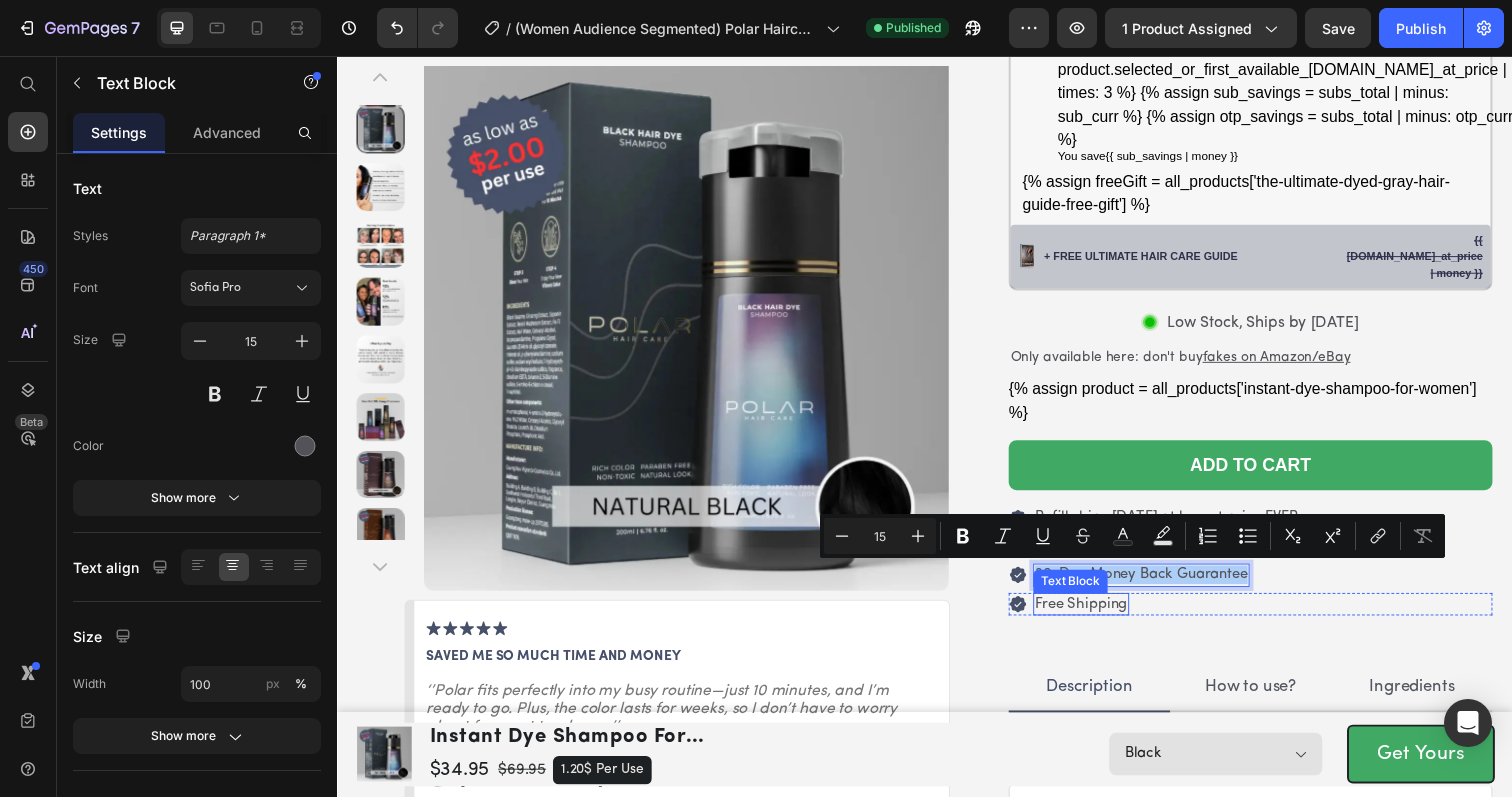 click on "Free Shipping" at bounding box center [1097, 615] 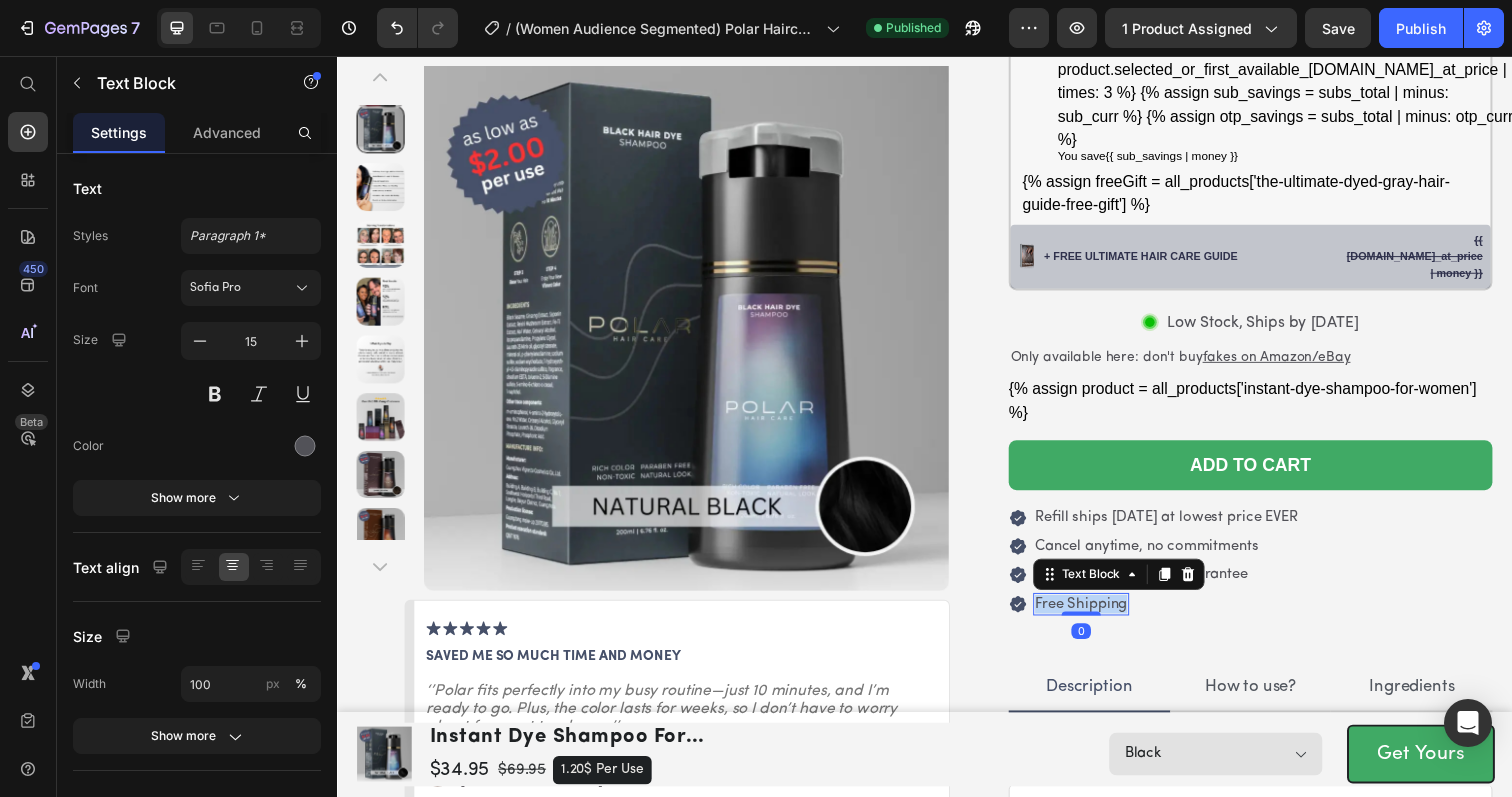 click on "Free Shipping" at bounding box center [1097, 615] 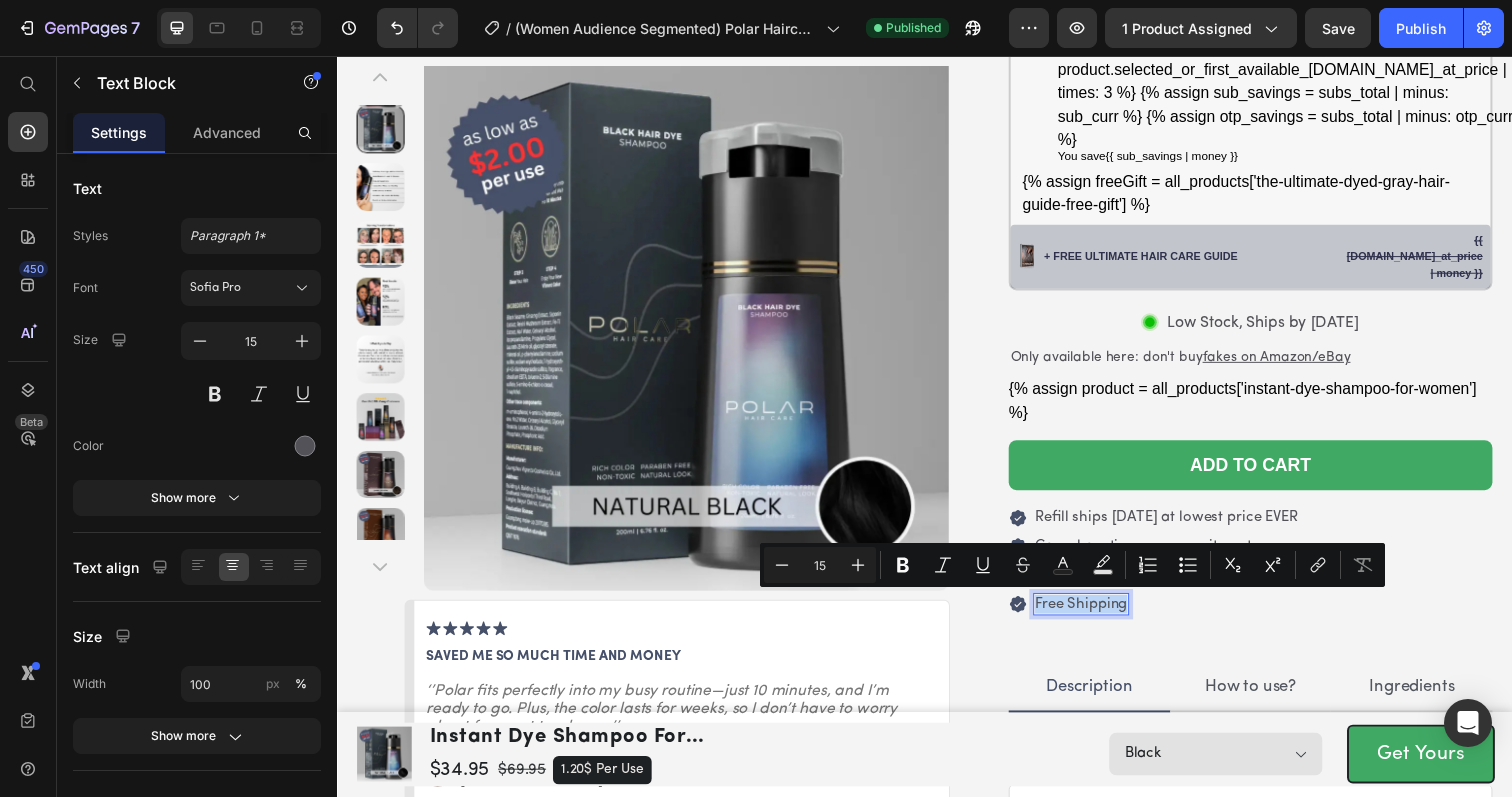 copy on "Free Shipping" 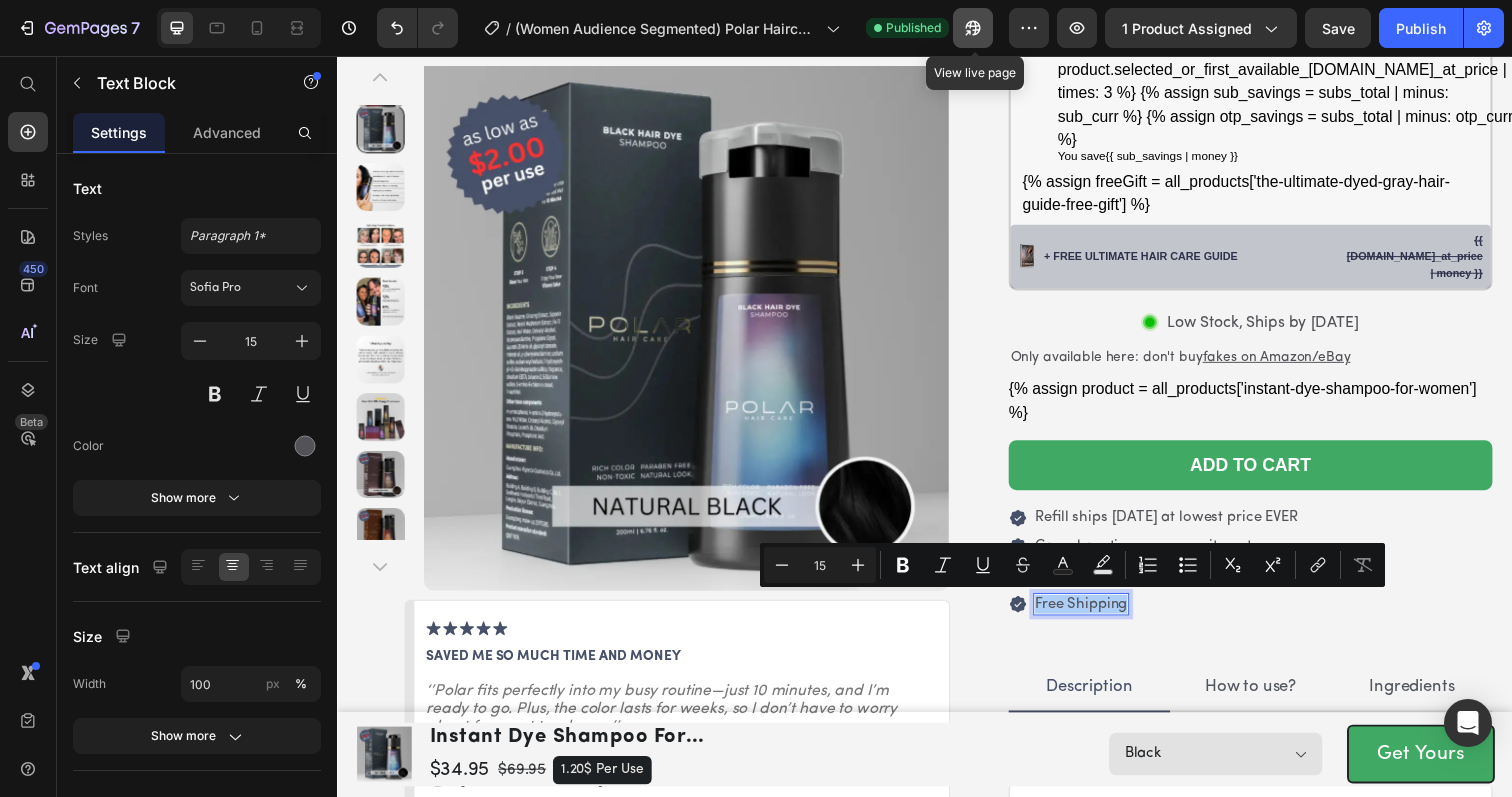 click 